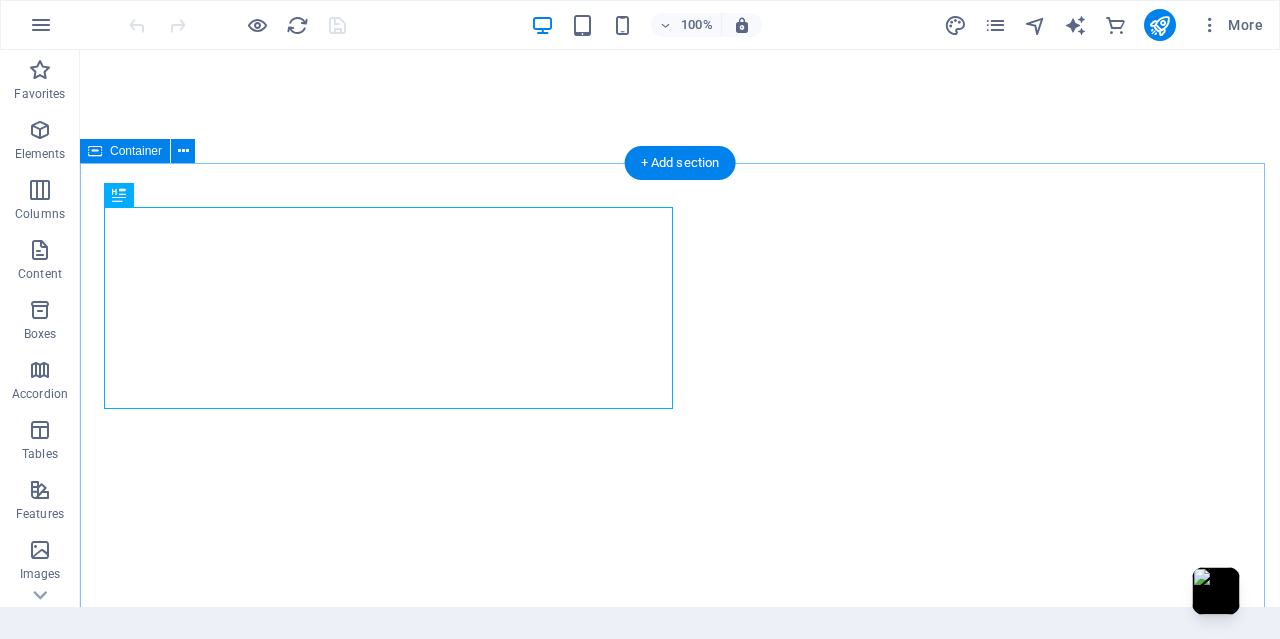 scroll, scrollTop: 0, scrollLeft: 0, axis: both 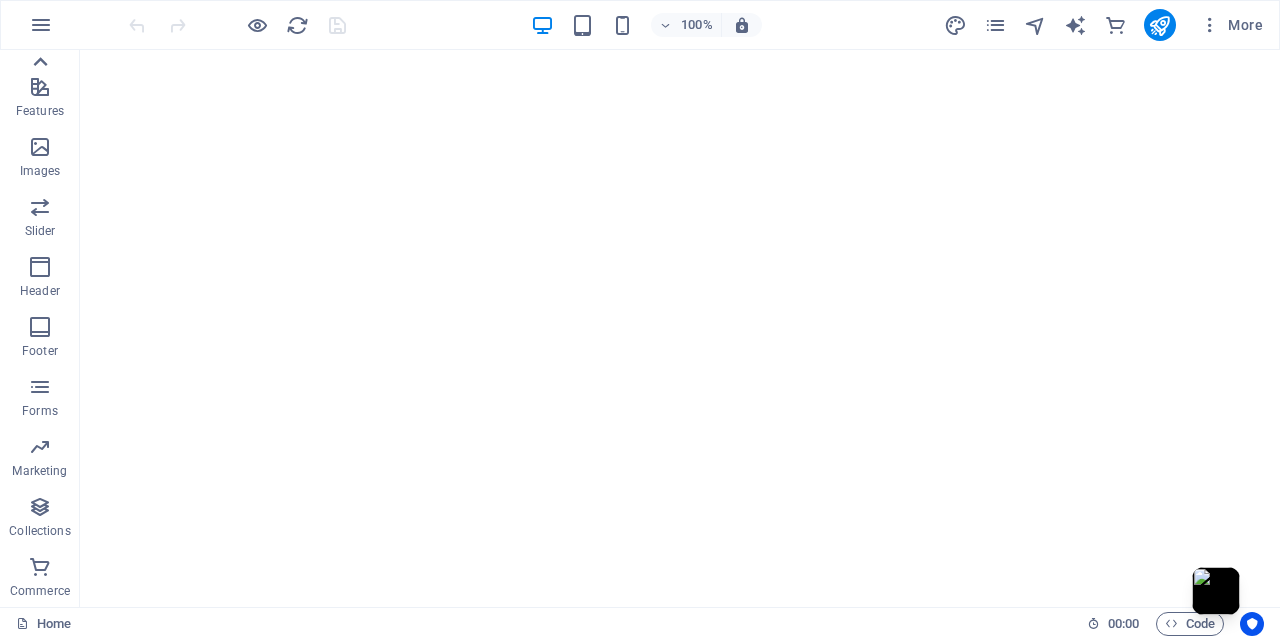 click 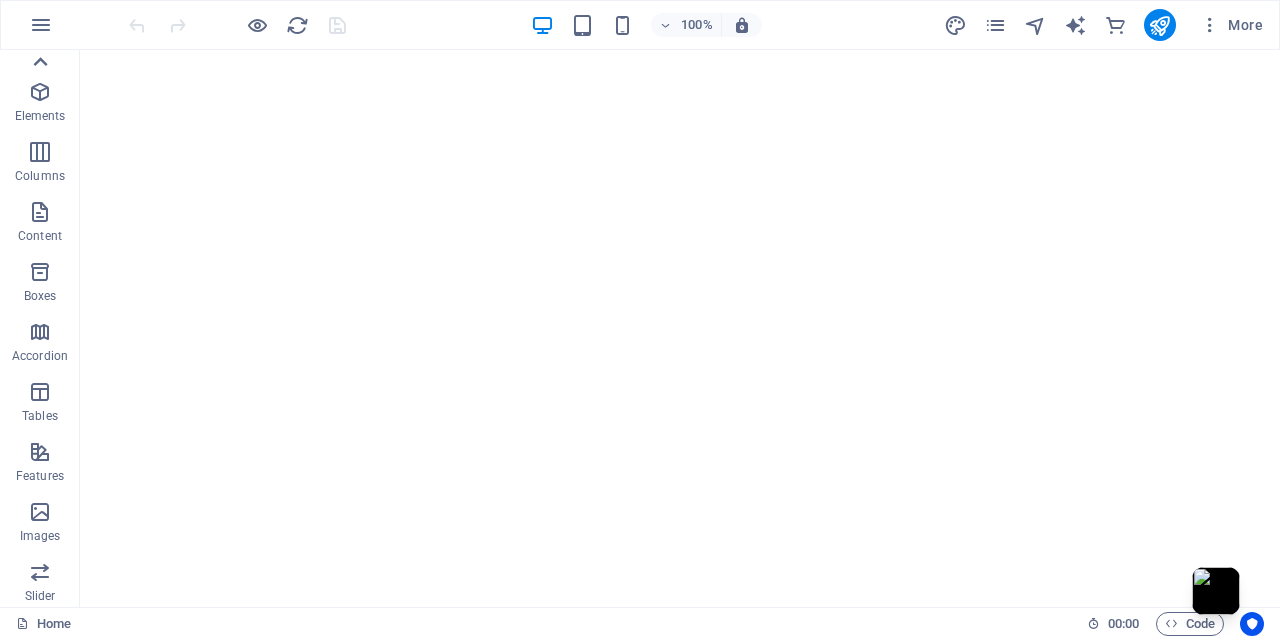 scroll, scrollTop: 0, scrollLeft: 0, axis: both 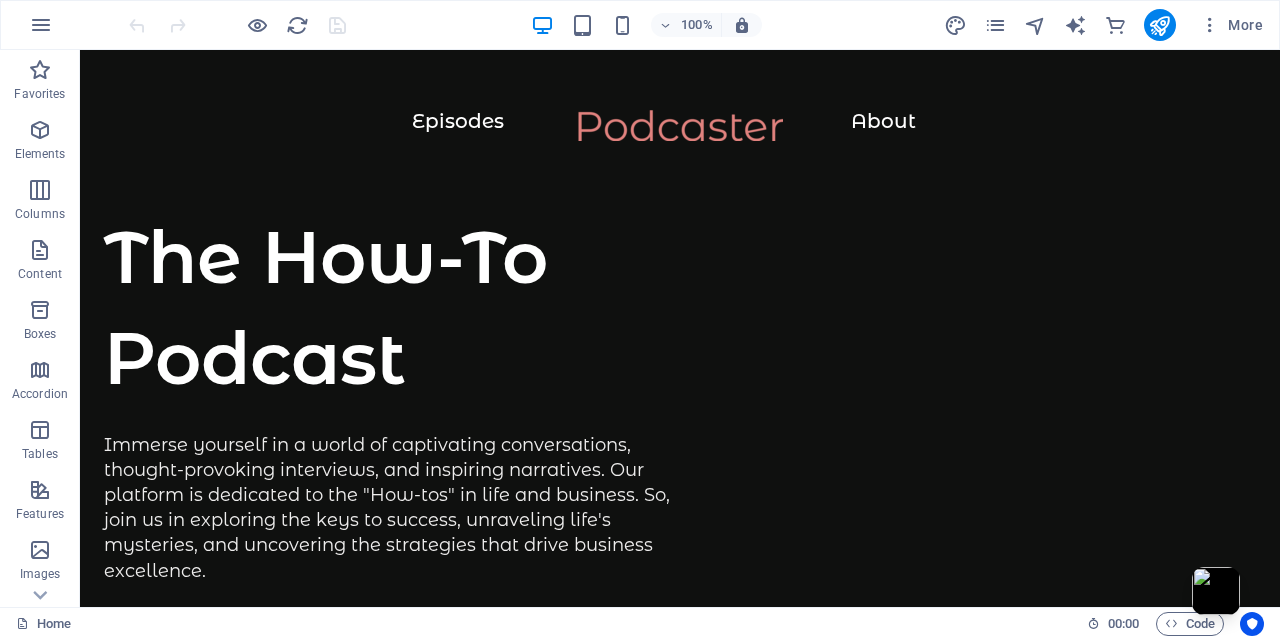 click at bounding box center [40, 490] 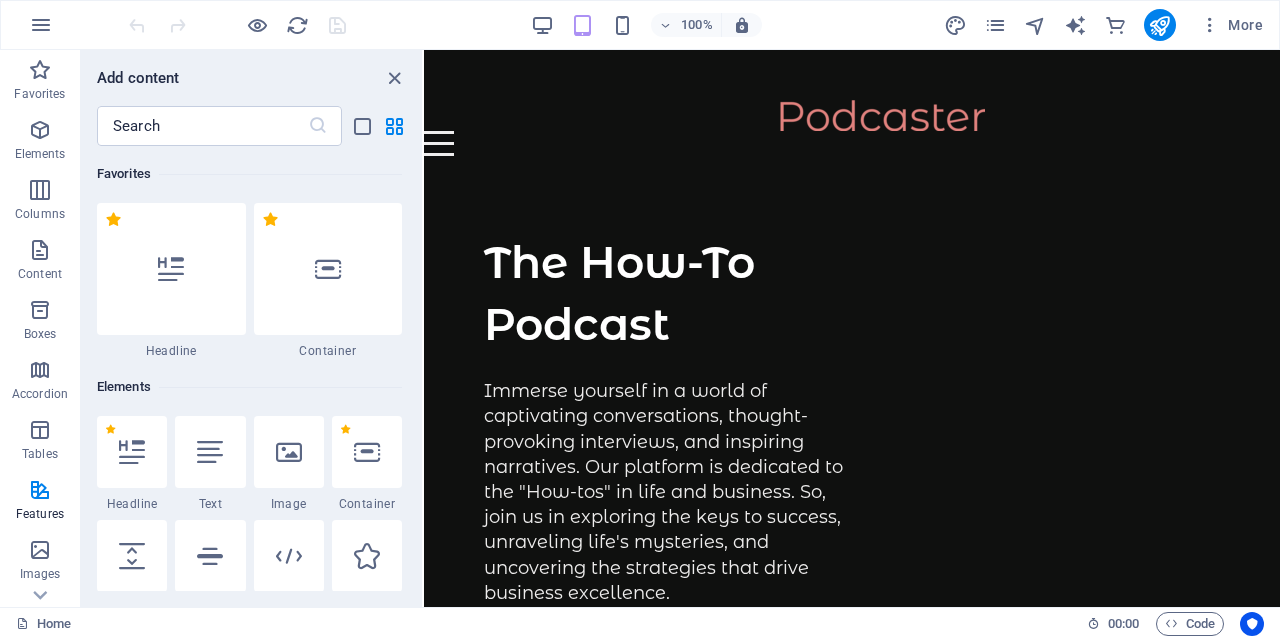 scroll, scrollTop: 0, scrollLeft: 0, axis: both 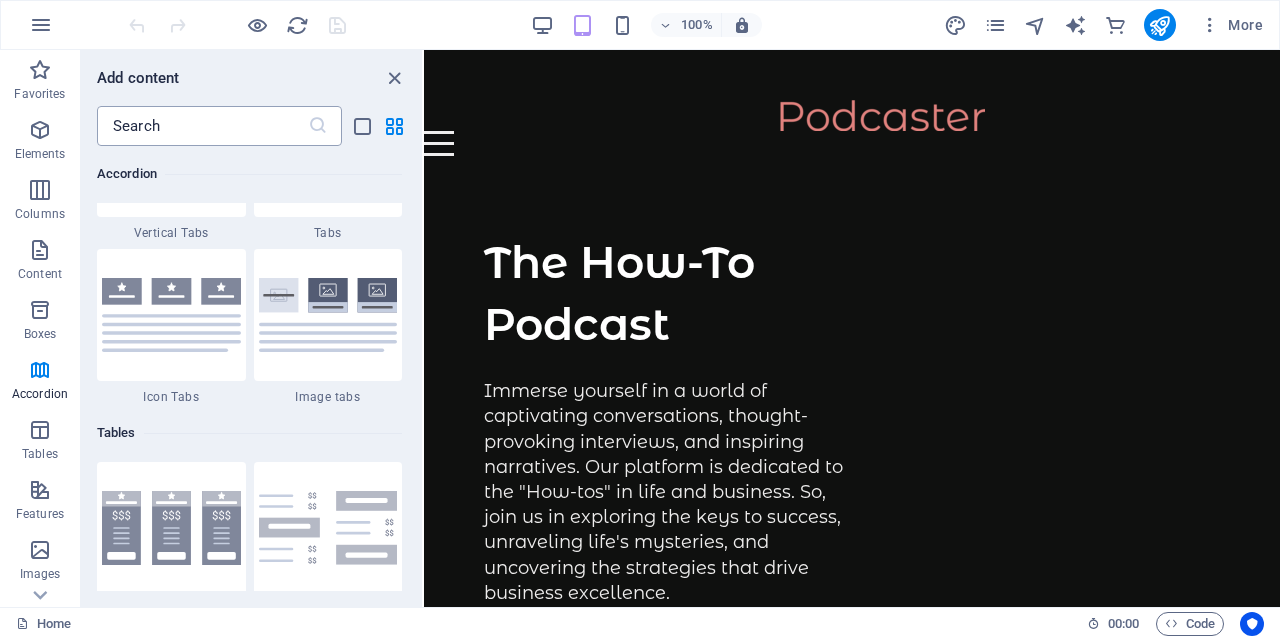 click at bounding box center (202, 126) 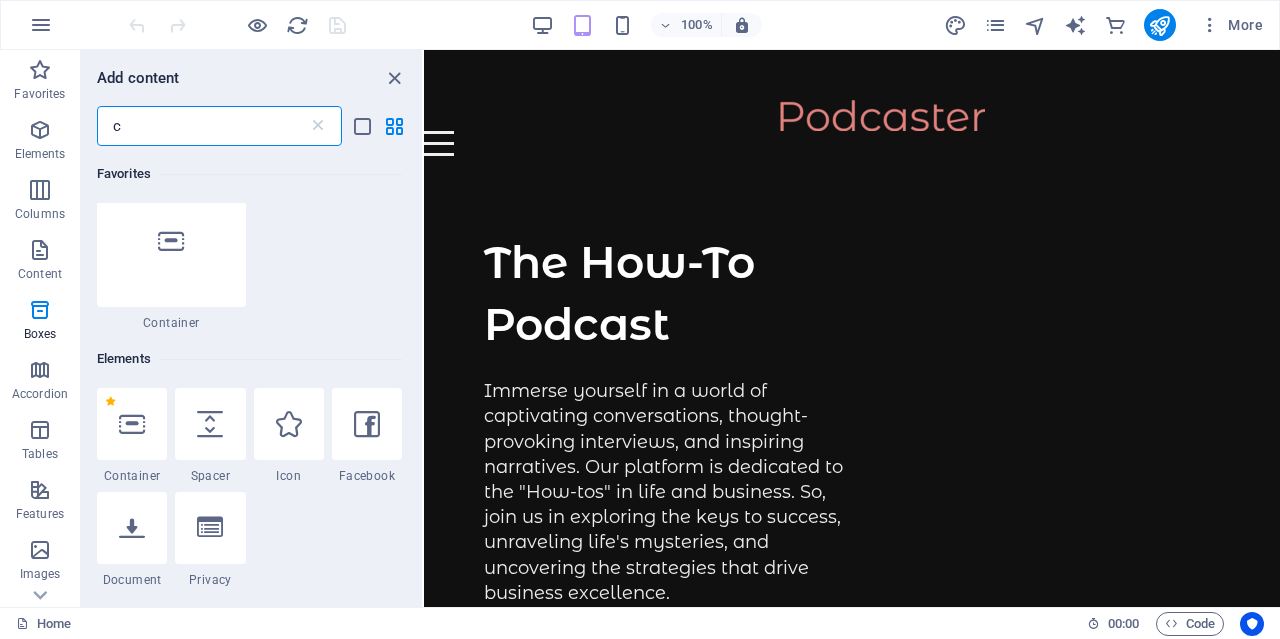 scroll, scrollTop: 0, scrollLeft: 0, axis: both 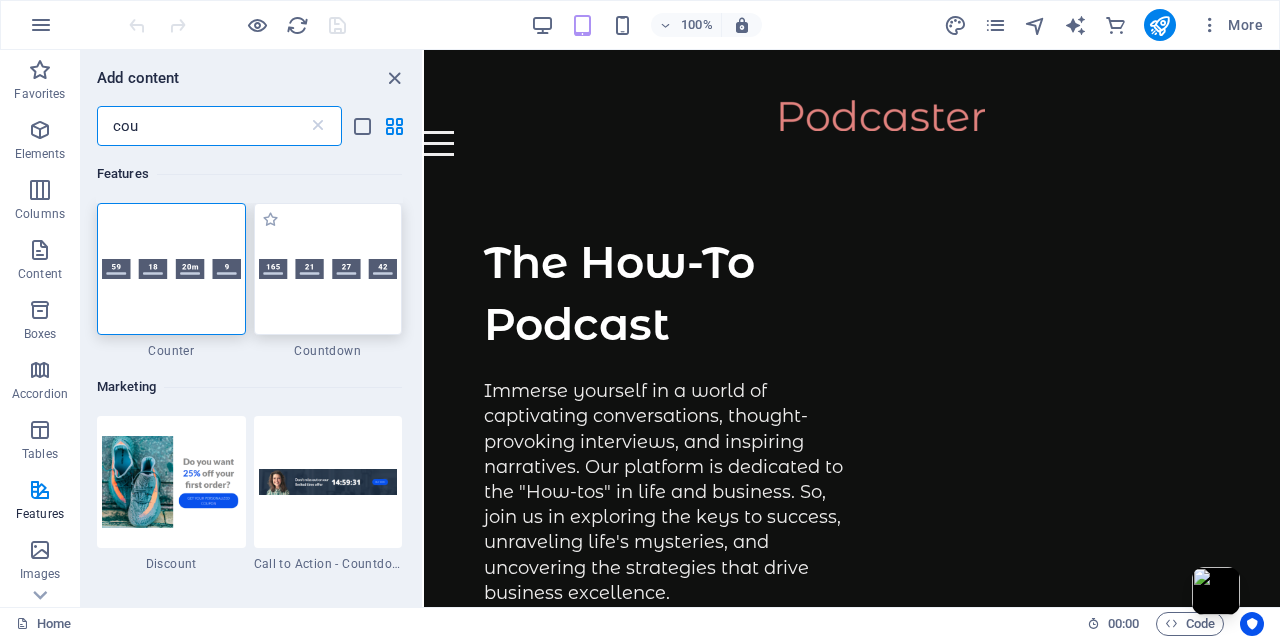 type on "cou" 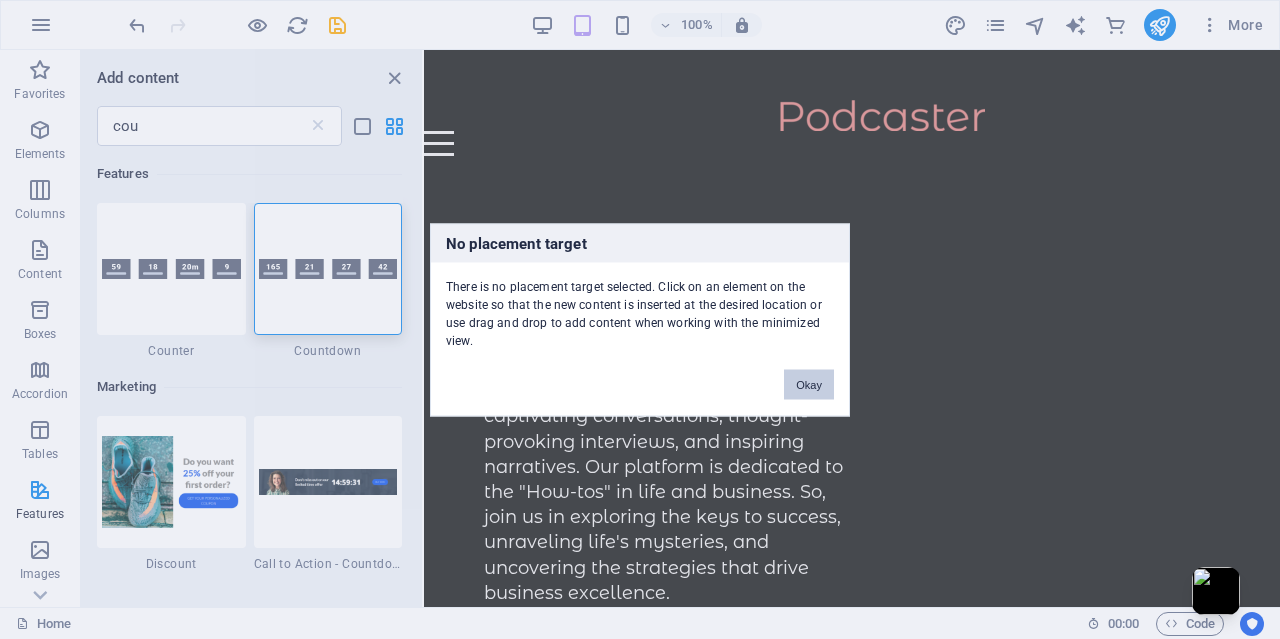 drag, startPoint x: 826, startPoint y: 384, endPoint x: 401, endPoint y: 335, distance: 427.81537 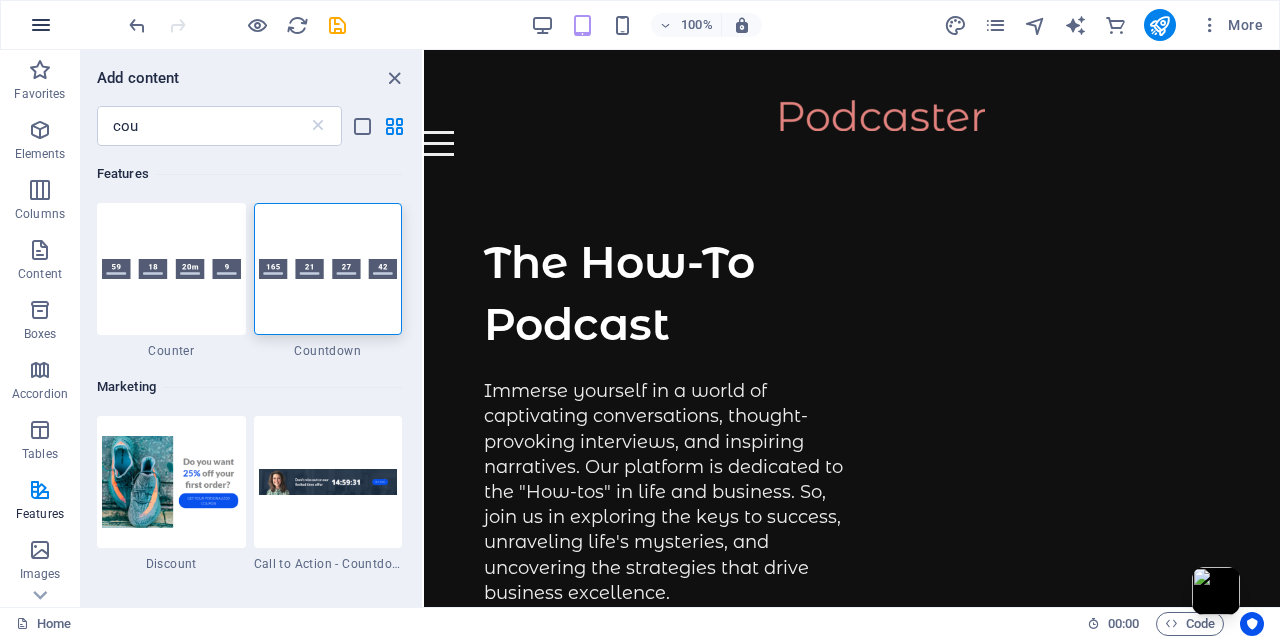 click at bounding box center [41, 25] 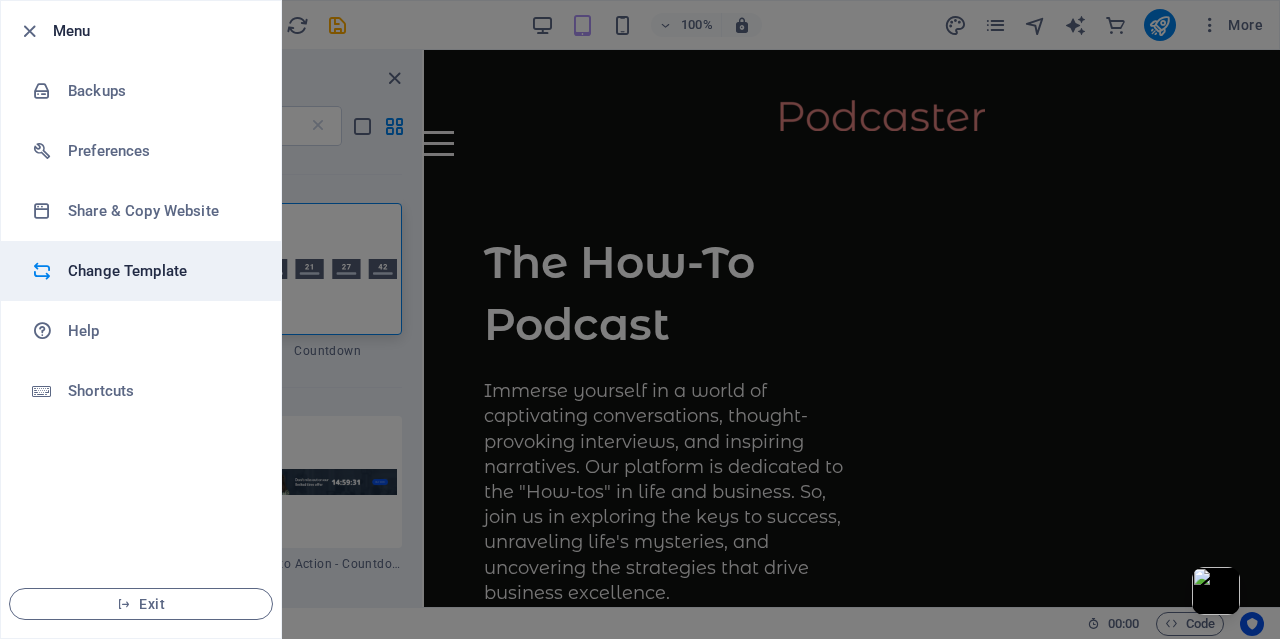click on "Change Template" at bounding box center [160, 271] 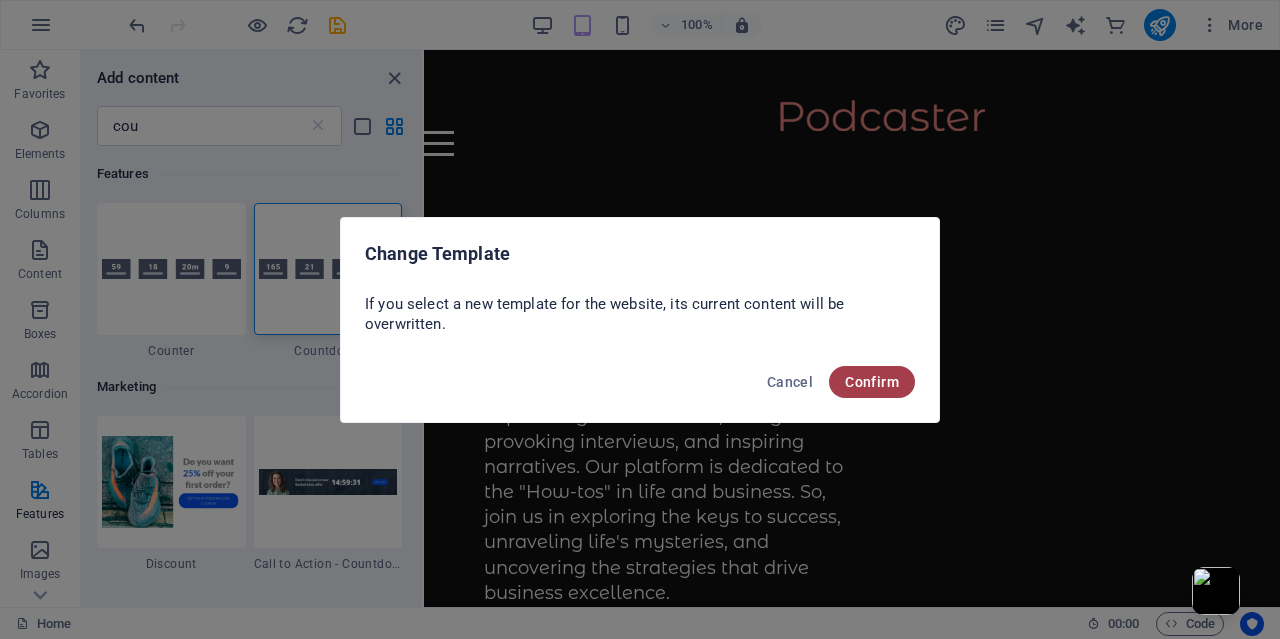 click on "Confirm" at bounding box center (872, 382) 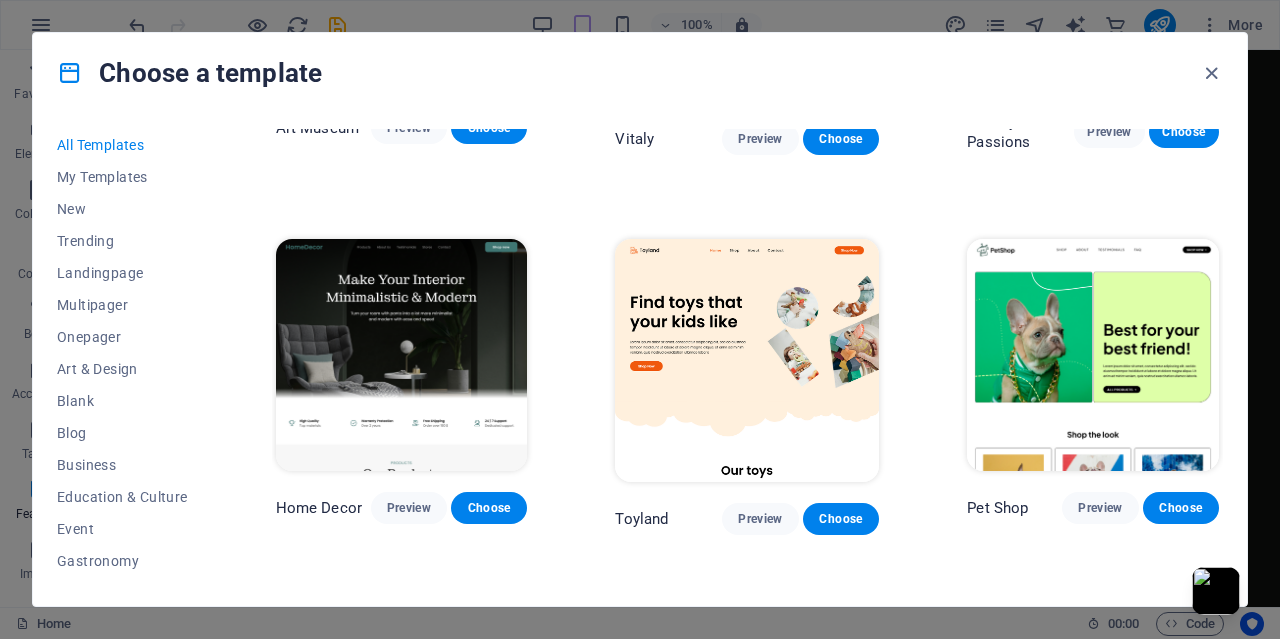 scroll, scrollTop: 667, scrollLeft: 0, axis: vertical 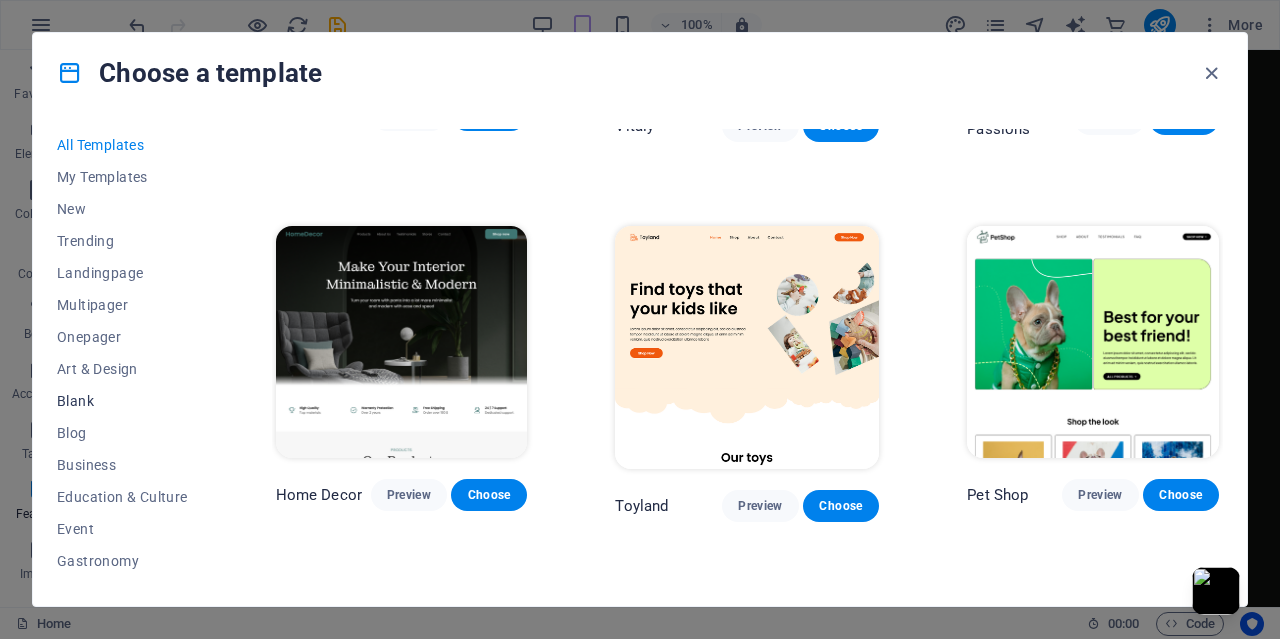 click on "Blank" at bounding box center [122, 401] 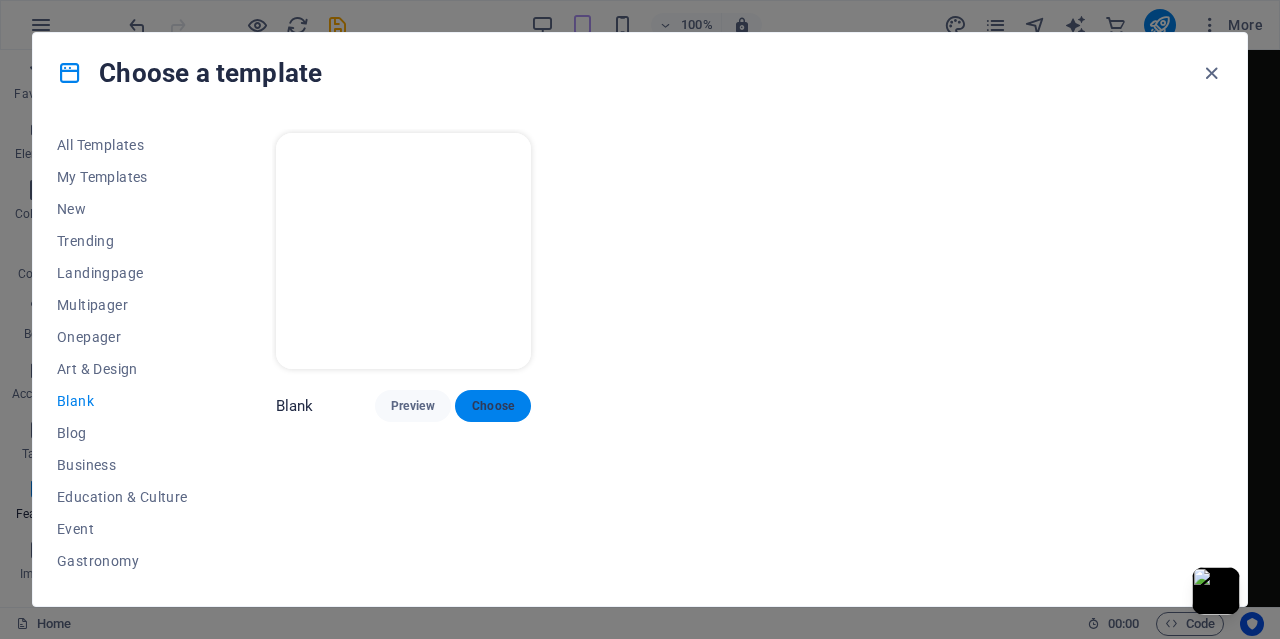 click on "Choose" at bounding box center [493, 406] 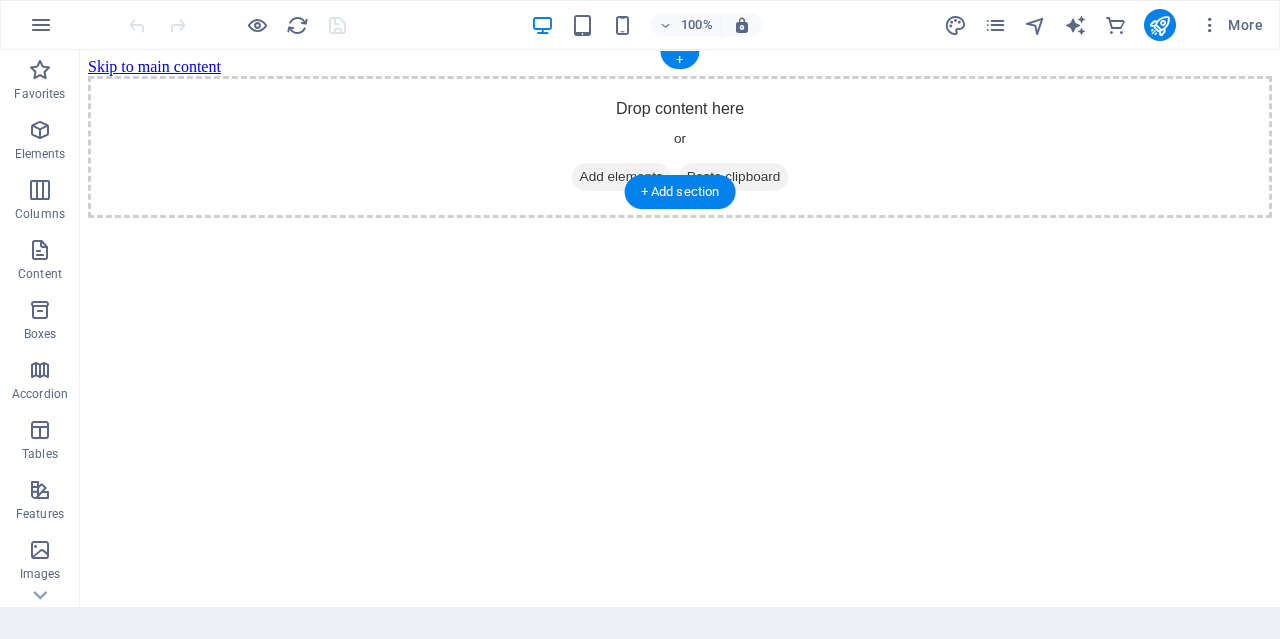 scroll, scrollTop: 0, scrollLeft: 0, axis: both 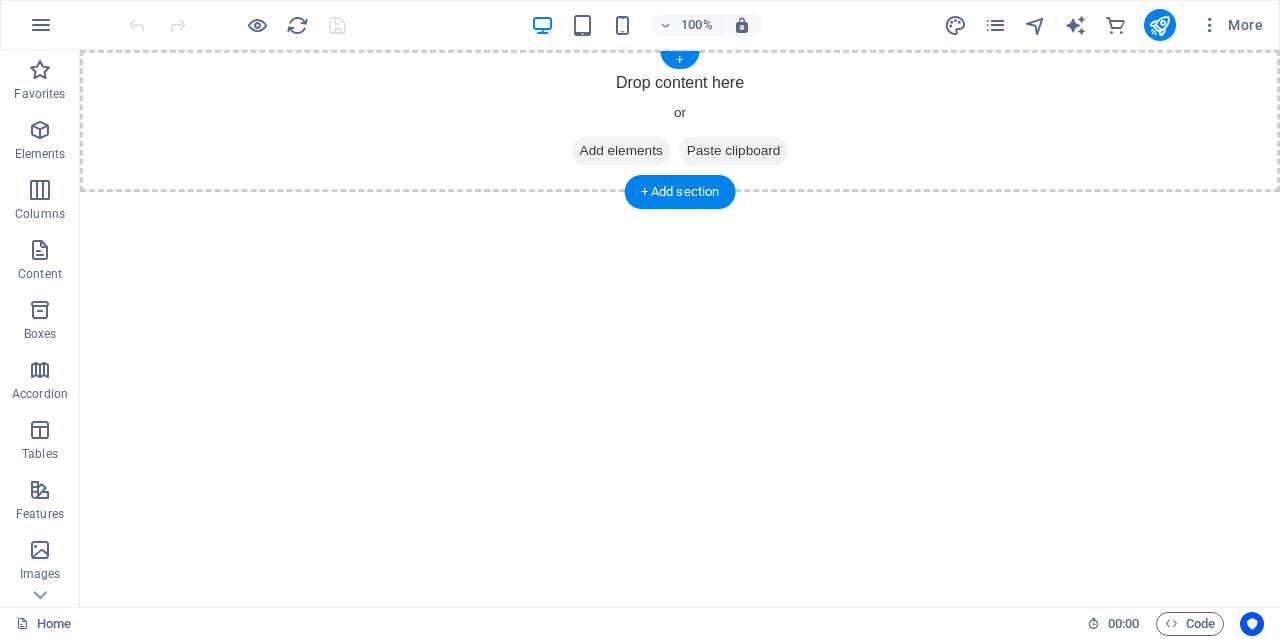 click on "Drop content here or  Add elements  Paste clipboard" at bounding box center [680, 121] 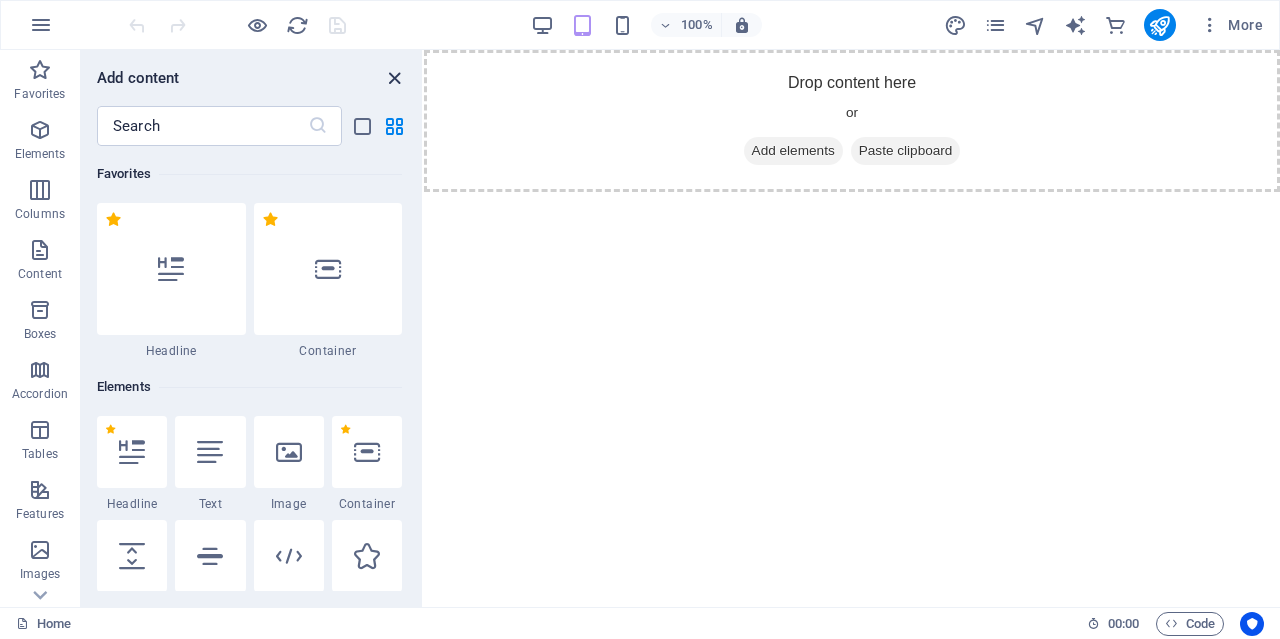 drag, startPoint x: 395, startPoint y: 75, endPoint x: 370, endPoint y: 79, distance: 25.317978 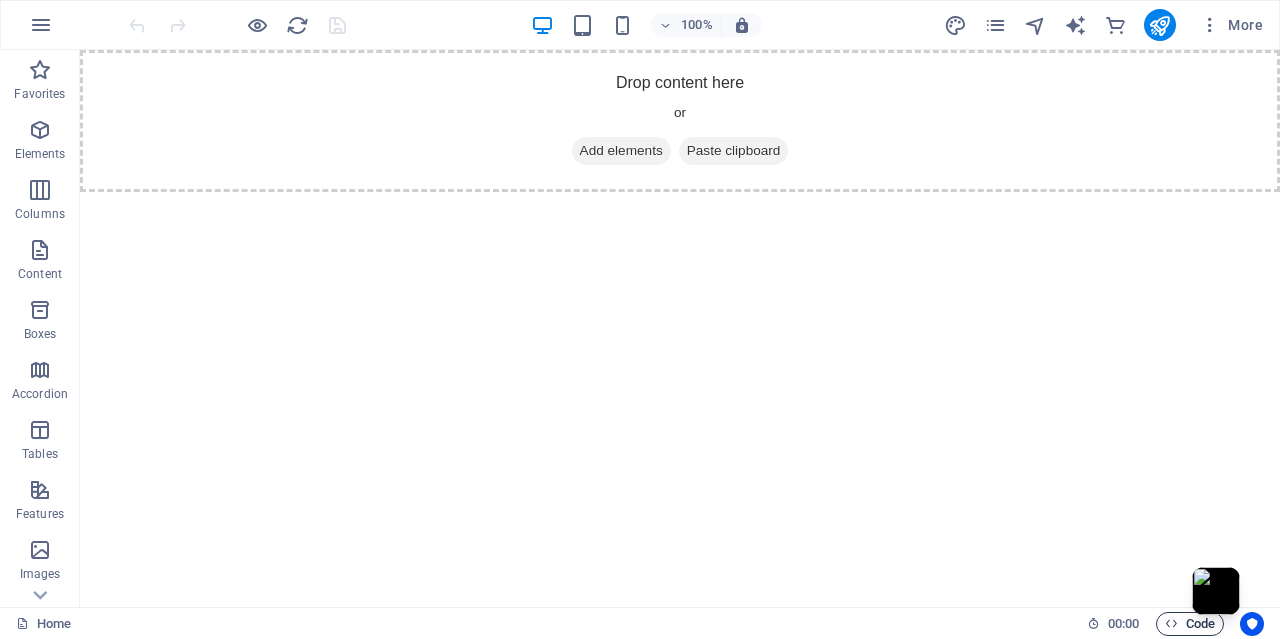 click on "Code" at bounding box center (1190, 624) 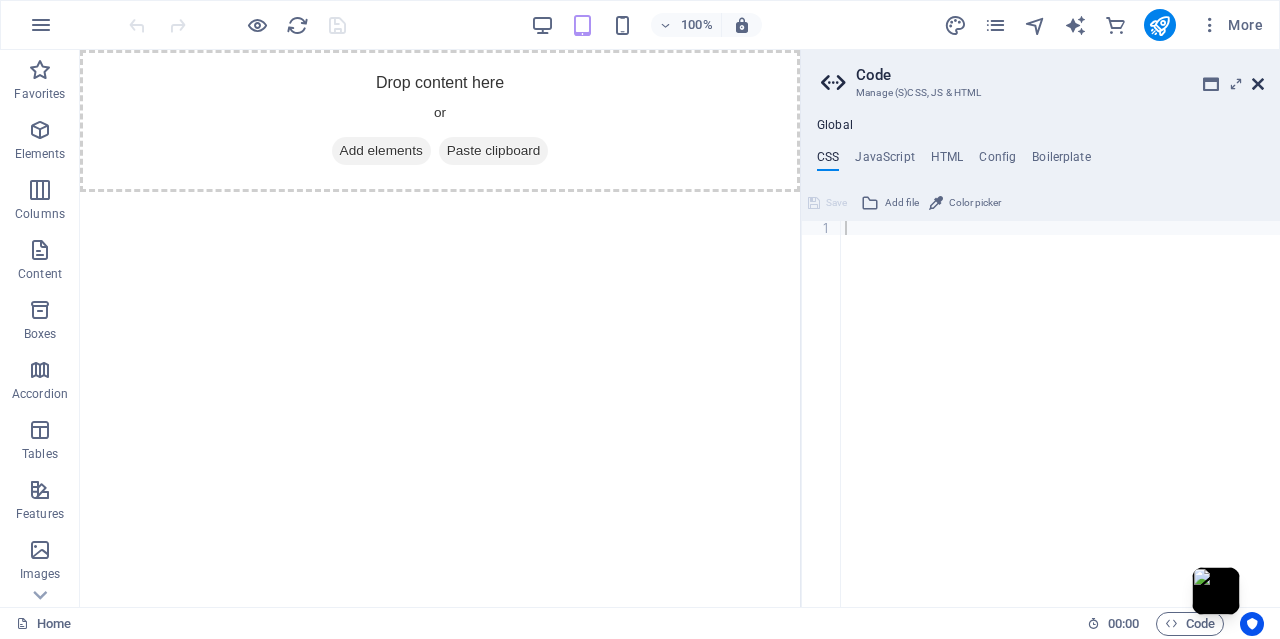 click at bounding box center [1258, 84] 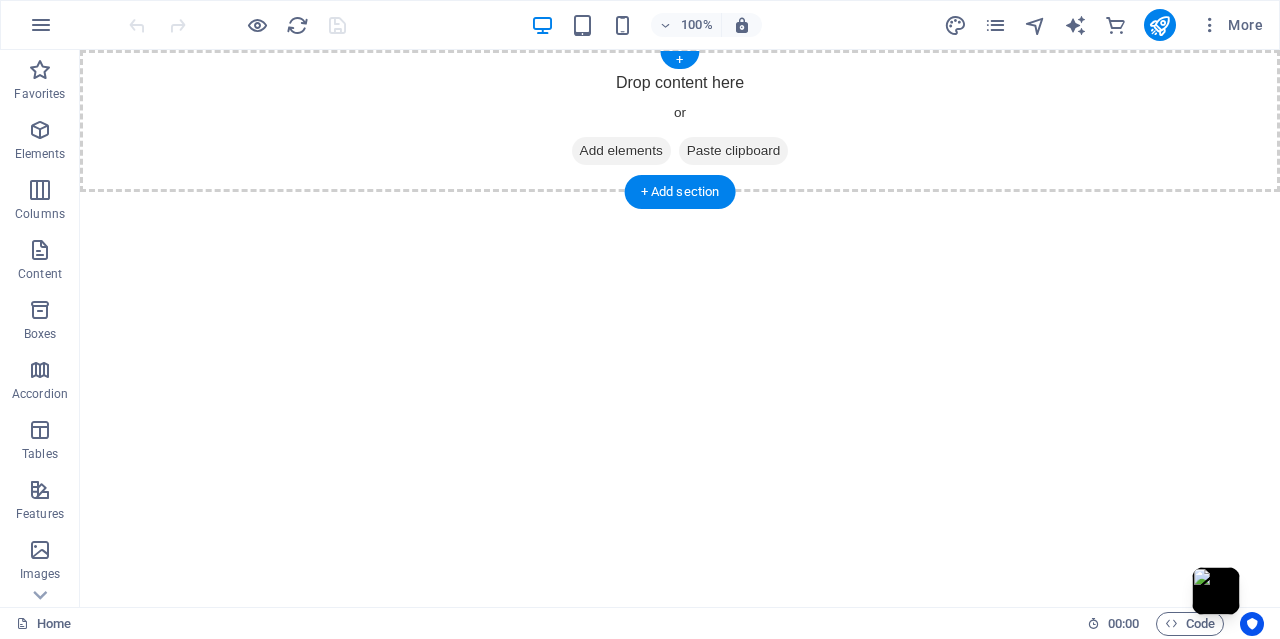 click on "Drop content here or  Add elements  Paste clipboard" at bounding box center (680, 121) 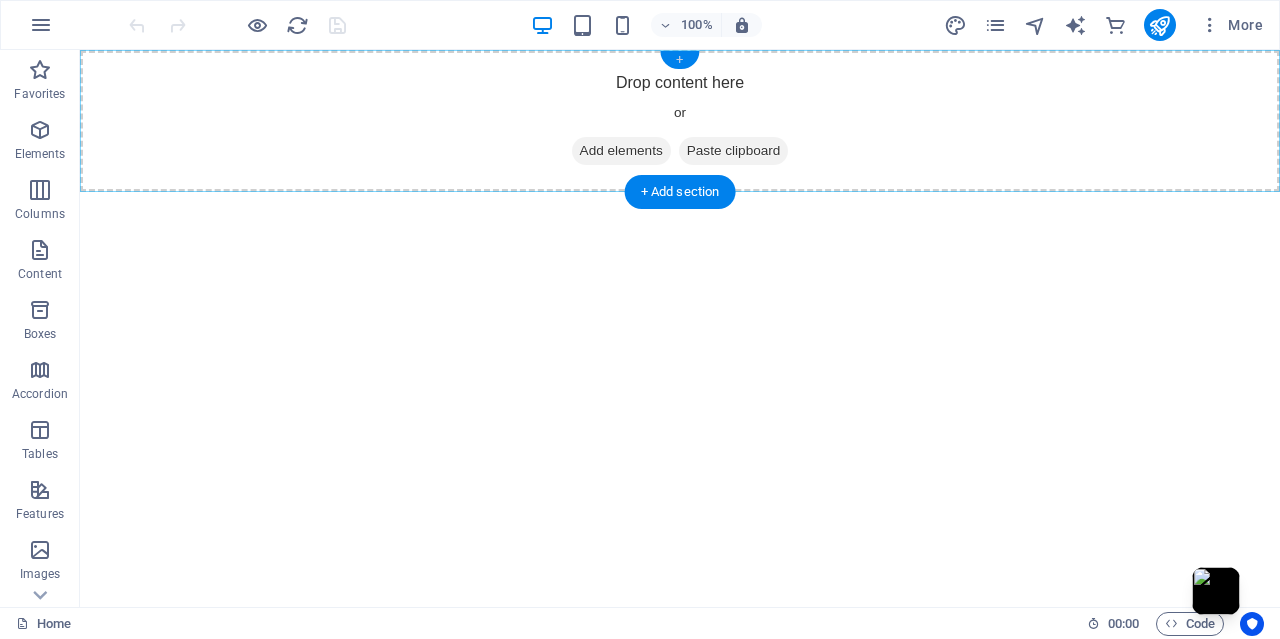 click on "+" at bounding box center [679, 60] 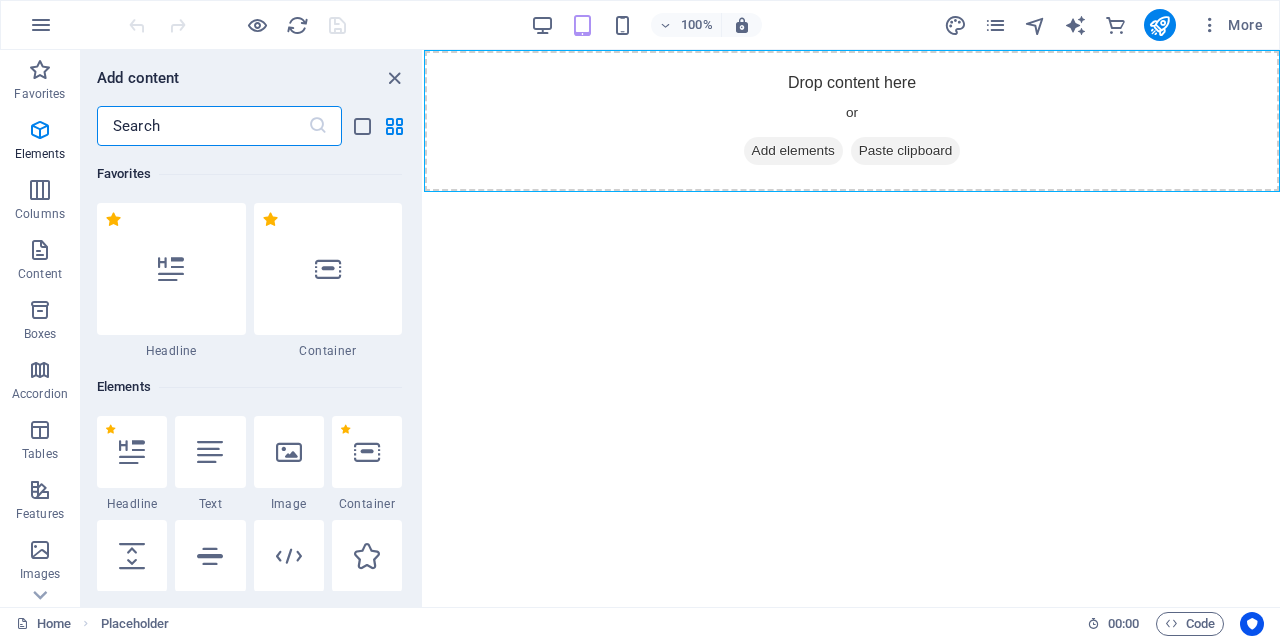 scroll, scrollTop: 167, scrollLeft: 0, axis: vertical 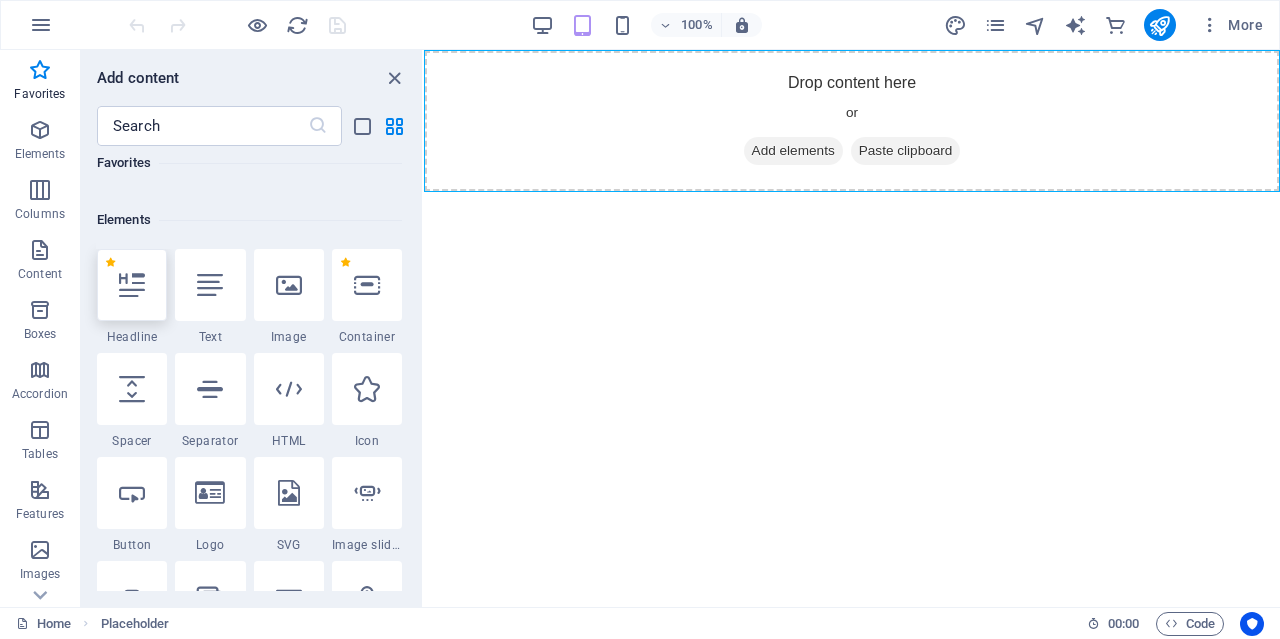 click at bounding box center (132, 285) 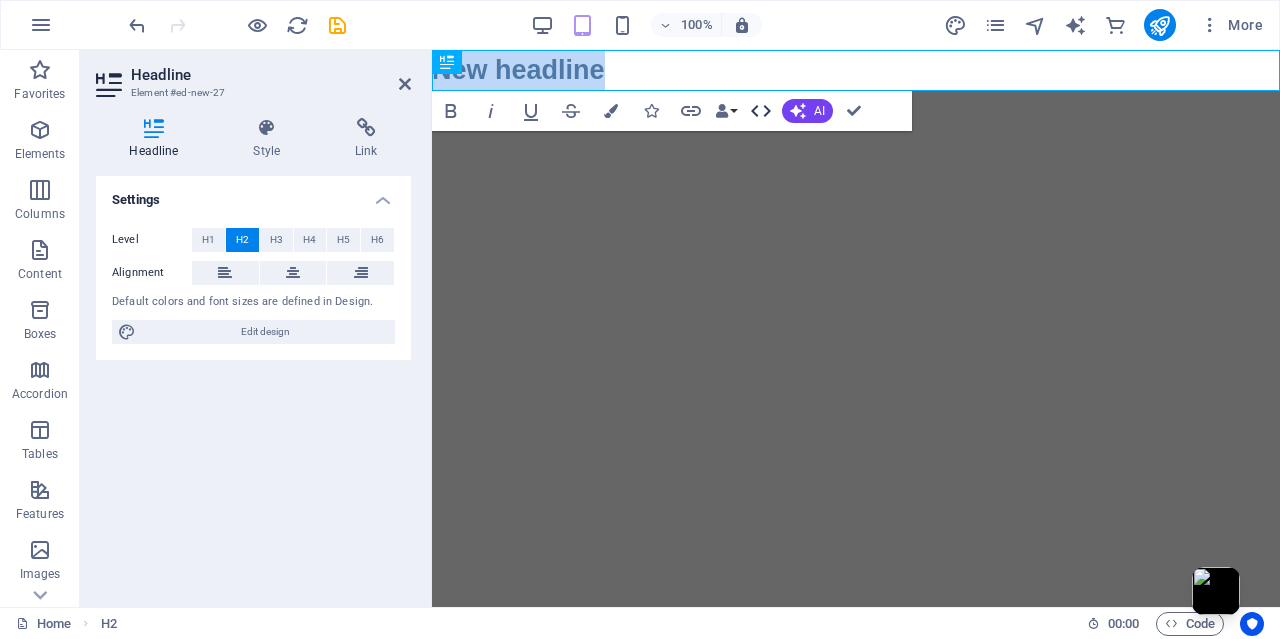 click 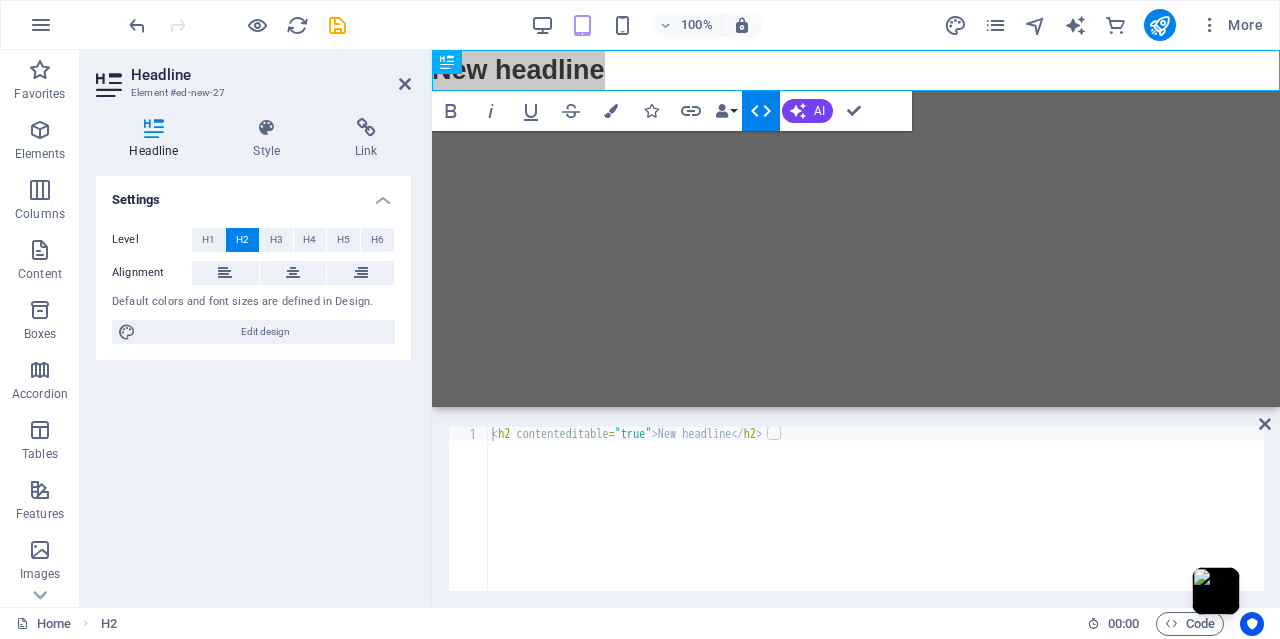 type on "<h2 contenteditable="true">New headline</h2>" 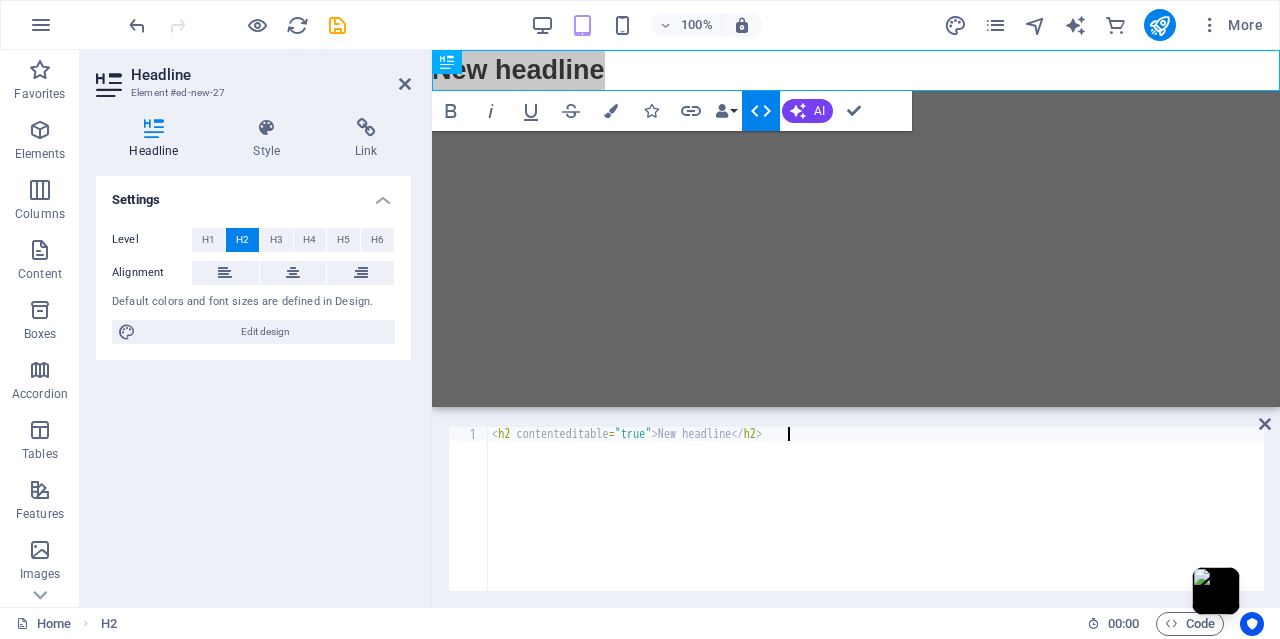 click on "<h2>New headline</h2>" at bounding box center (876, 523) 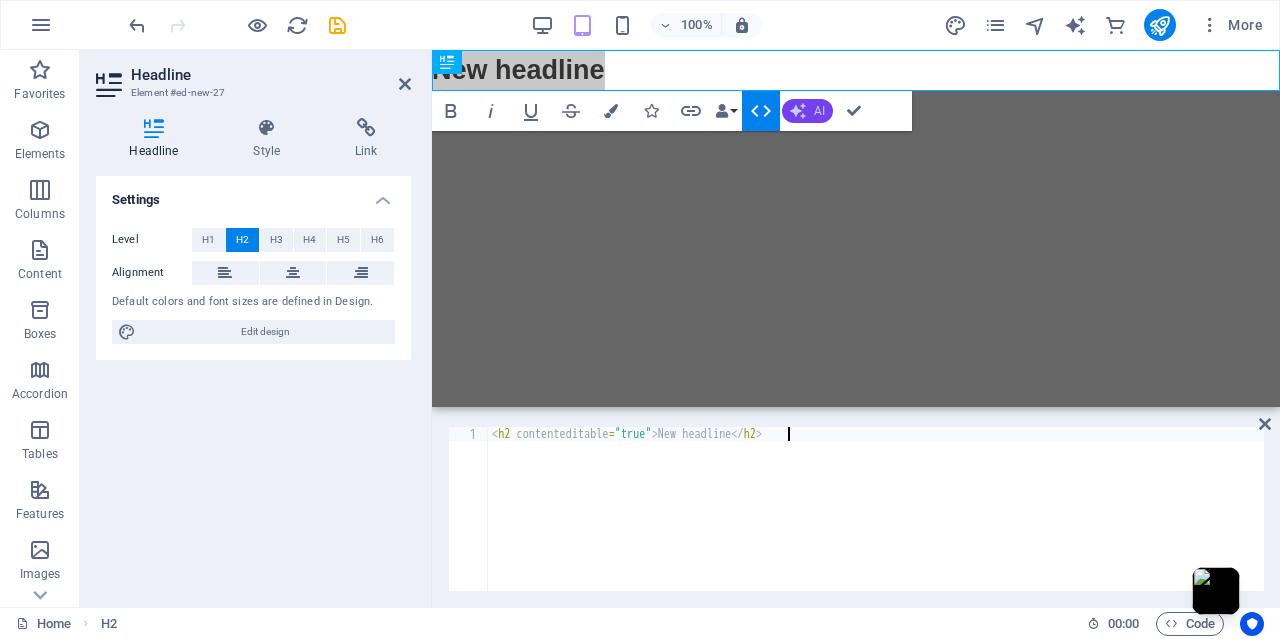 click 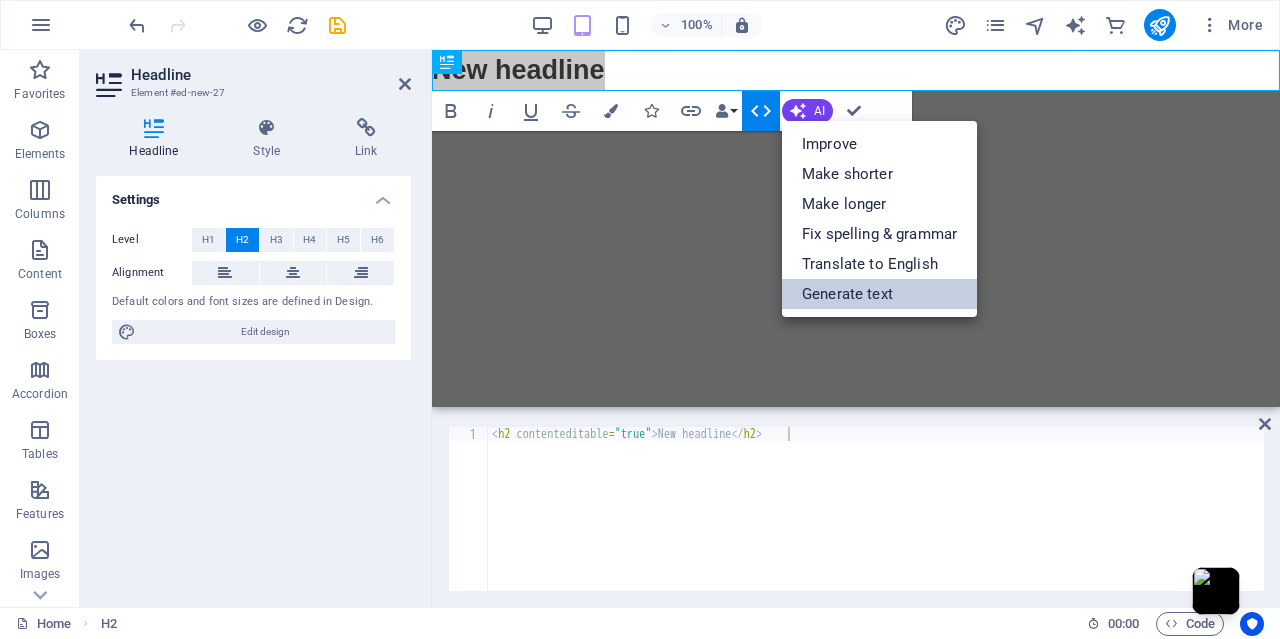 click on "Generate text" at bounding box center (879, 294) 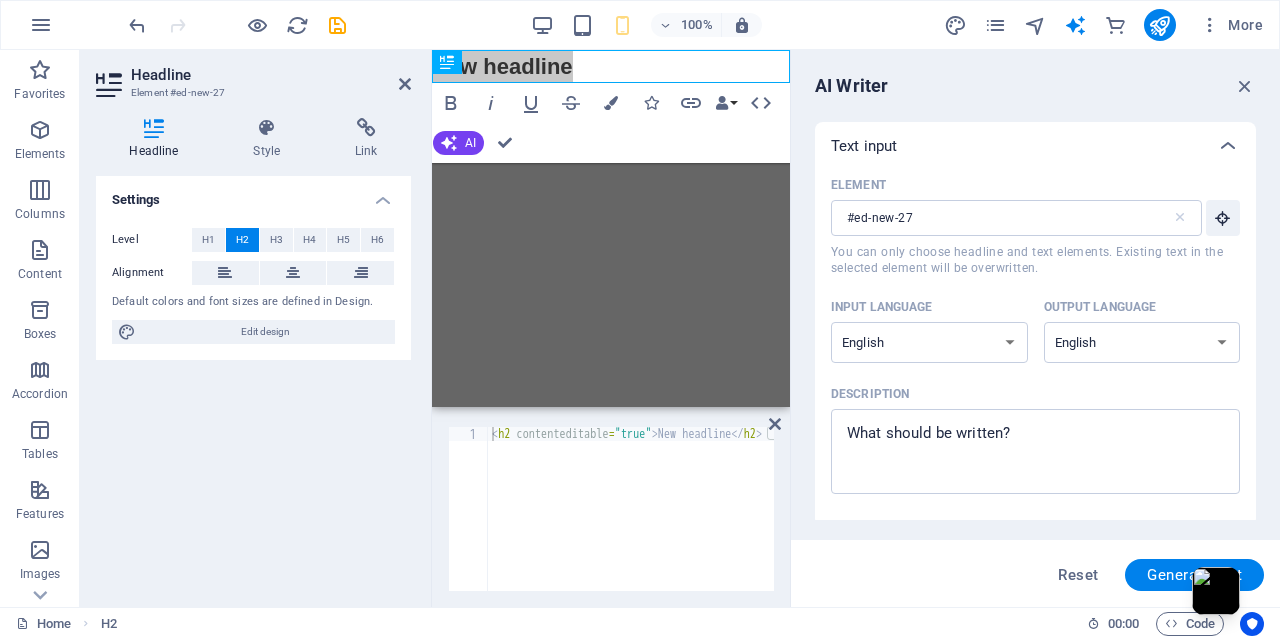 click on "<h2>New headline</h2>" at bounding box center [876, 523] 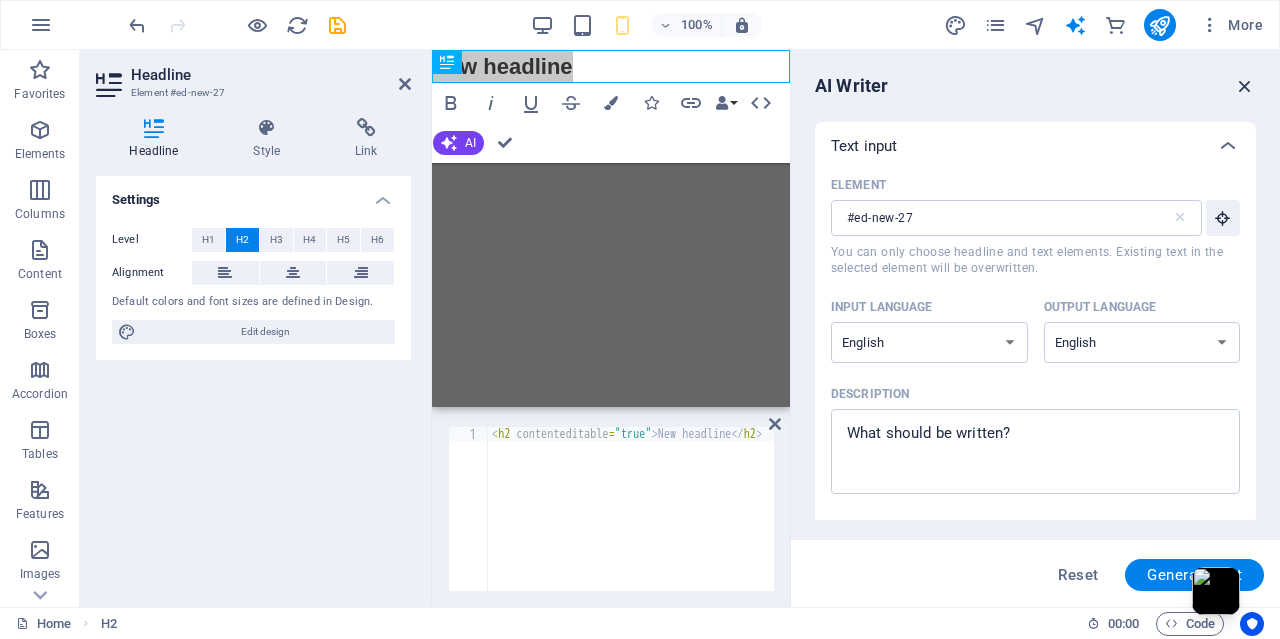 click at bounding box center (1245, 86) 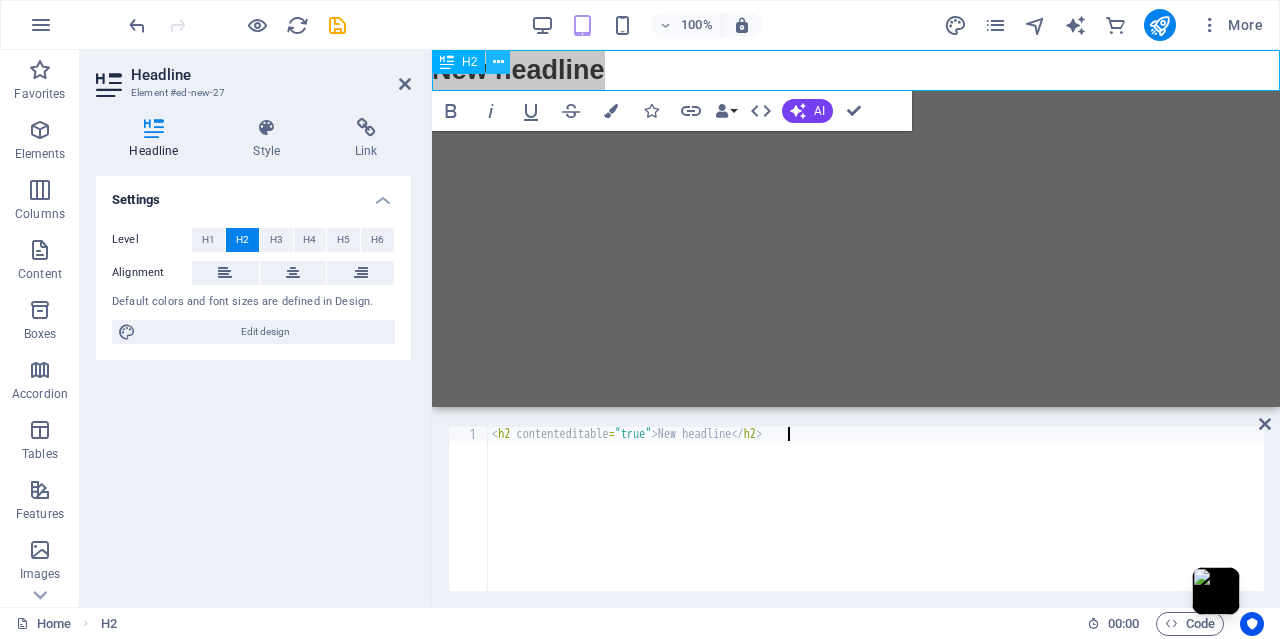 click at bounding box center (498, 62) 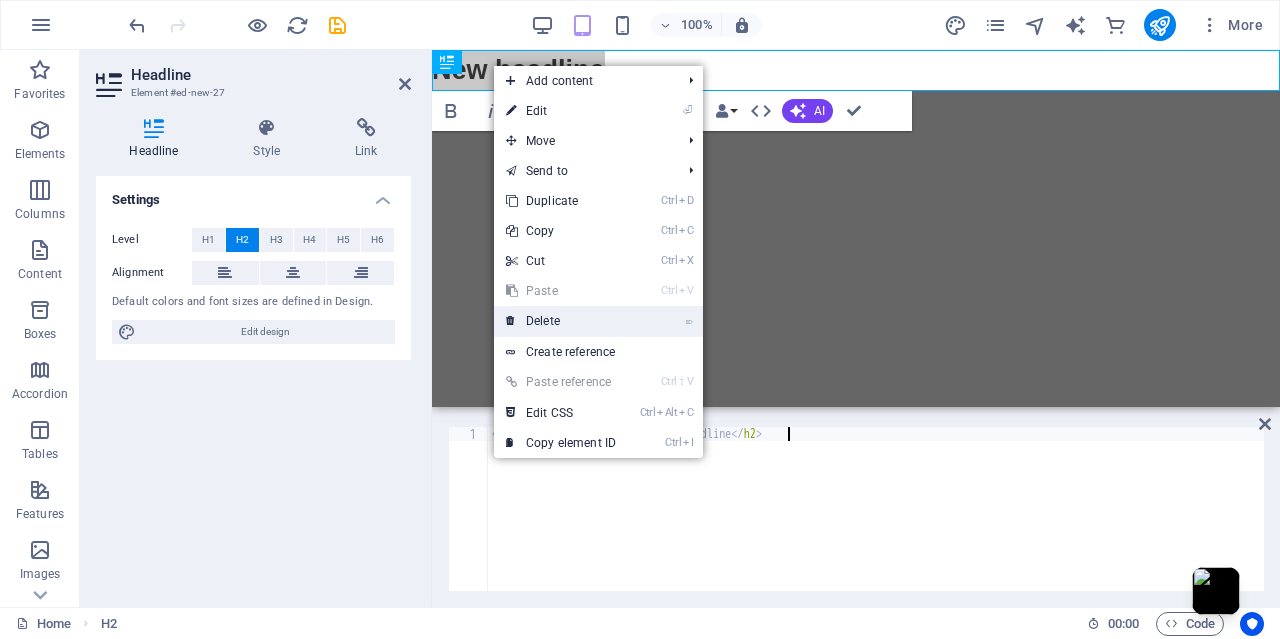 click on "⌦  Delete" at bounding box center (561, 321) 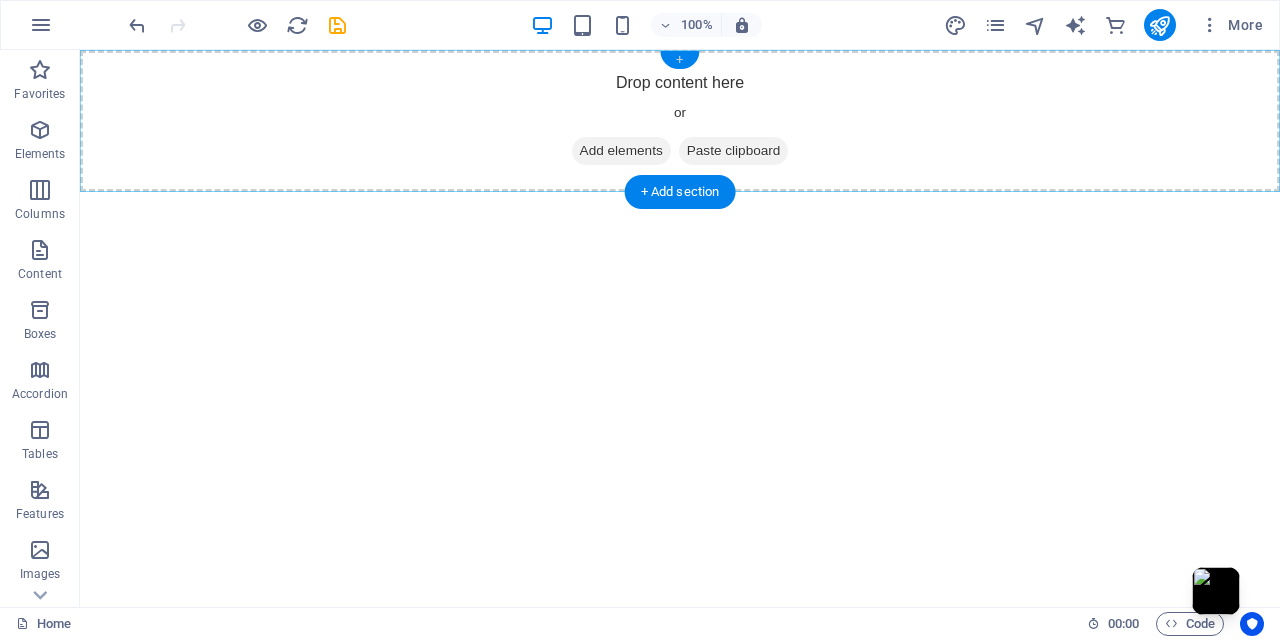 click on "+" at bounding box center (679, 60) 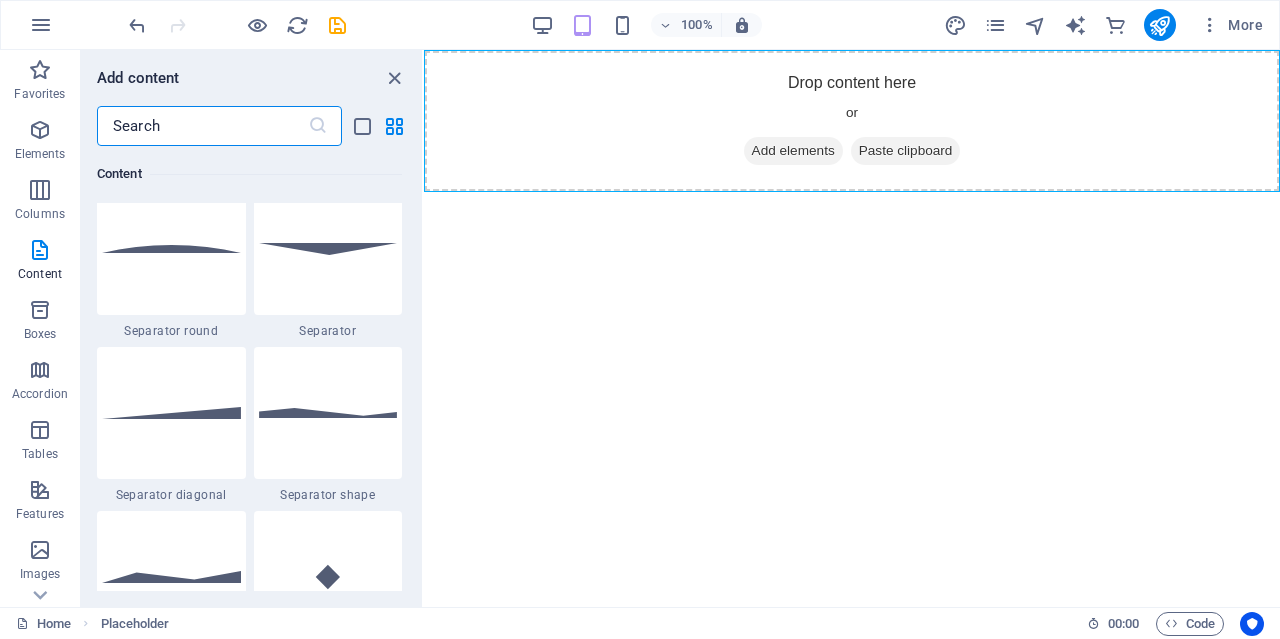 scroll, scrollTop: 4832, scrollLeft: 0, axis: vertical 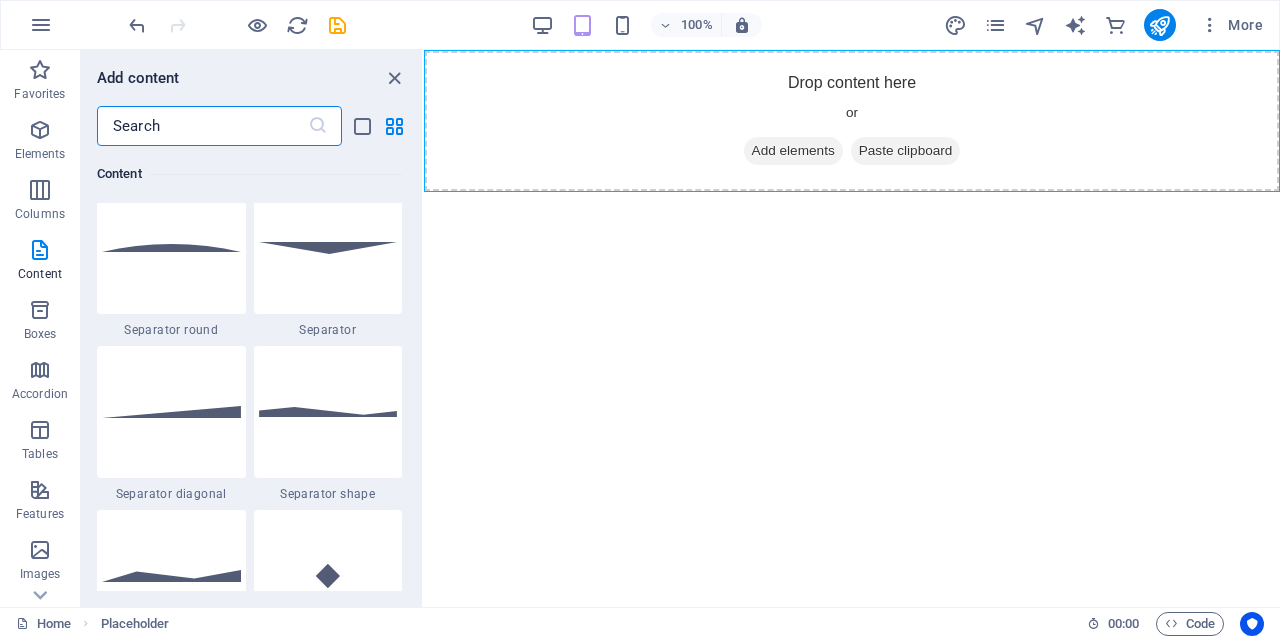 click at bounding box center [202, 126] 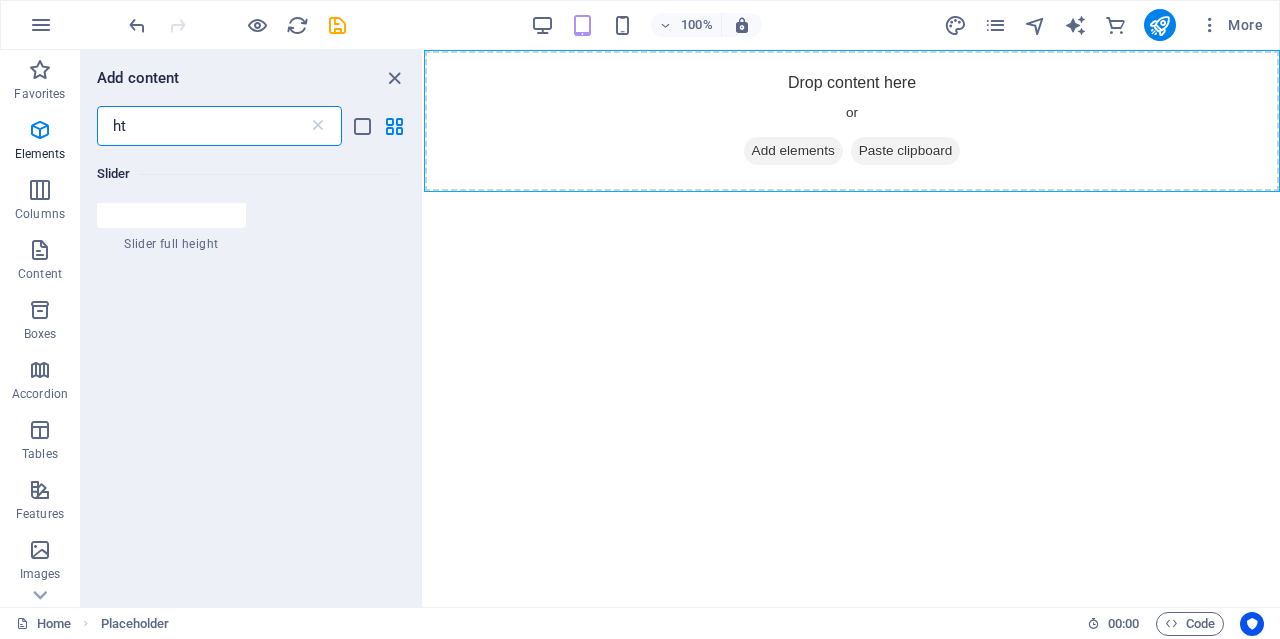 scroll, scrollTop: 0, scrollLeft: 0, axis: both 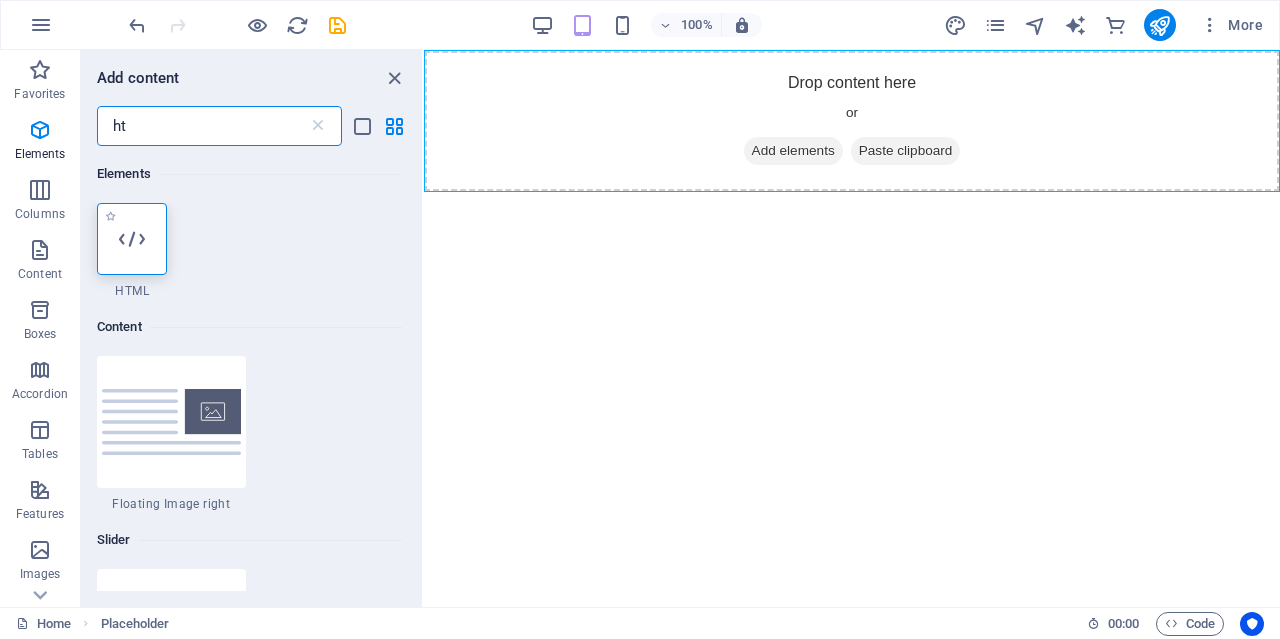 type on "ht" 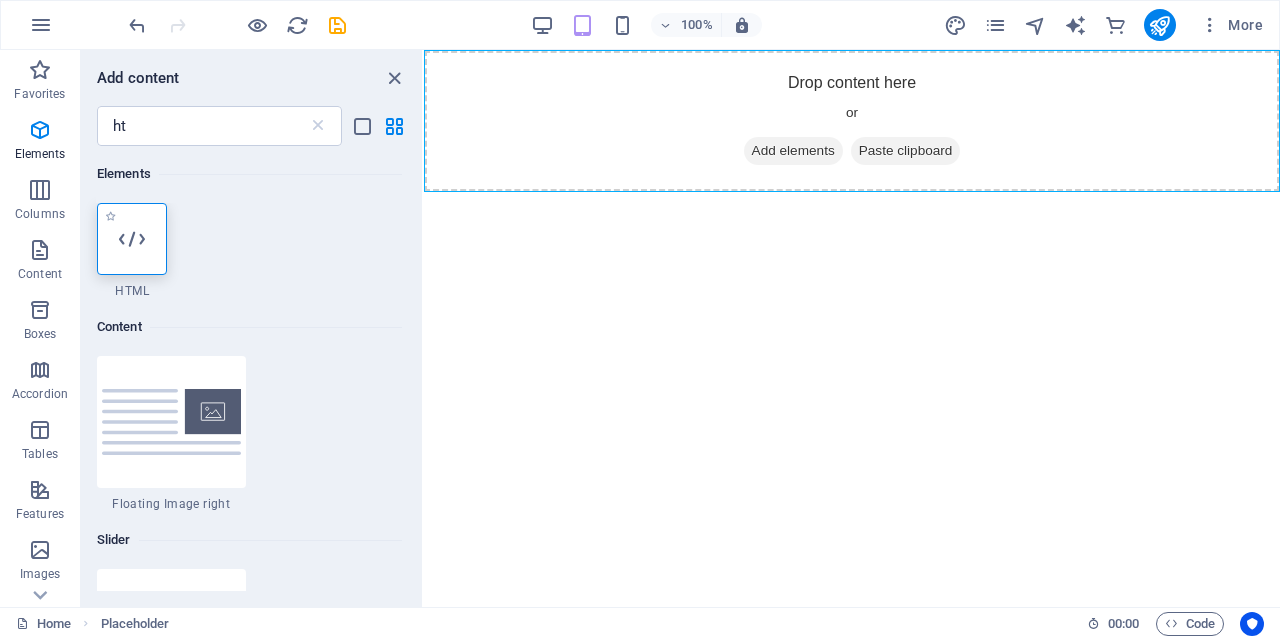 drag, startPoint x: 130, startPoint y: 244, endPoint x: 143, endPoint y: 337, distance: 93.904205 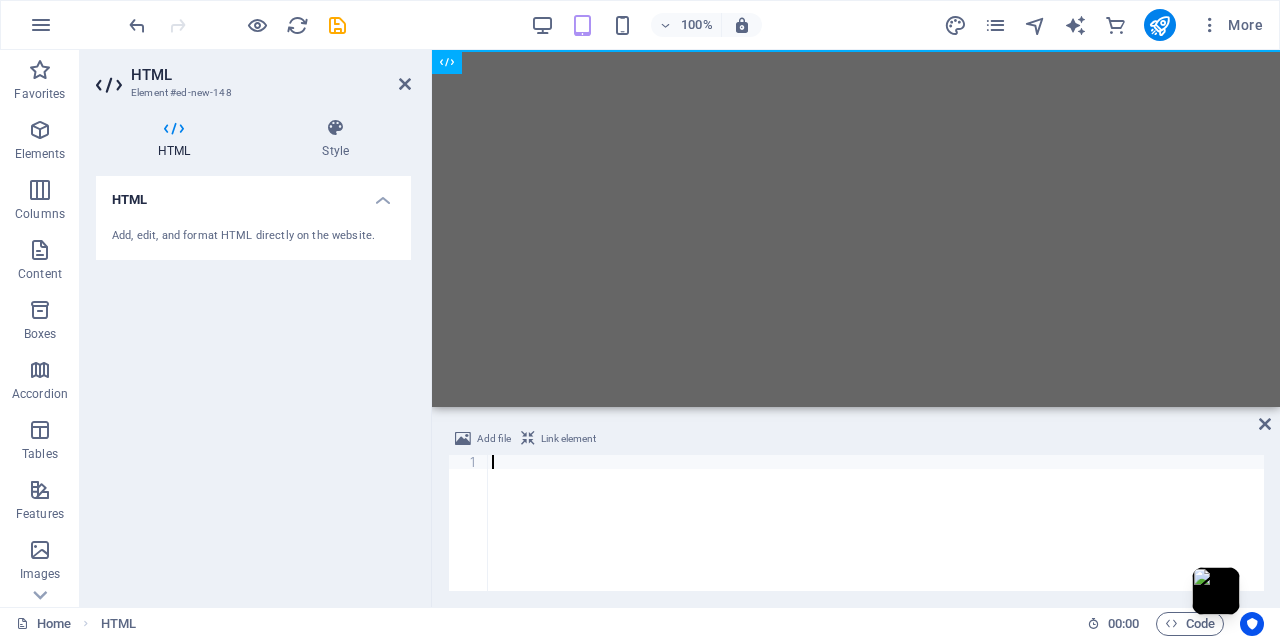 type on "}" 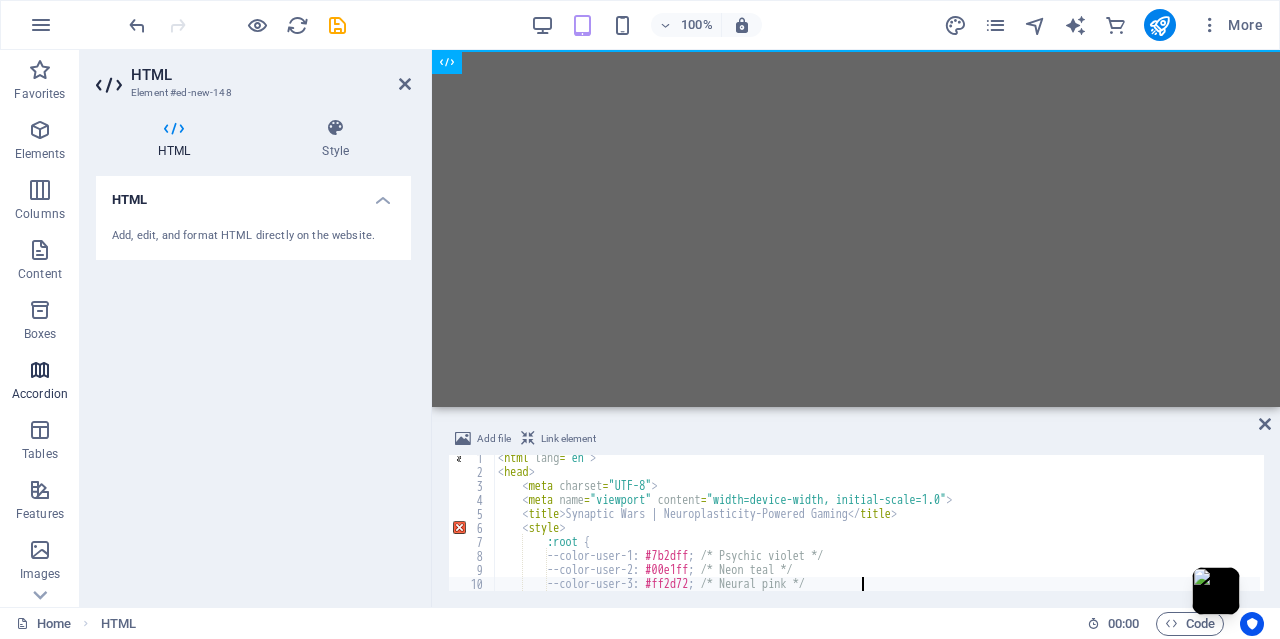 scroll, scrollTop: 4, scrollLeft: 0, axis: vertical 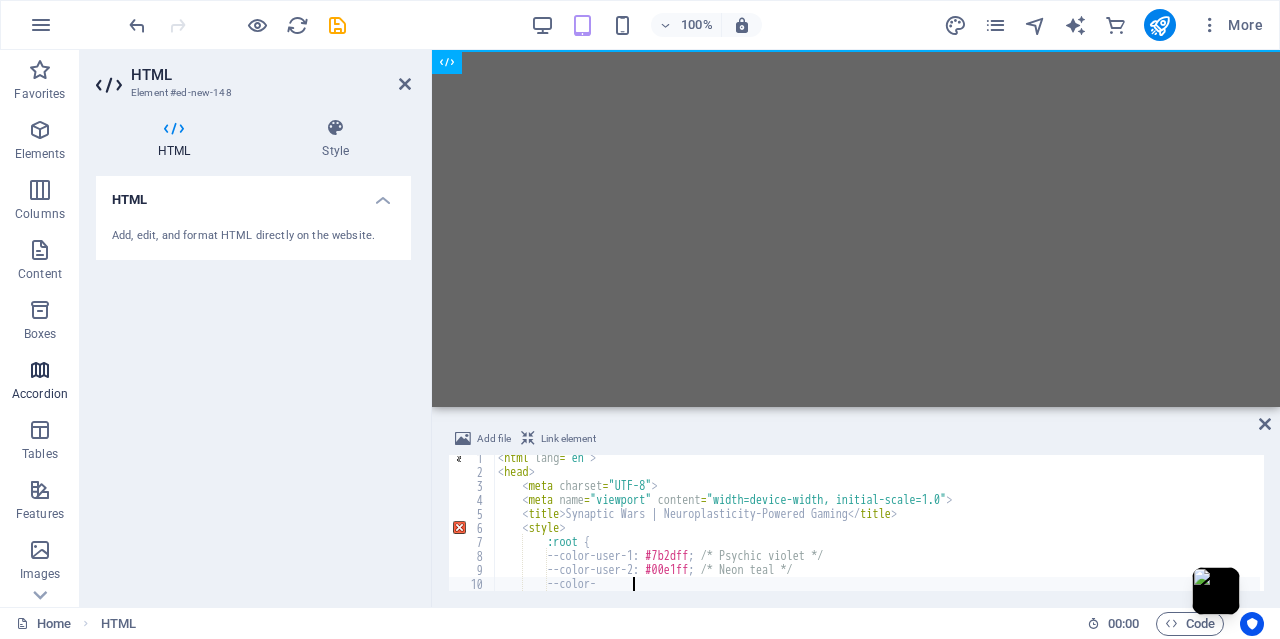 type on "-" 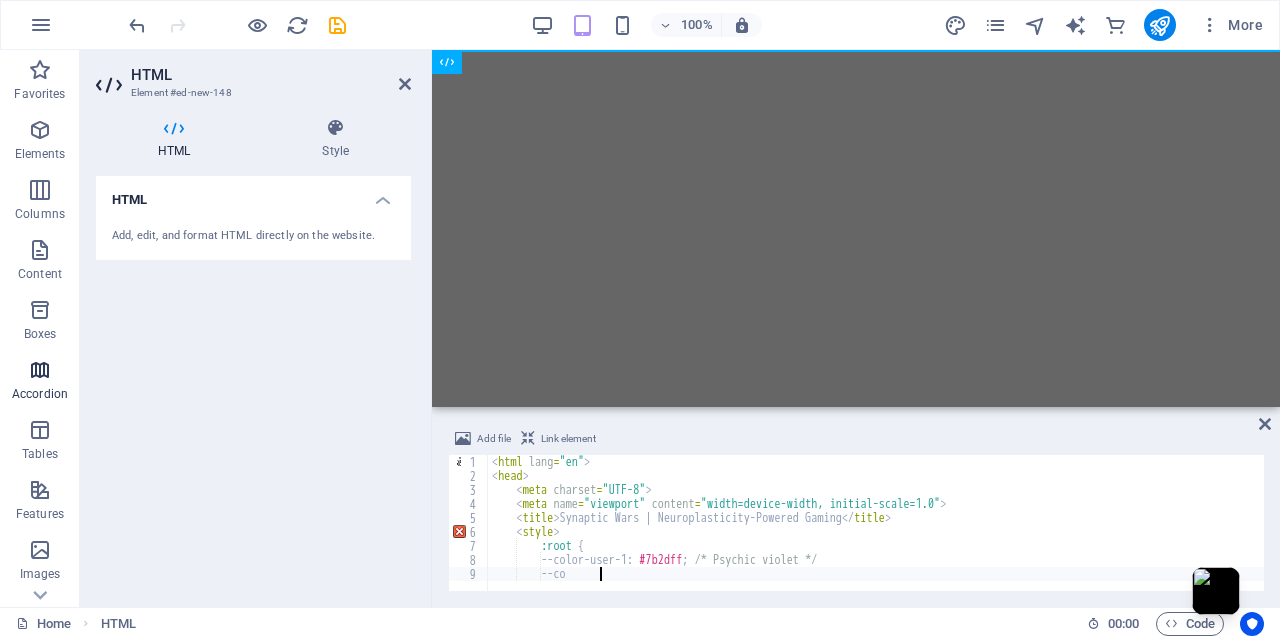 type on "-" 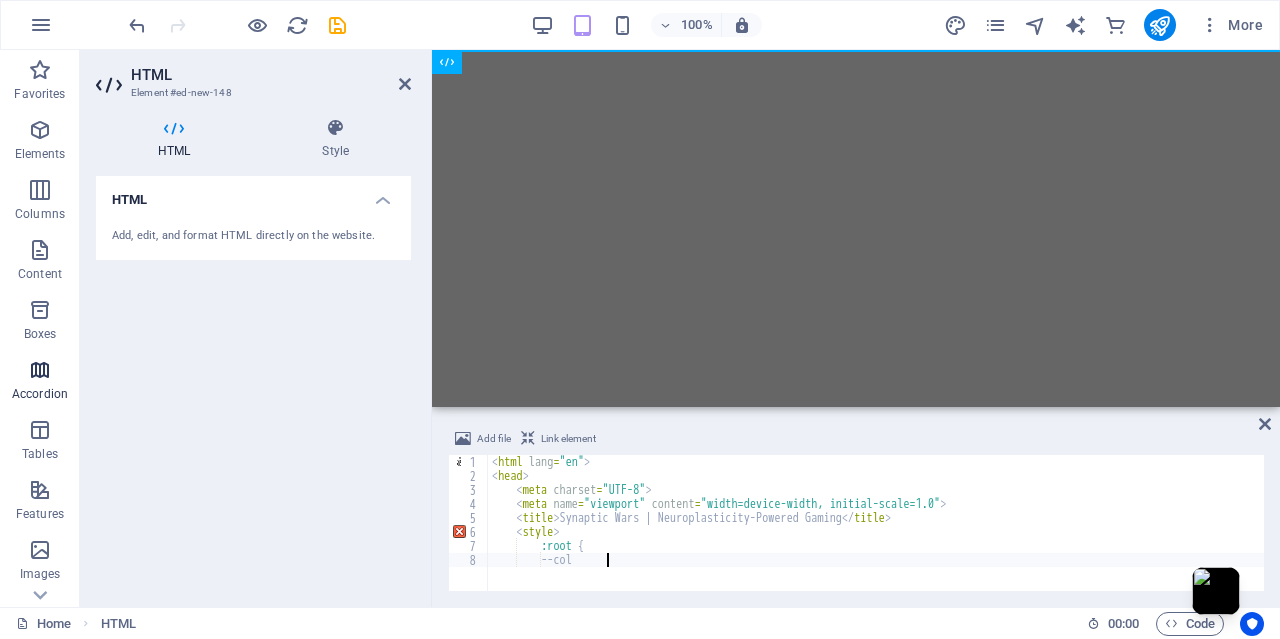 type on "-" 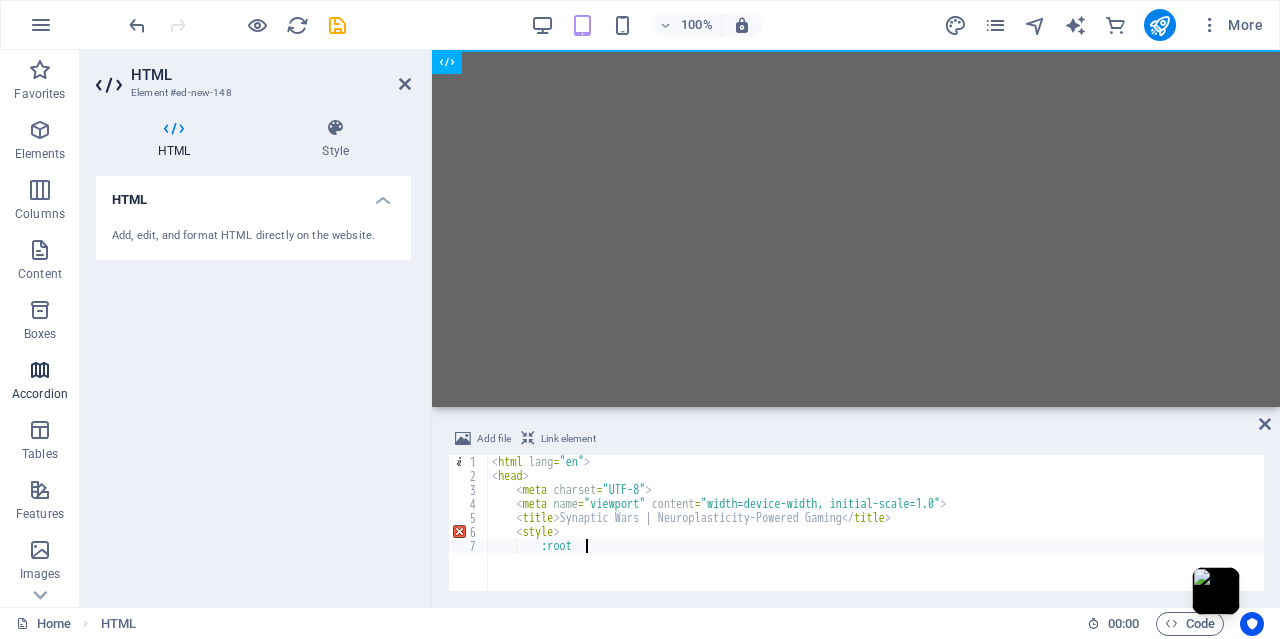 type on ":" 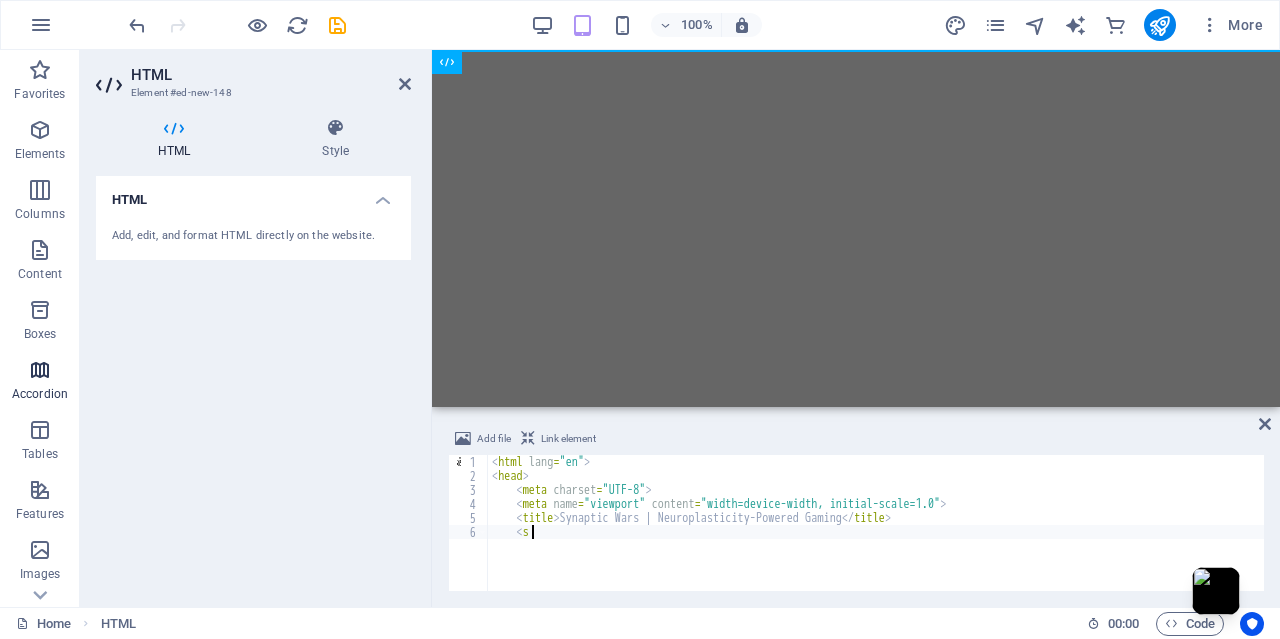 type on "<" 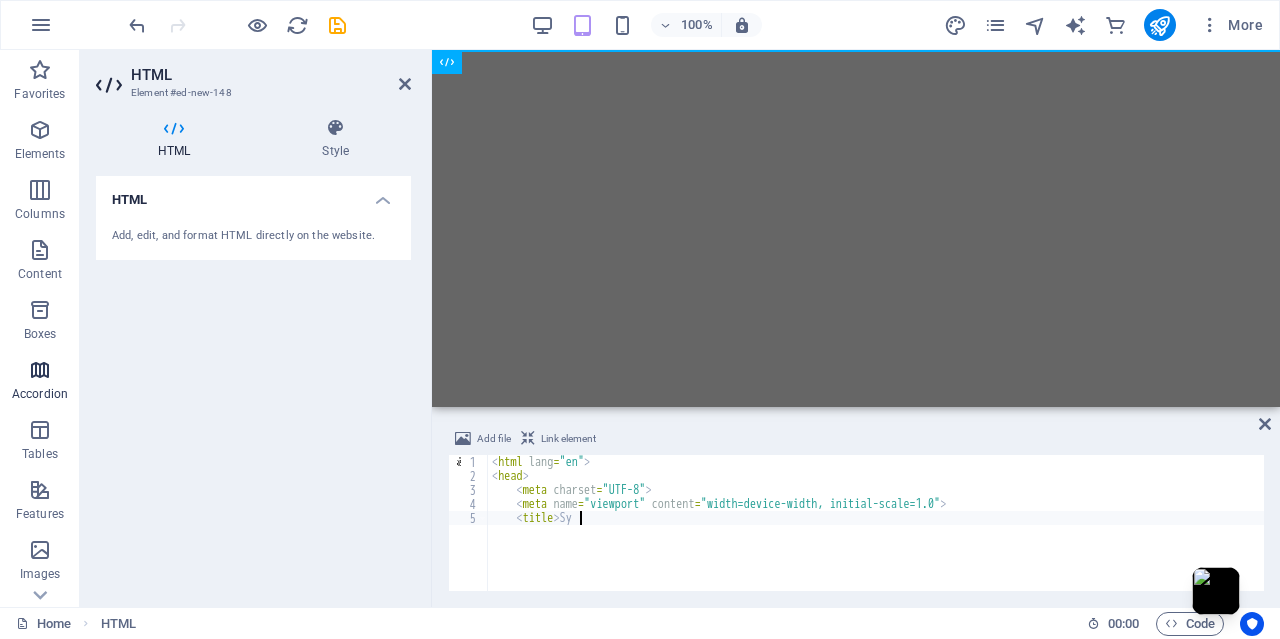 type on "<" 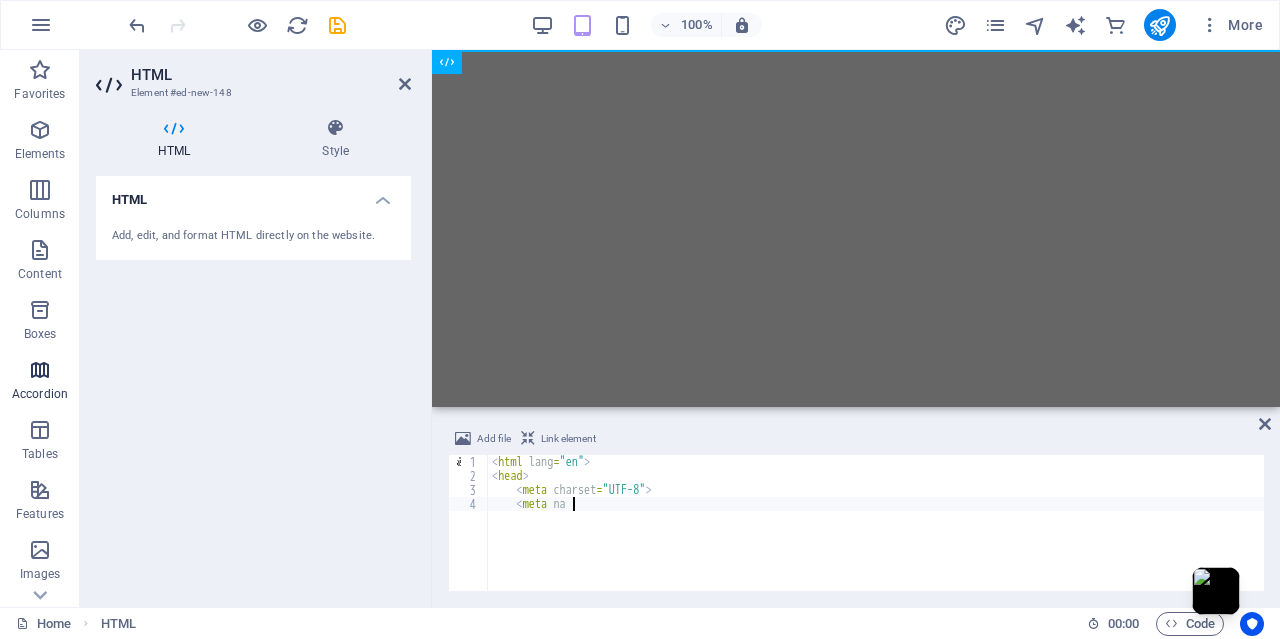 type on "<" 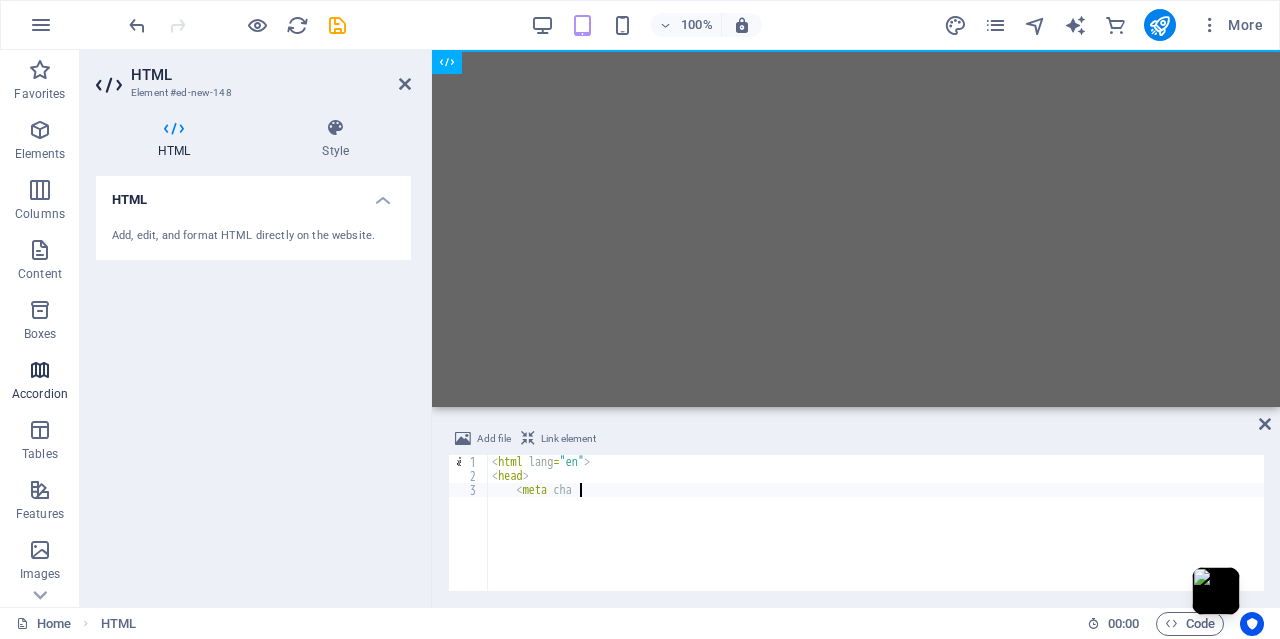 type on "<" 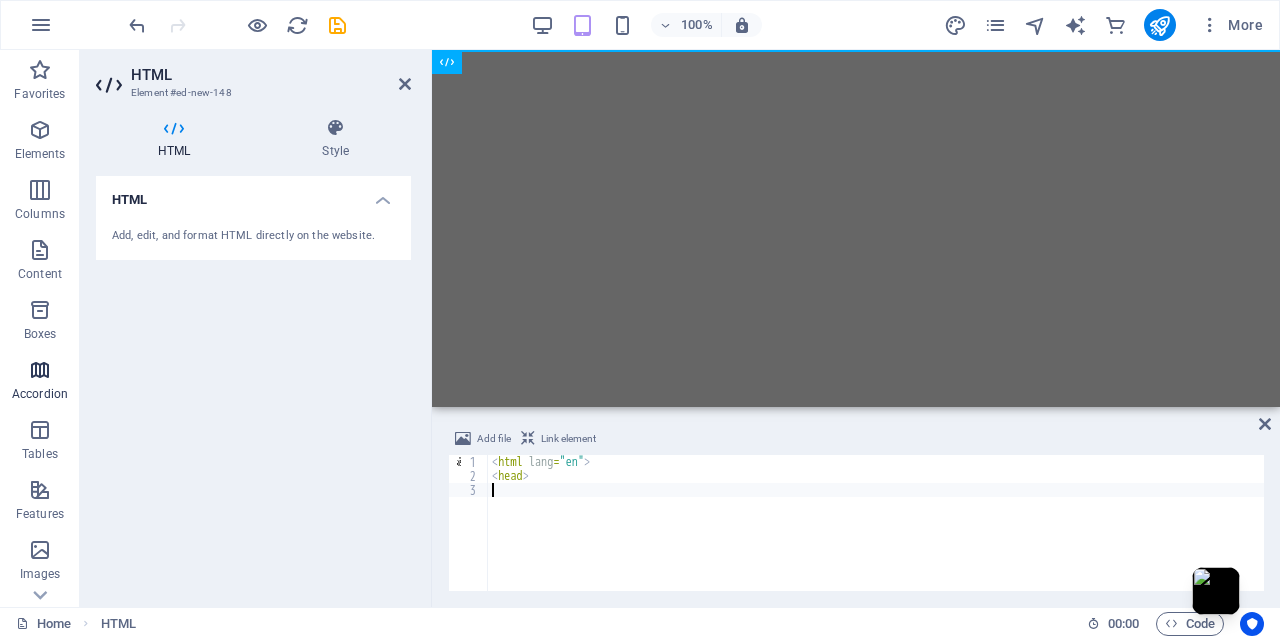 type on "<" 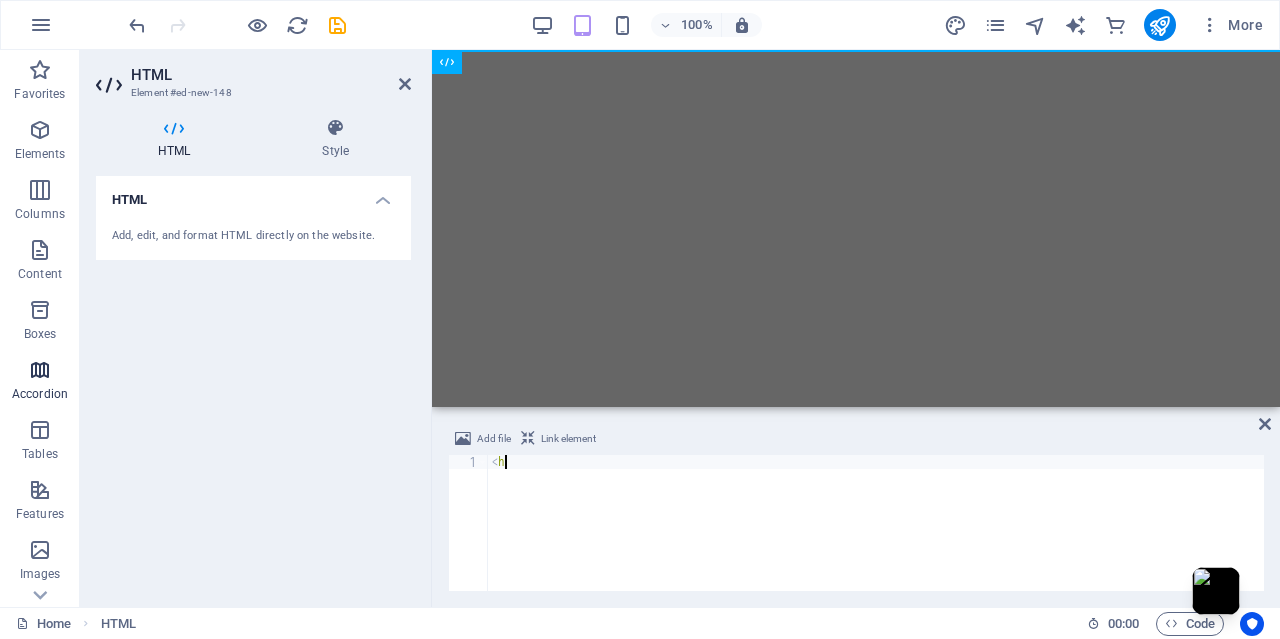 type on "<" 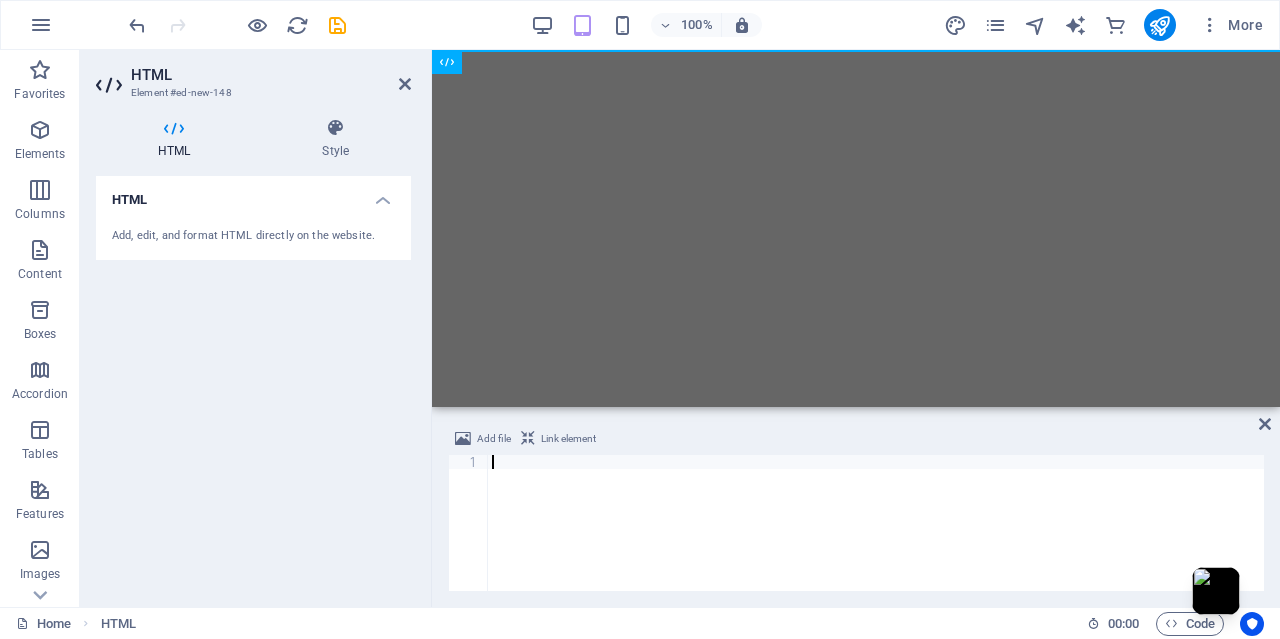 paste 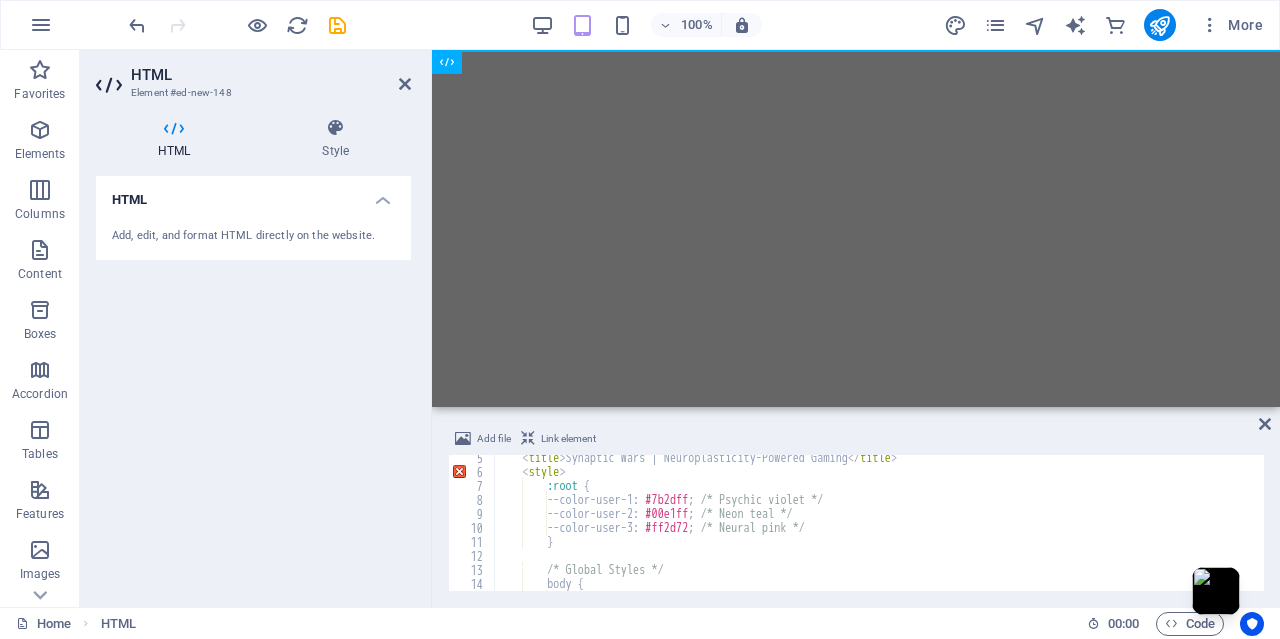 scroll, scrollTop: 0, scrollLeft: 0, axis: both 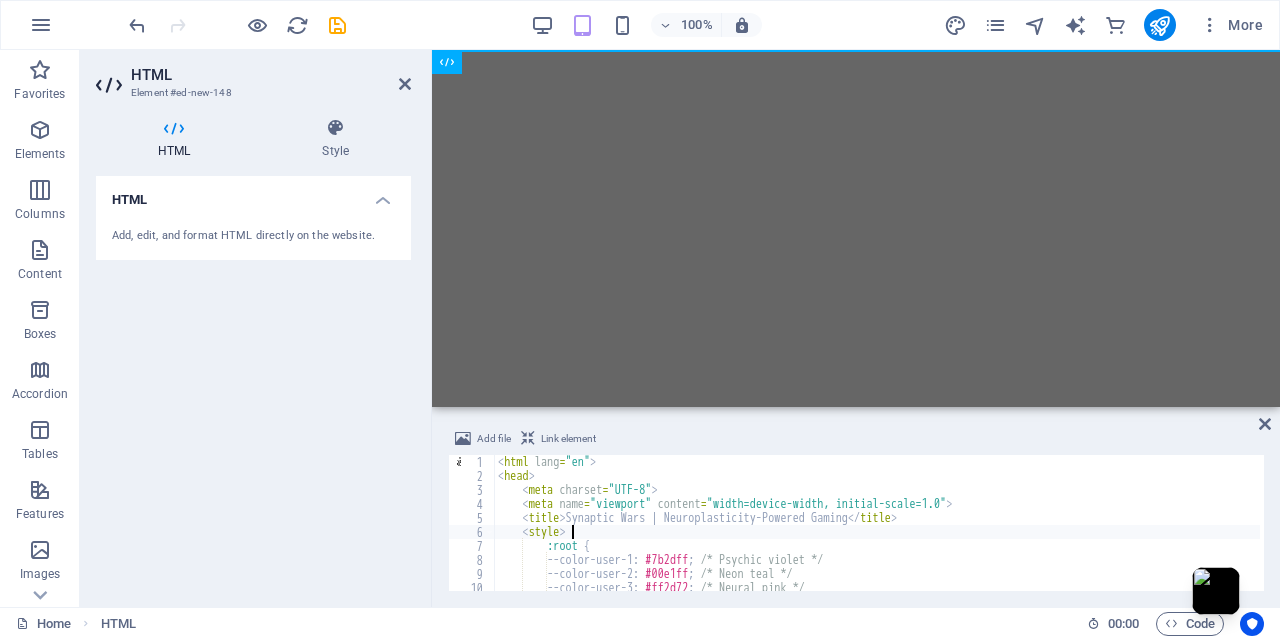 type on "overflow-x: hidden;" 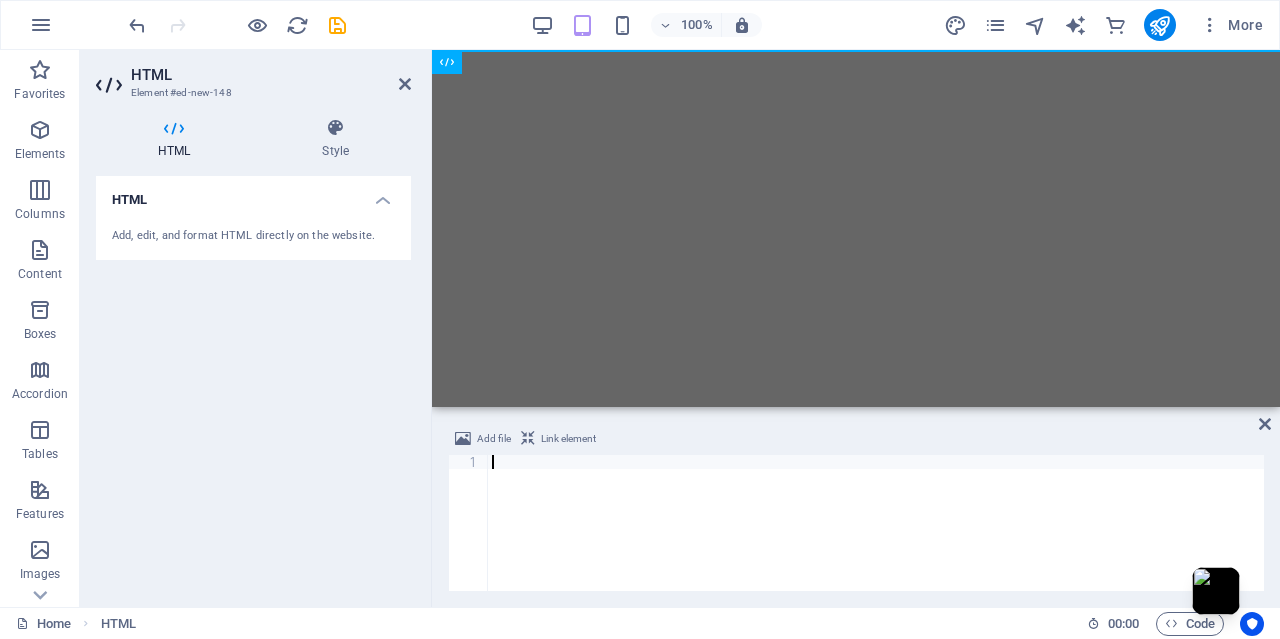 paste on "}" 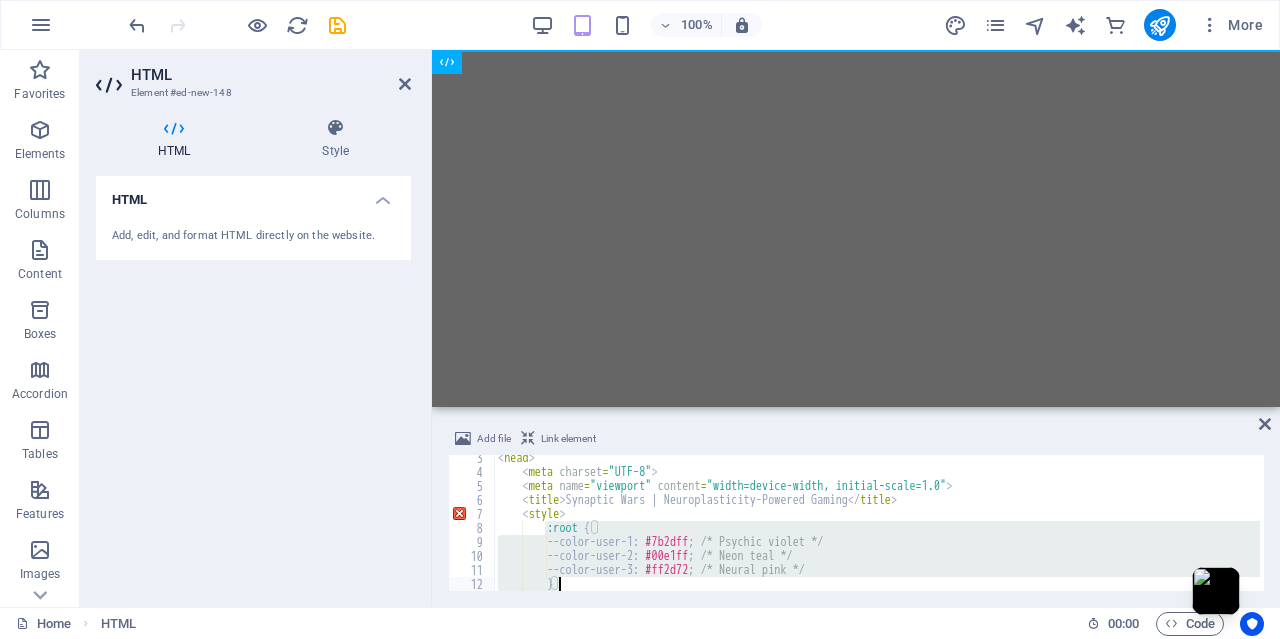 drag, startPoint x: 548, startPoint y: 525, endPoint x: 670, endPoint y: 609, distance: 148.12157 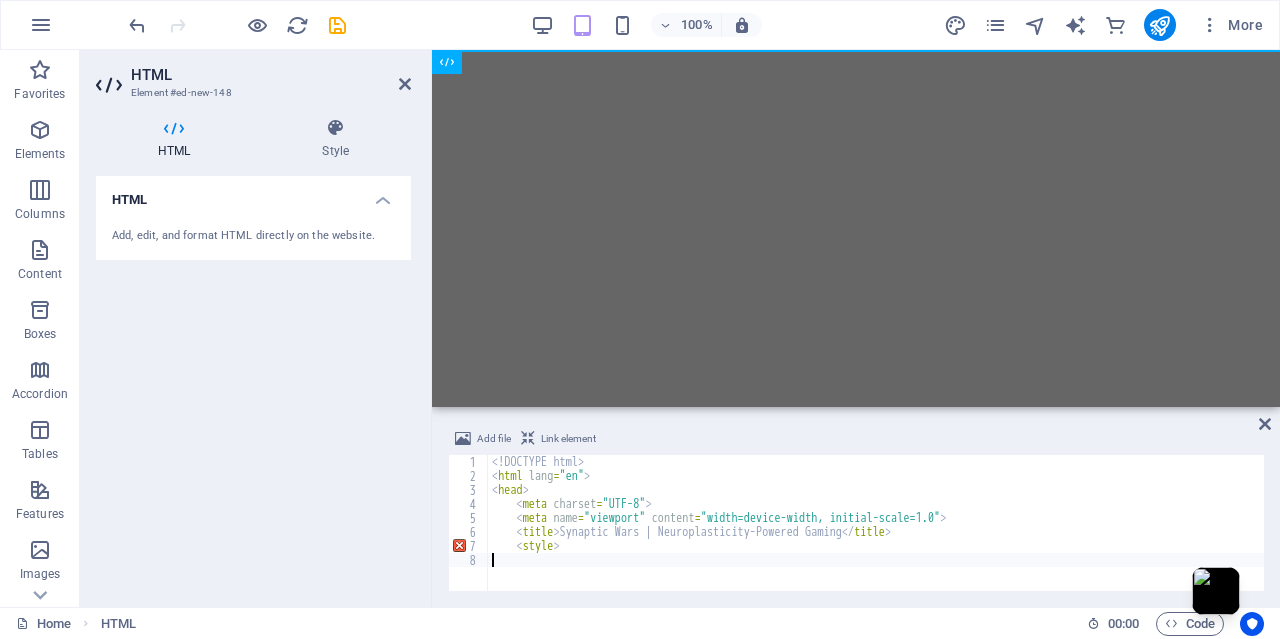 type on "<style>" 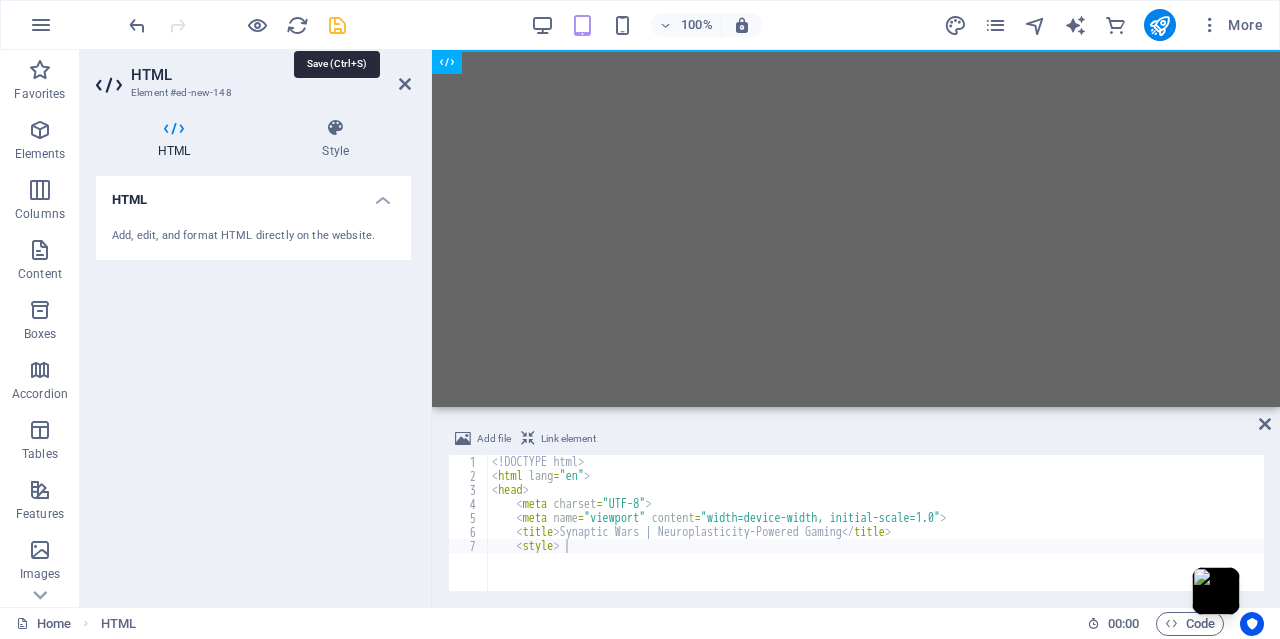 click at bounding box center (337, 25) 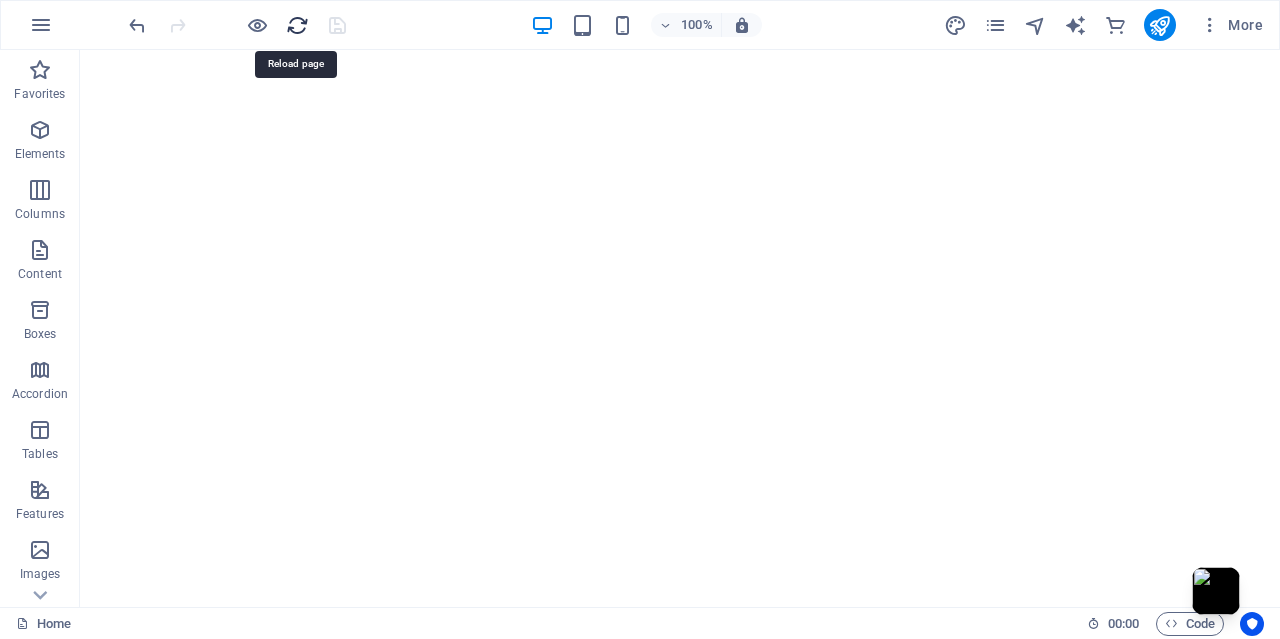 click at bounding box center (297, 25) 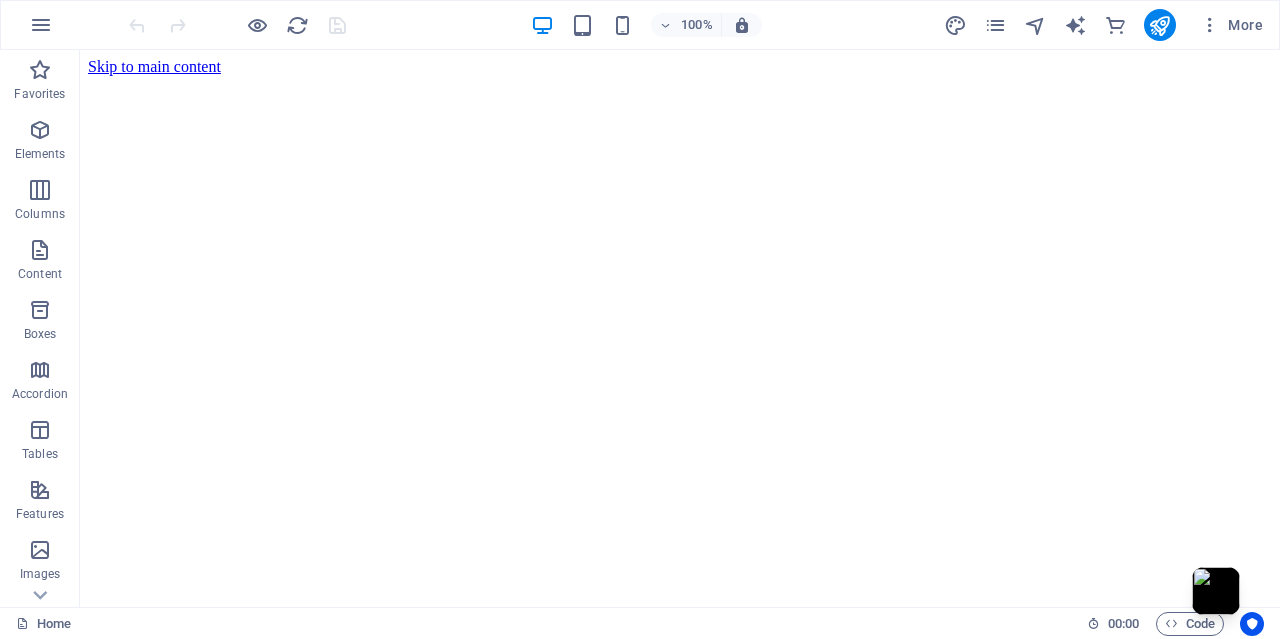 scroll, scrollTop: 0, scrollLeft: 0, axis: both 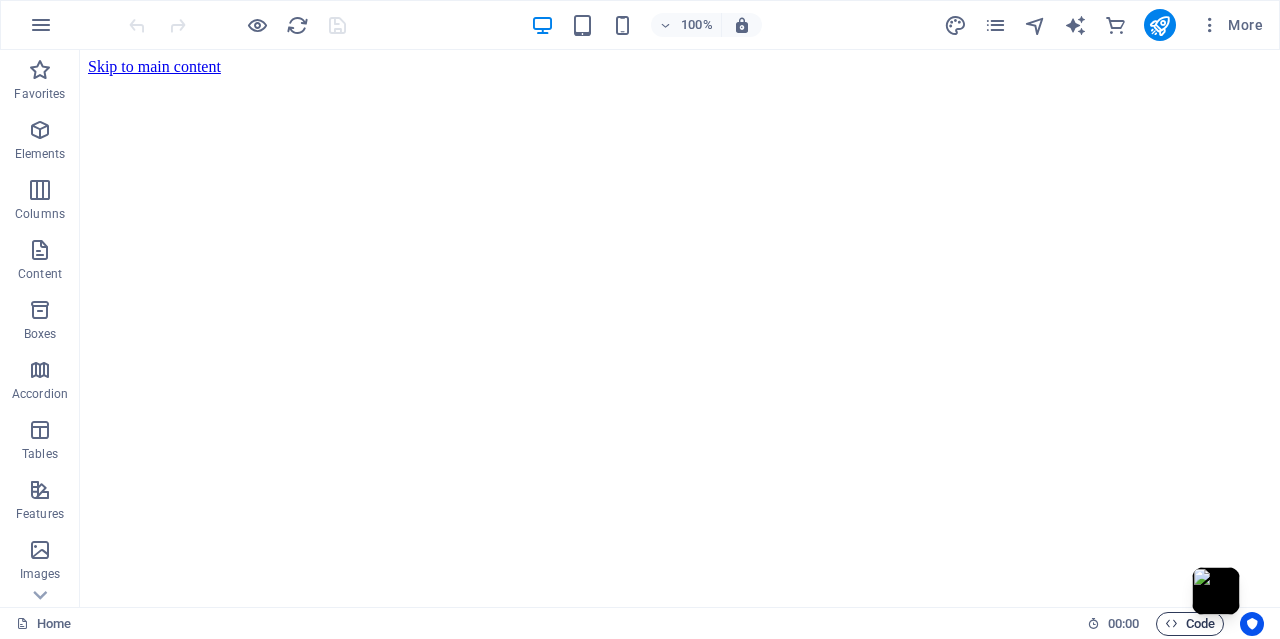 drag, startPoint x: 1175, startPoint y: 627, endPoint x: 1158, endPoint y: 628, distance: 17.029387 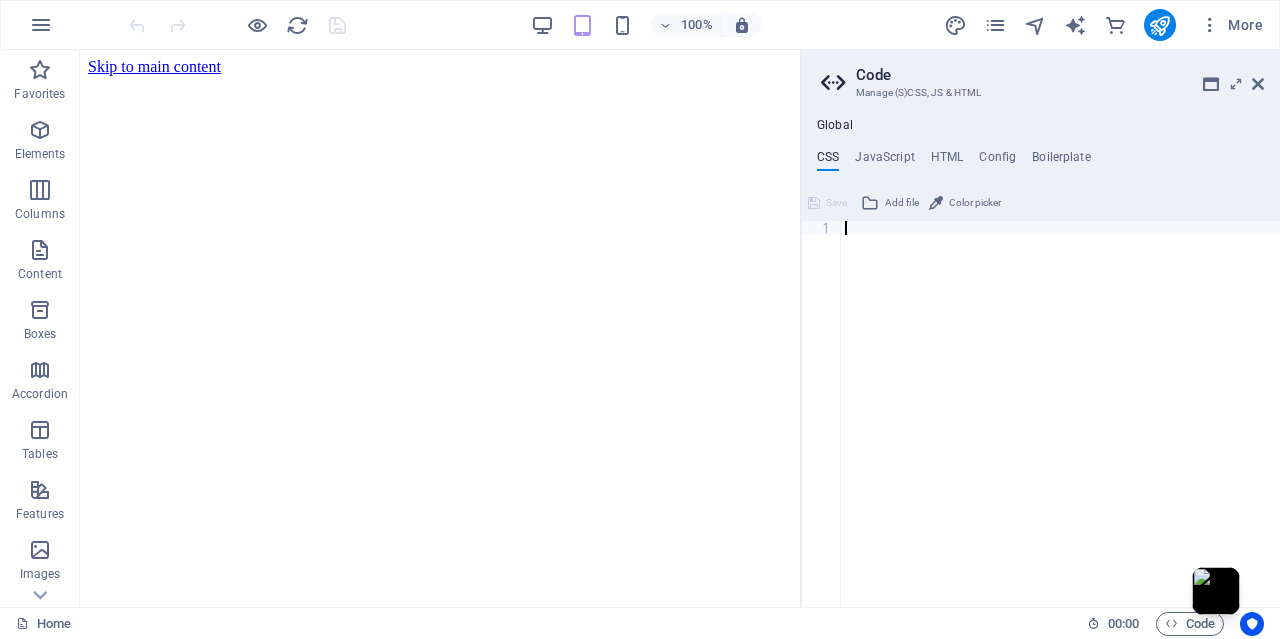 type on "}" 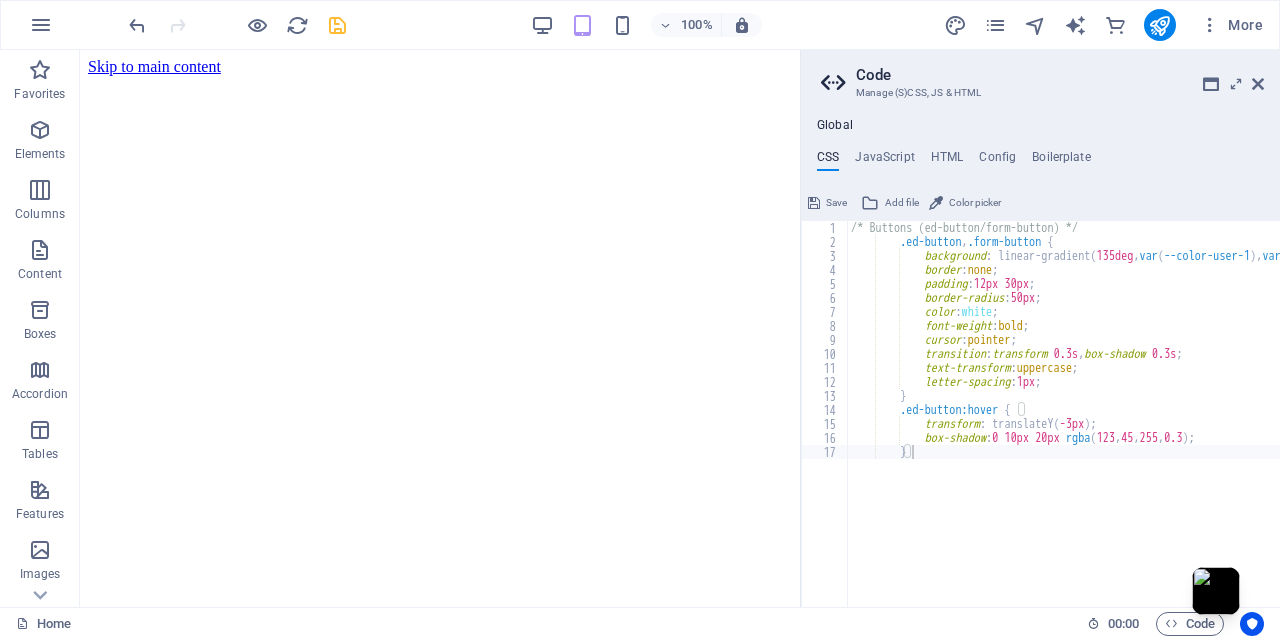 click on "Save" at bounding box center (827, 203) 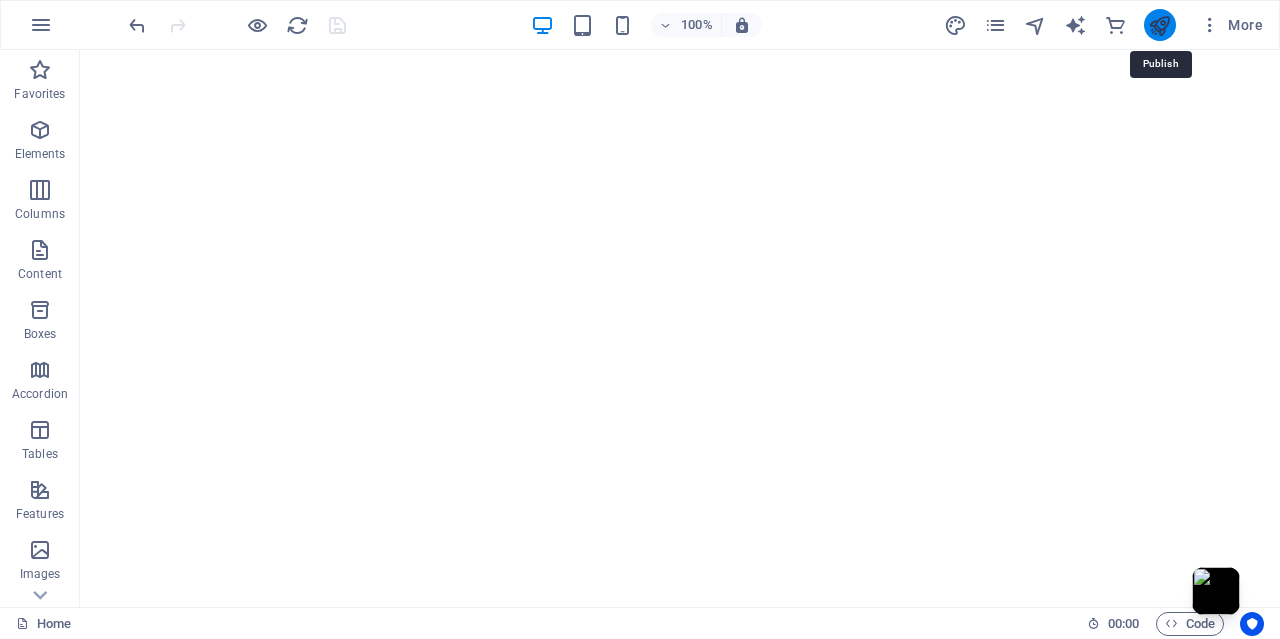 click at bounding box center [1159, 25] 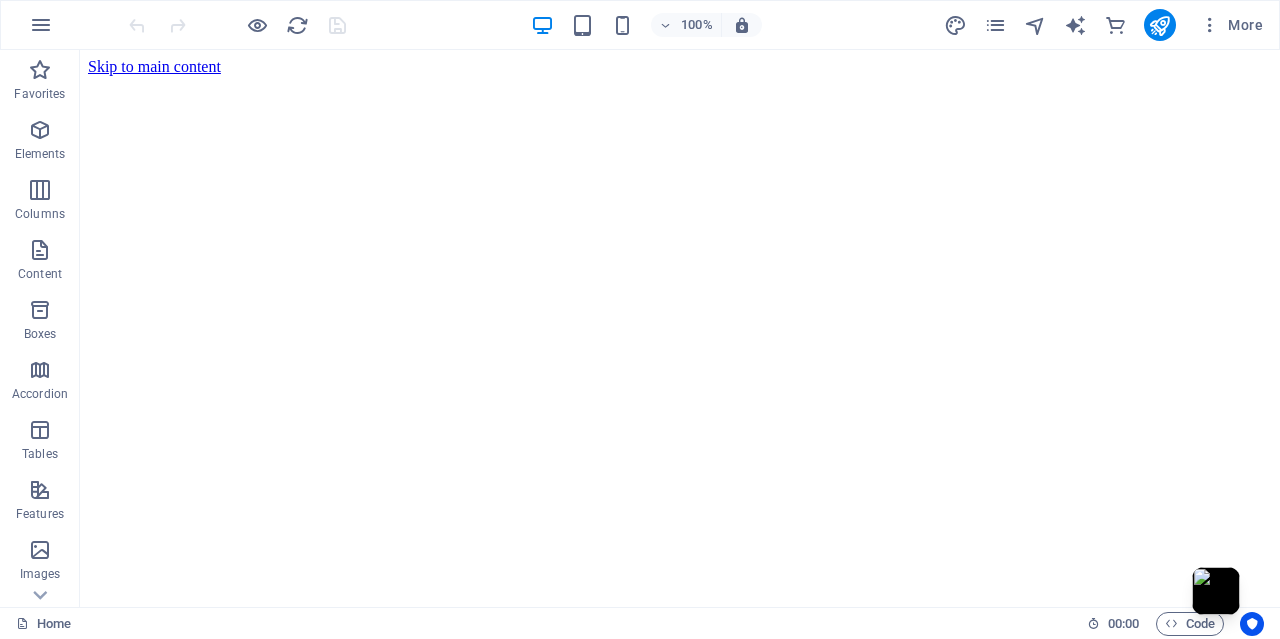 scroll, scrollTop: 0, scrollLeft: 0, axis: both 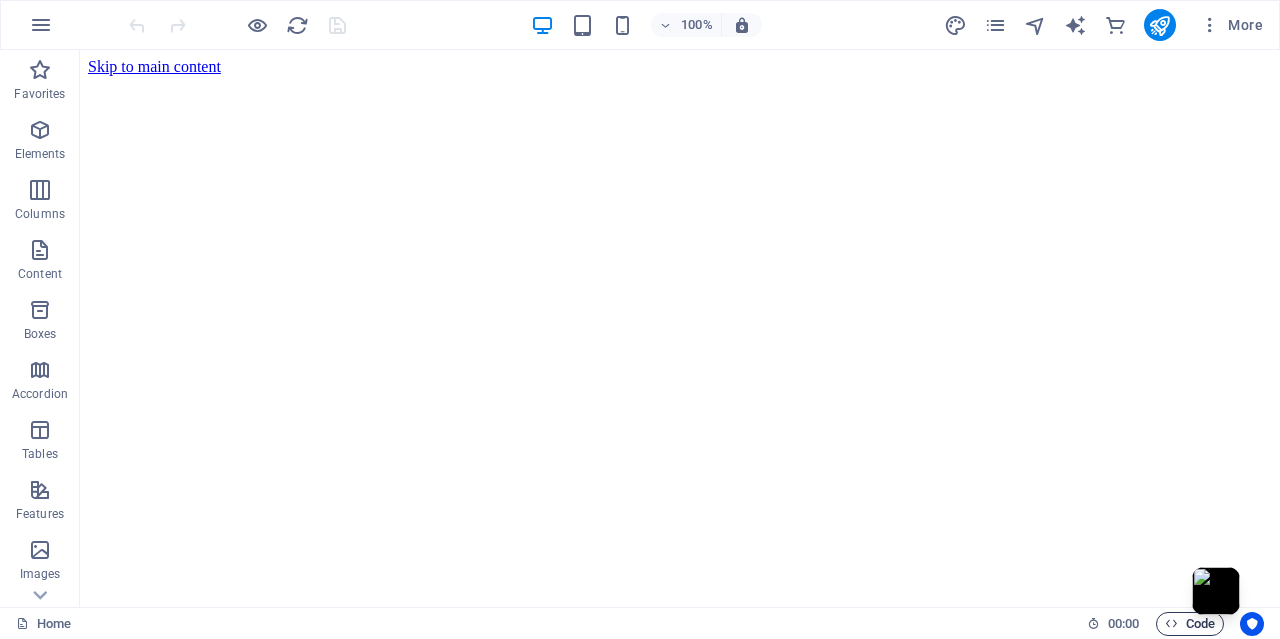 click at bounding box center (1171, 623) 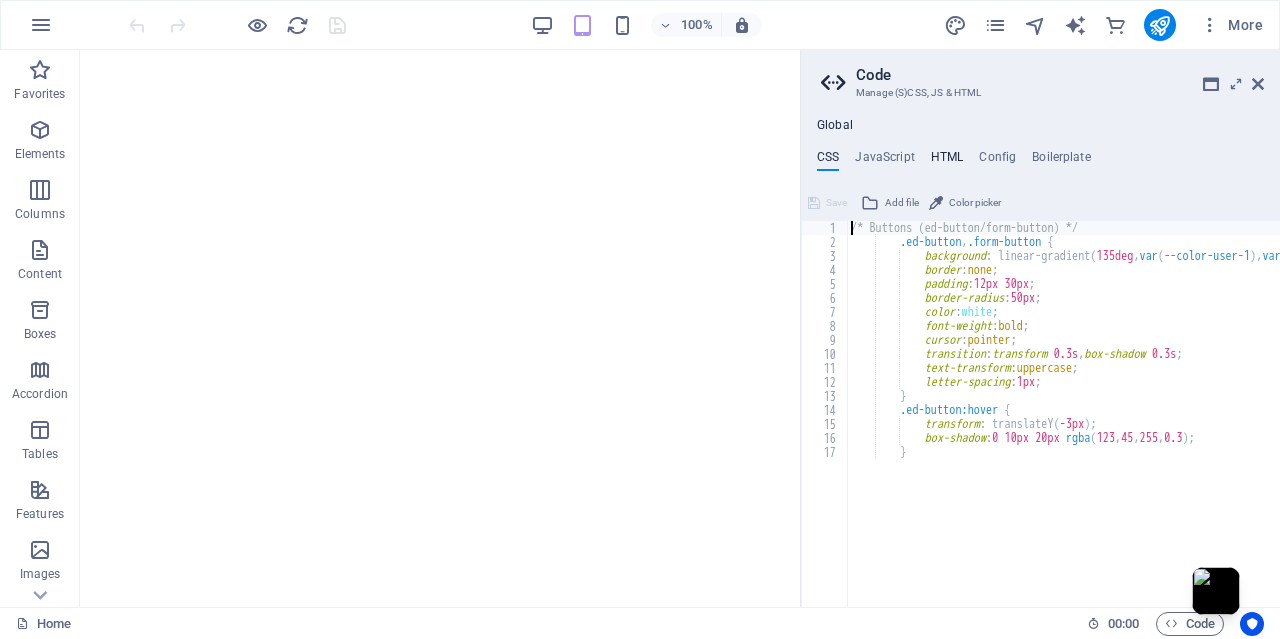 click on "HTML" at bounding box center (947, 161) 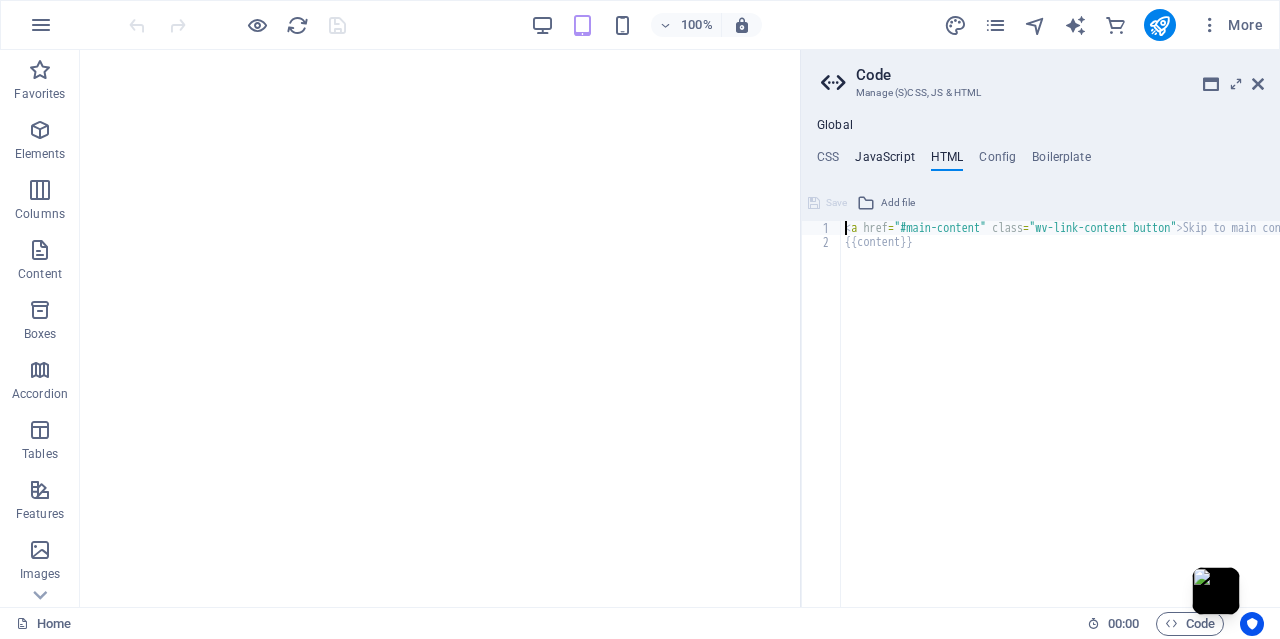 click on "JavaScript" at bounding box center [884, 161] 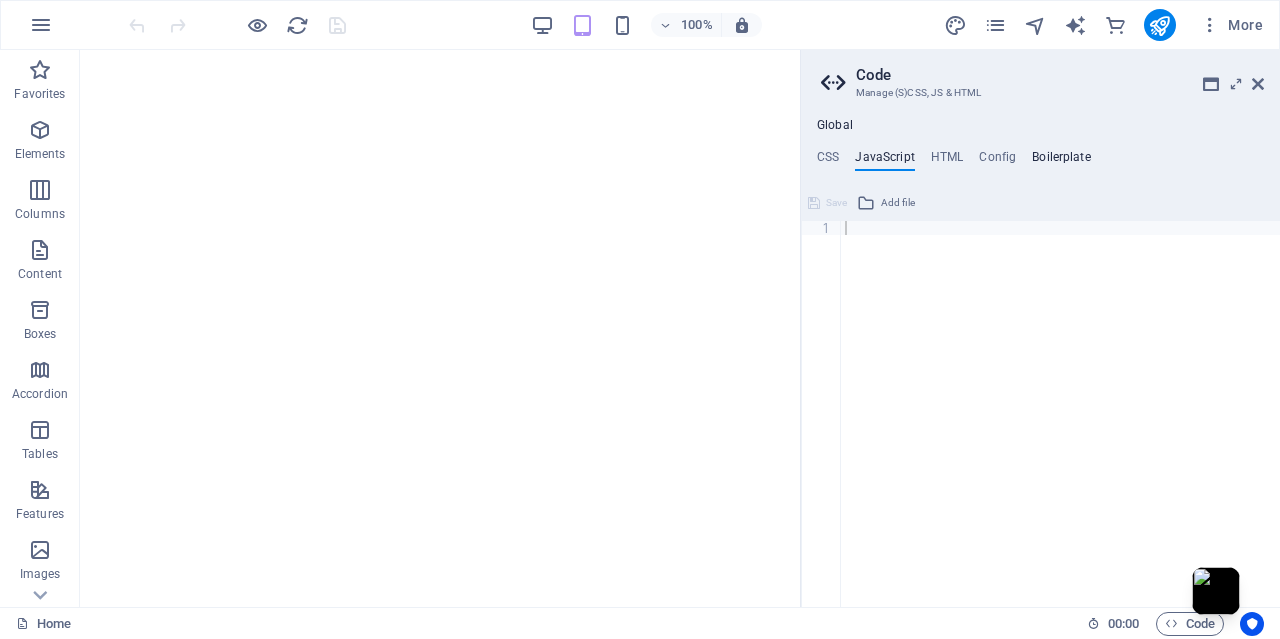 click on "Boilerplate" at bounding box center (1061, 161) 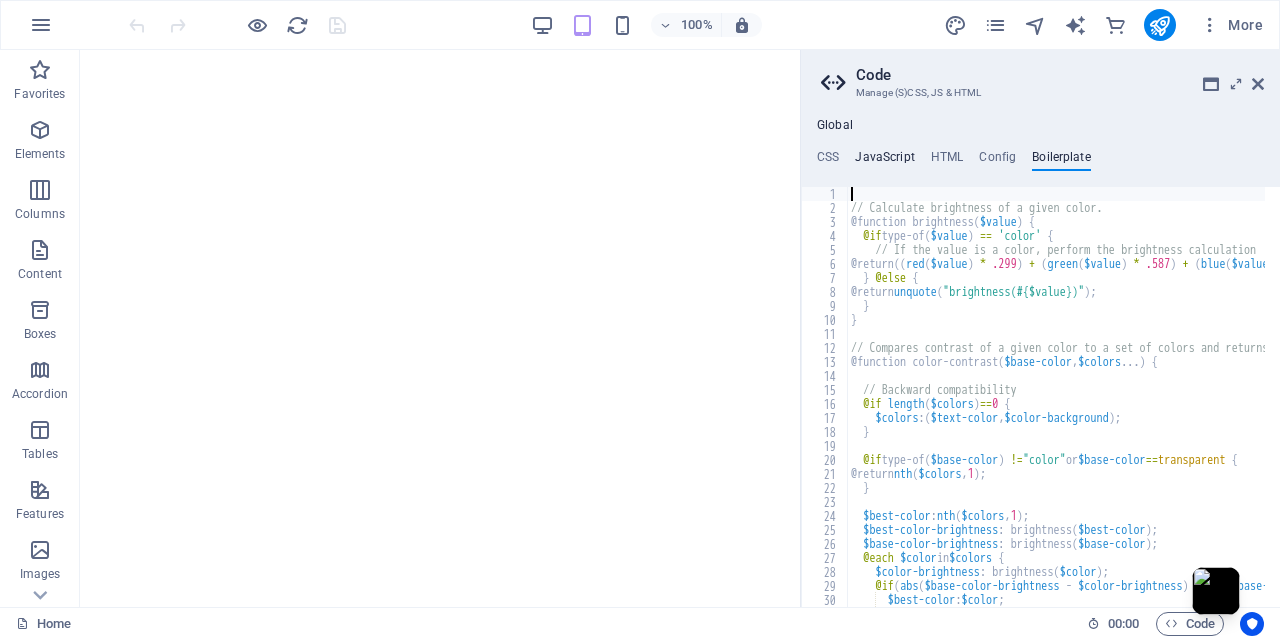 click on "JavaScript" at bounding box center (884, 161) 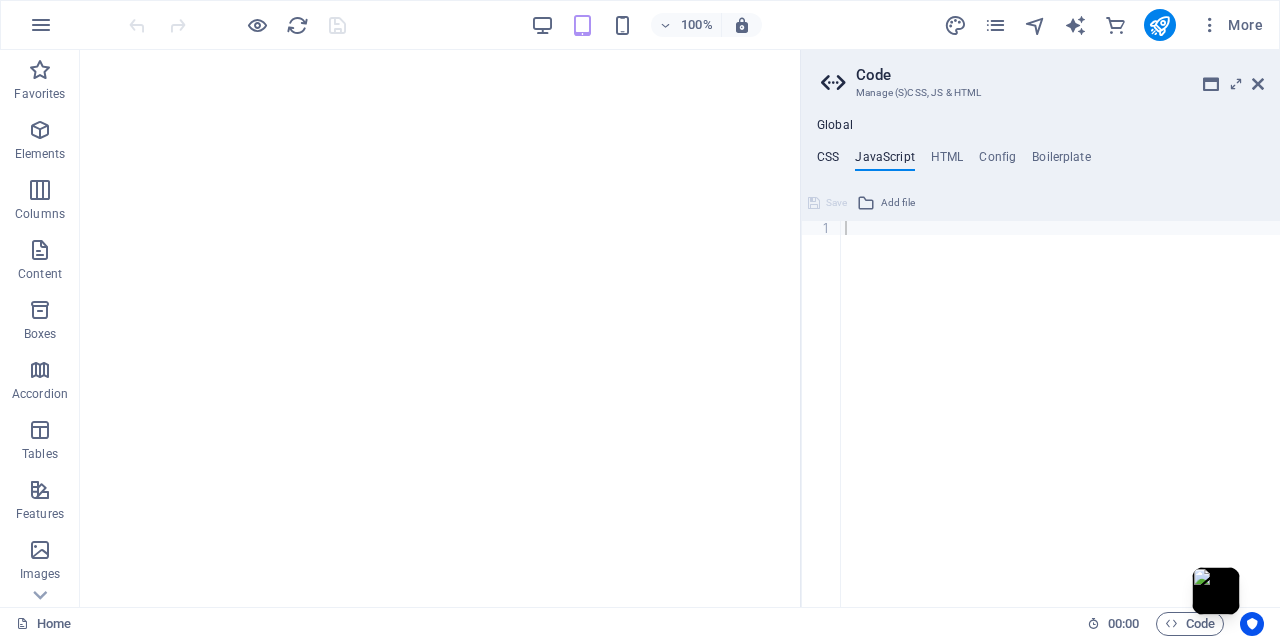 click on "CSS" at bounding box center [828, 161] 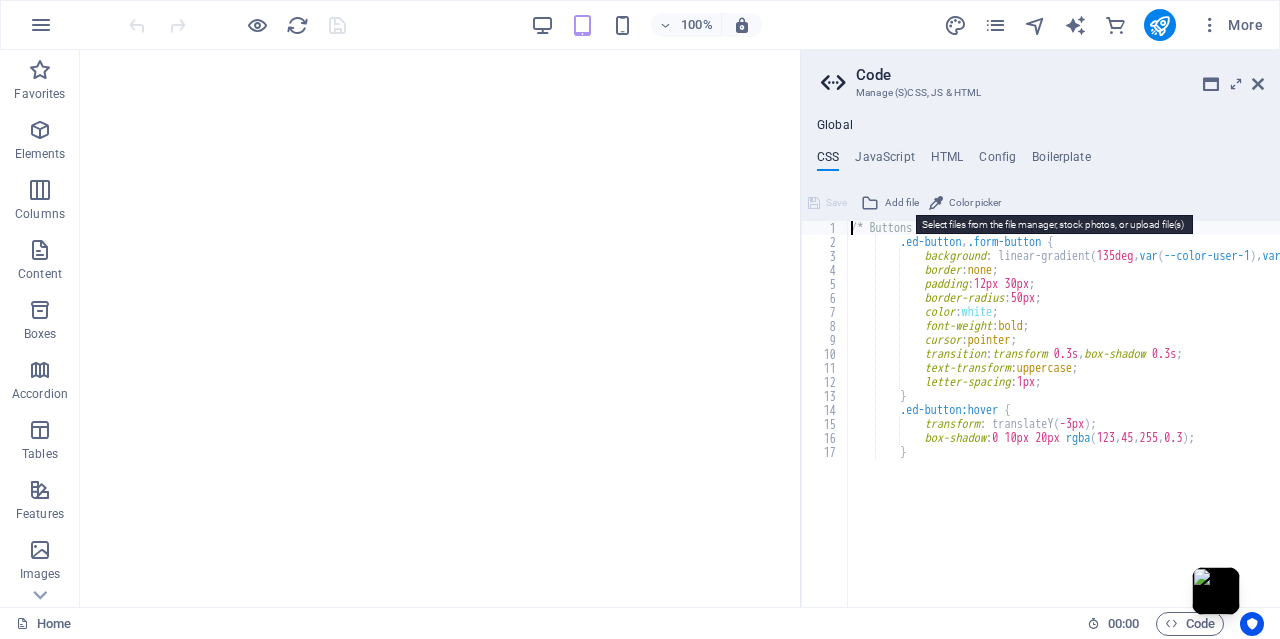 click on "Add file" at bounding box center (890, 203) 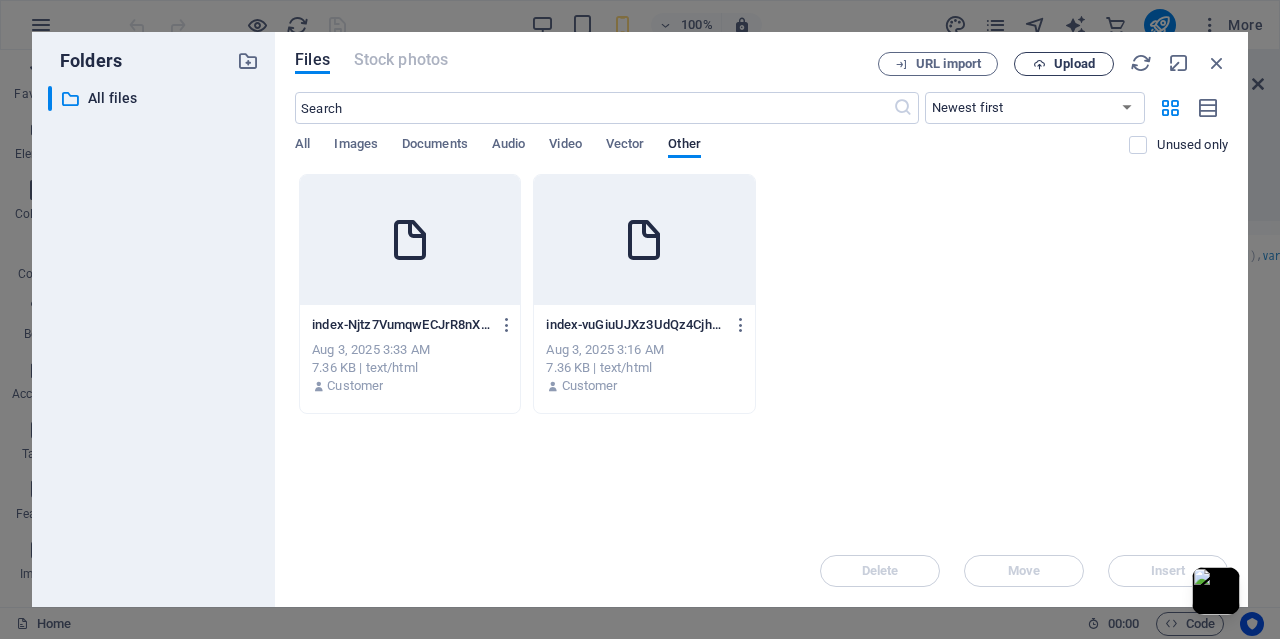 click on "Upload" at bounding box center (1074, 64) 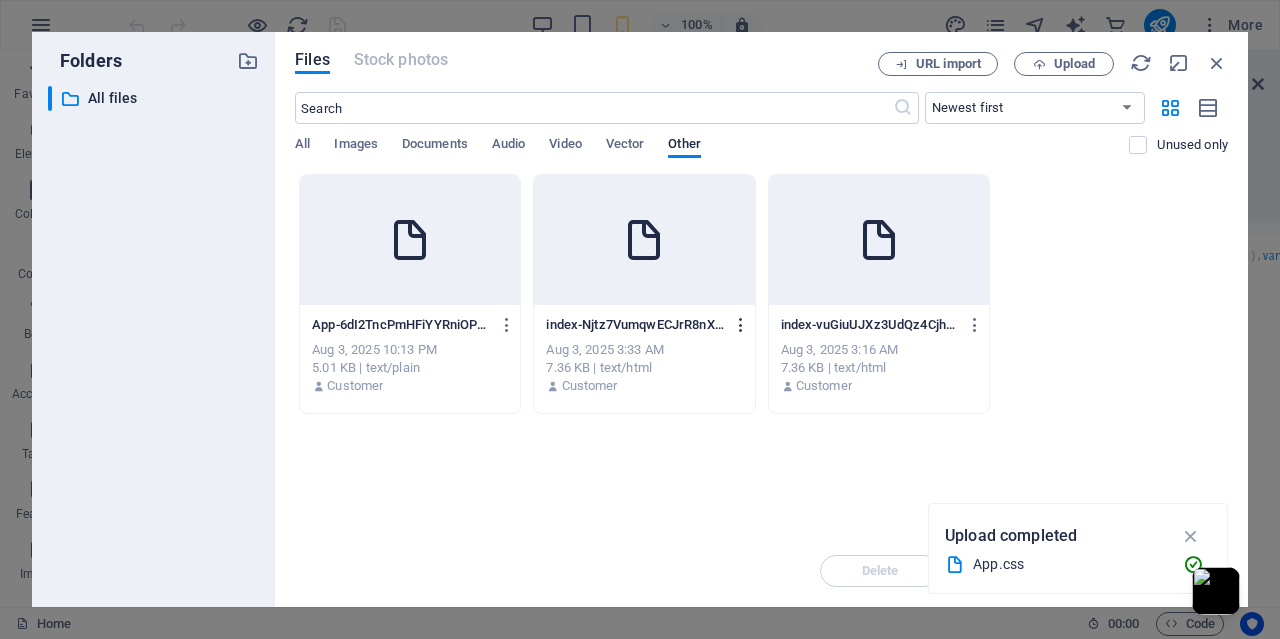 click at bounding box center (741, 325) 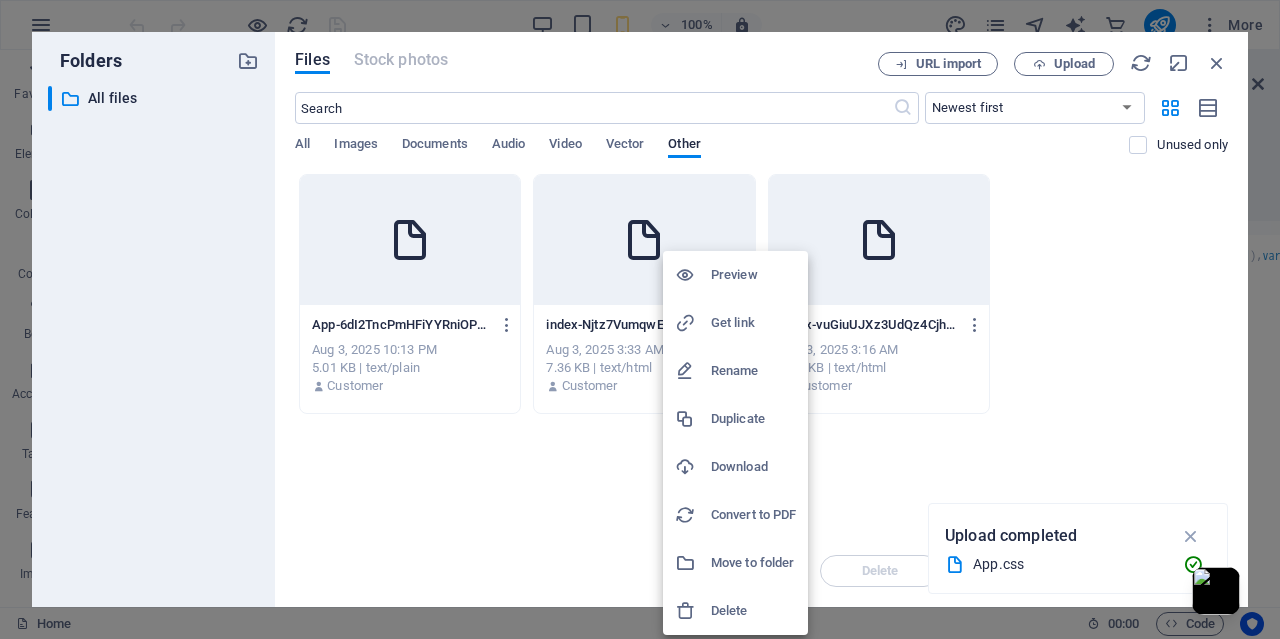 click on "Delete" at bounding box center (735, 611) 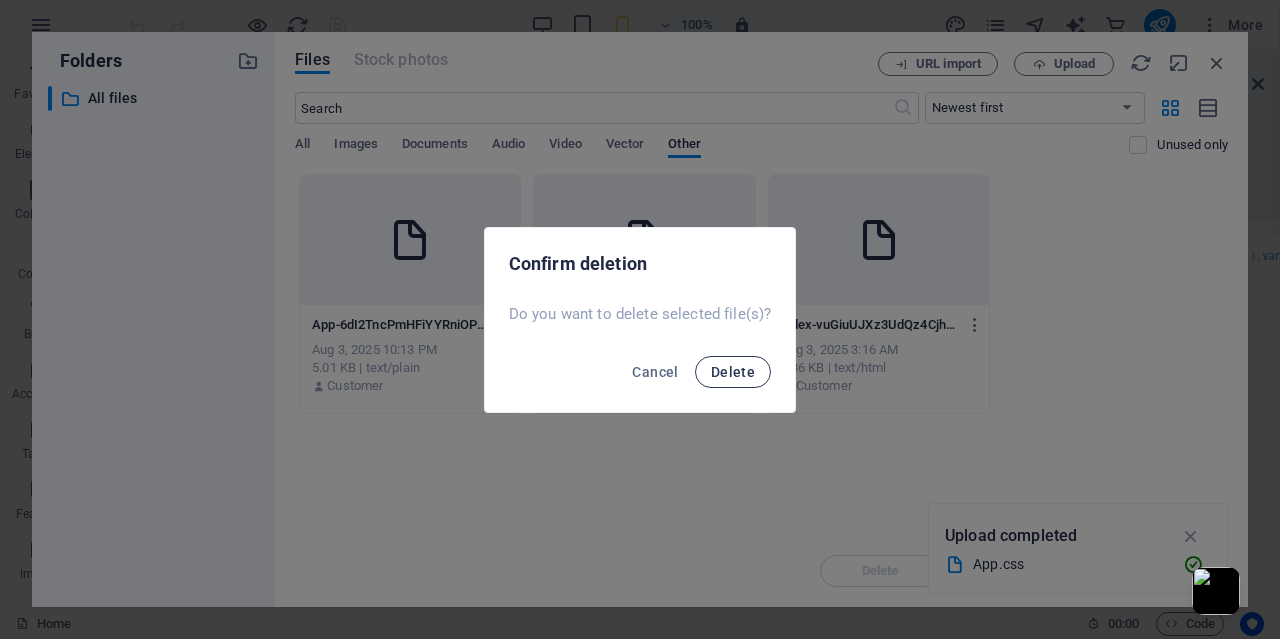 click on "Delete" at bounding box center (733, 372) 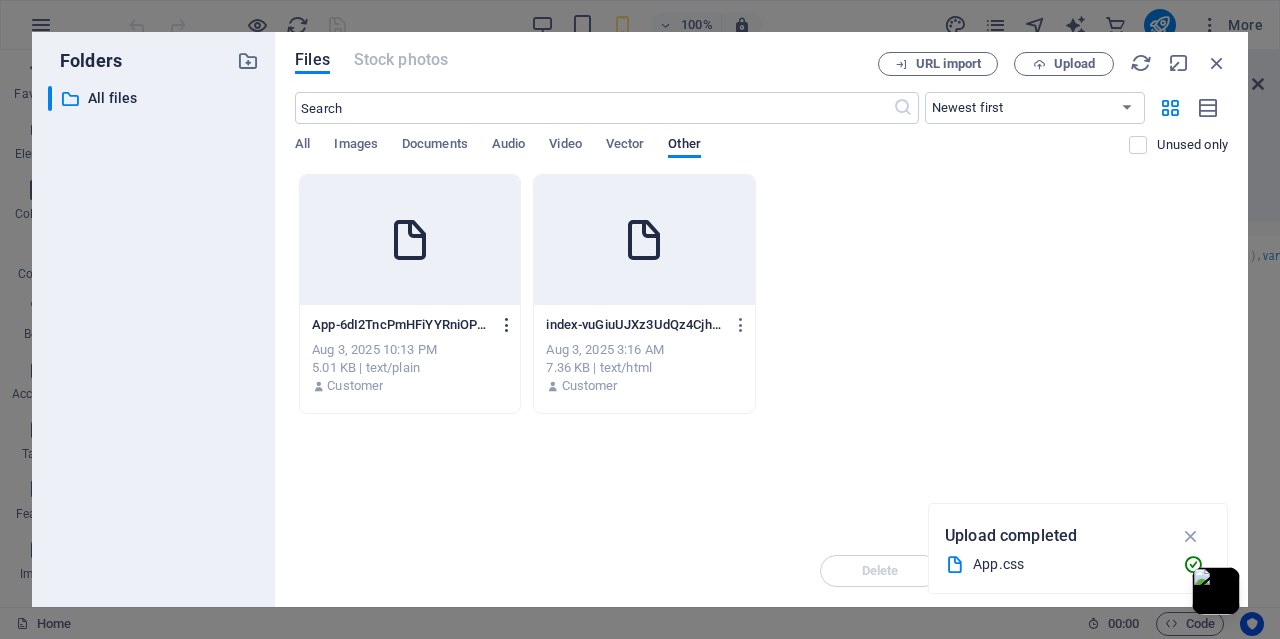 click at bounding box center [507, 325] 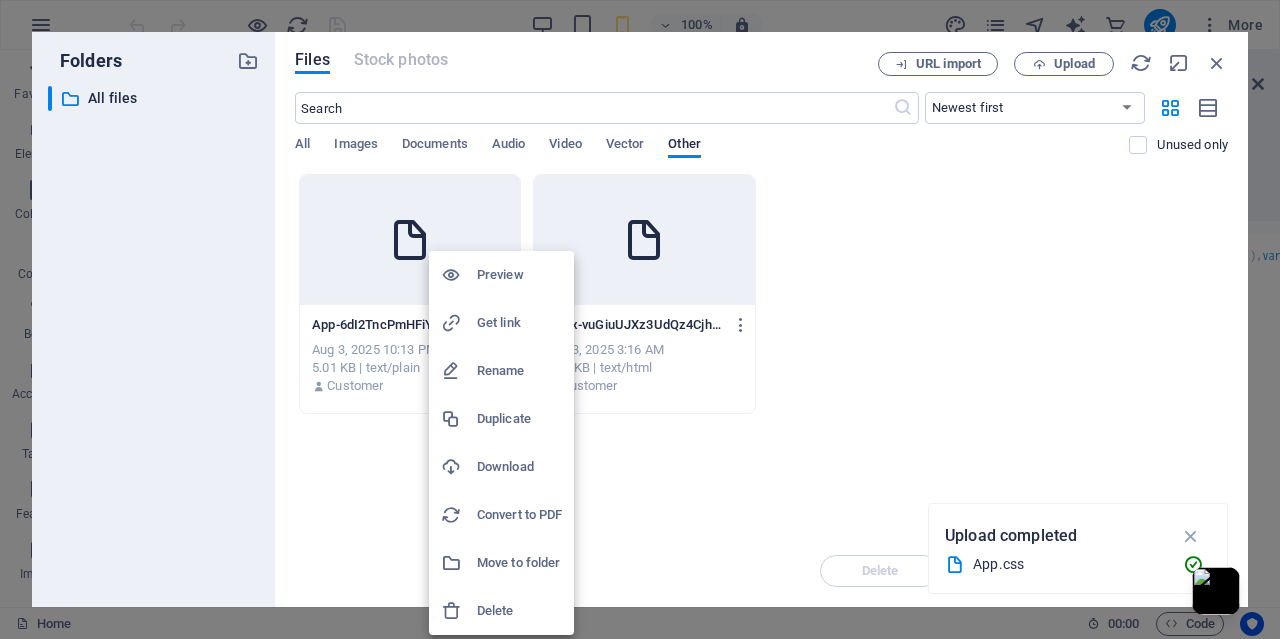 click on "Delete" at bounding box center (519, 611) 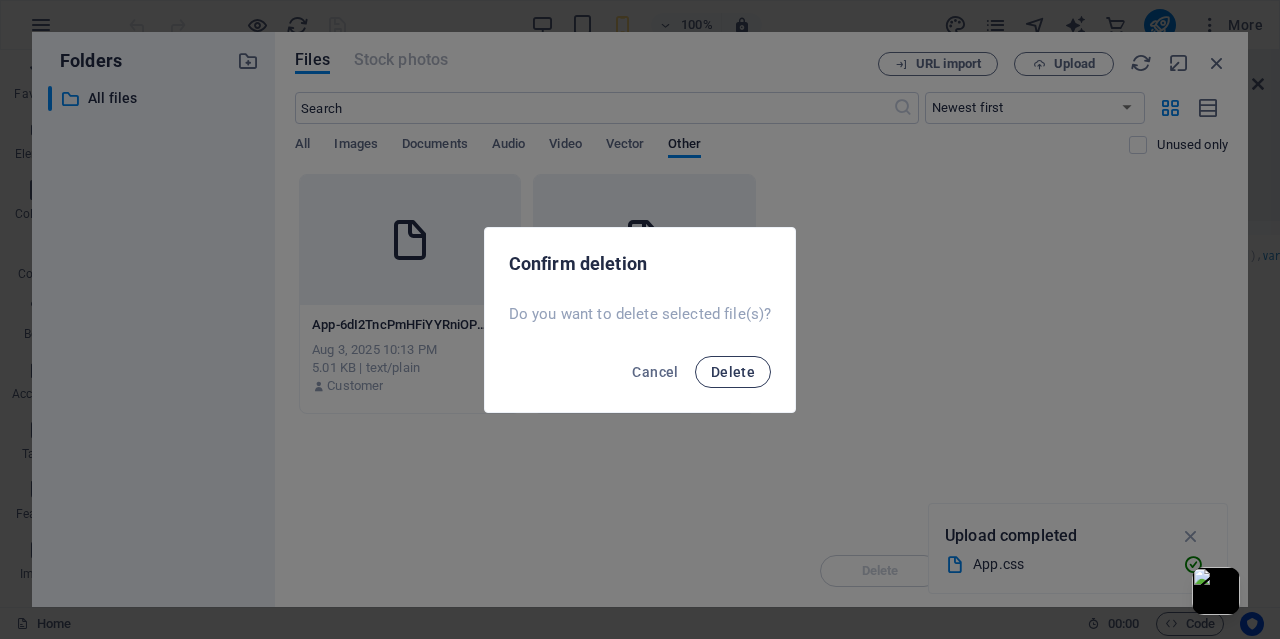 click on "Delete" at bounding box center [733, 372] 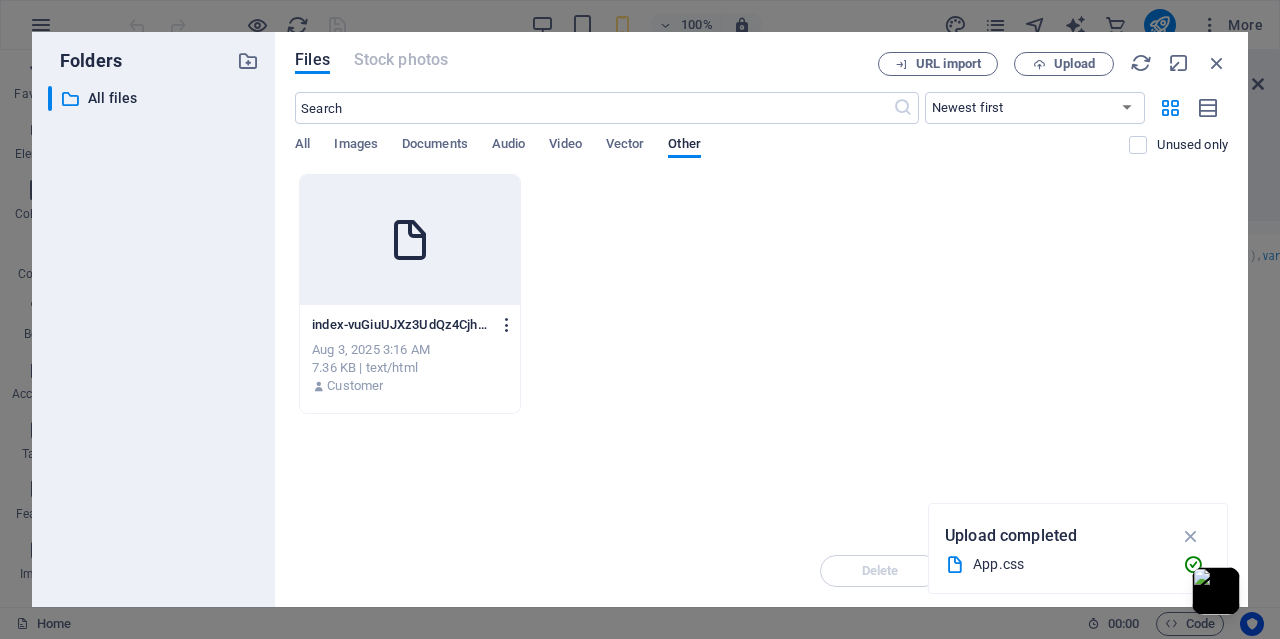click at bounding box center (507, 325) 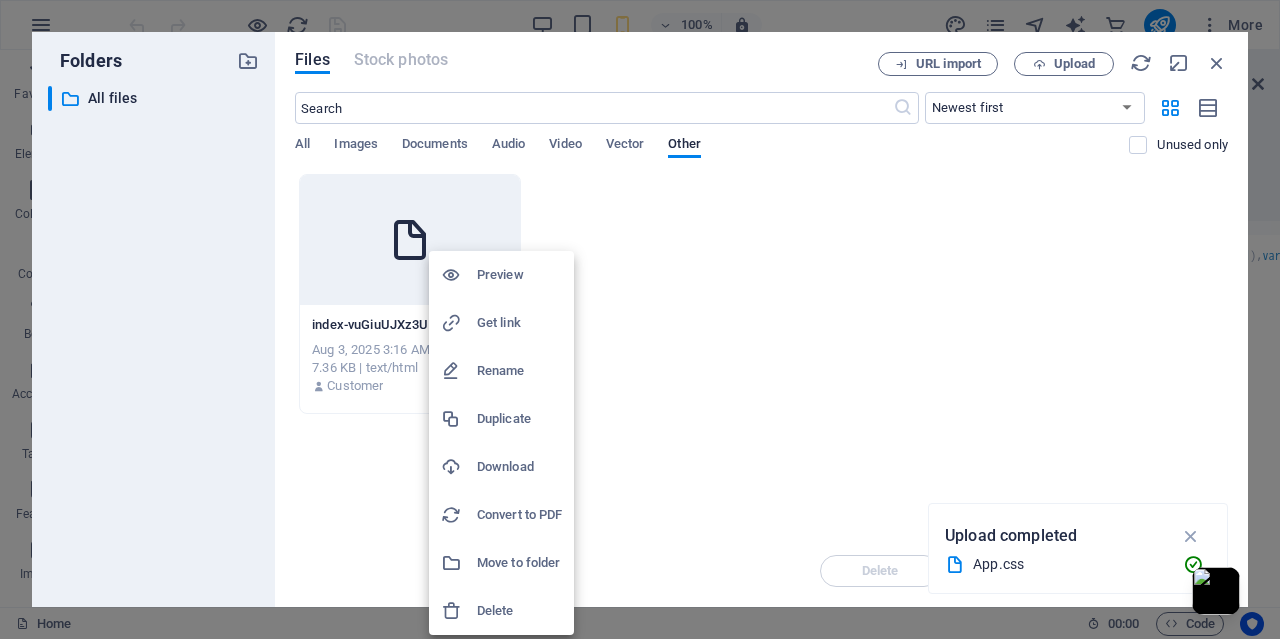 drag, startPoint x: 514, startPoint y: 606, endPoint x: 522, endPoint y: 597, distance: 12.0415945 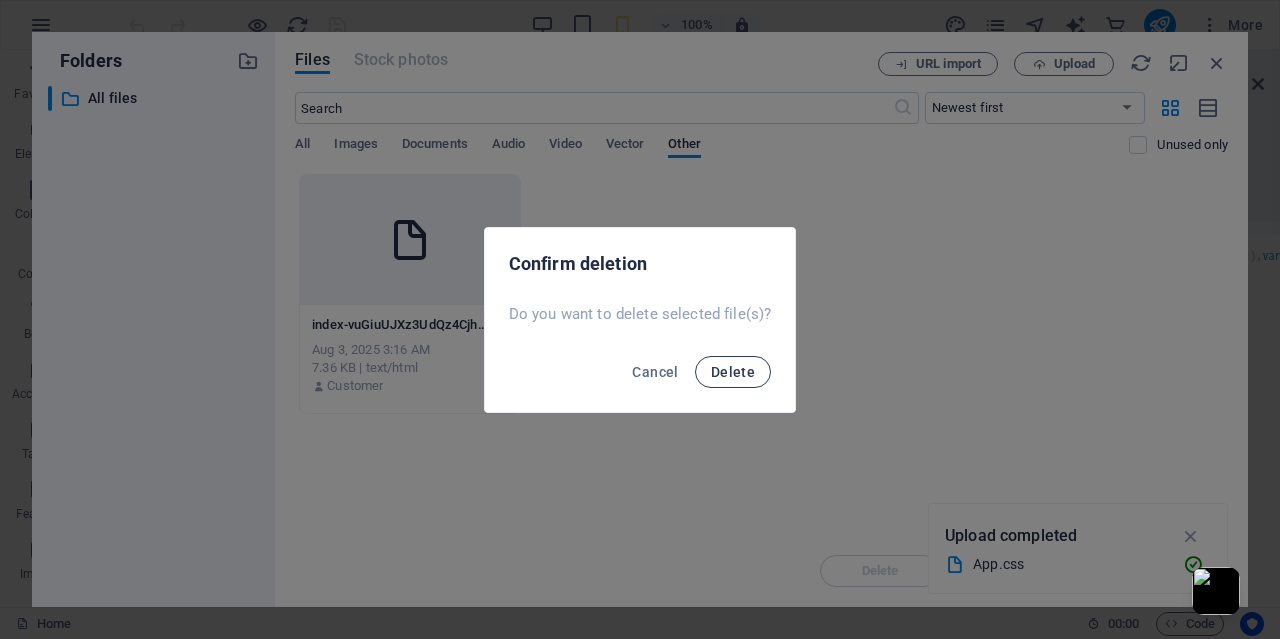 click on "Delete" at bounding box center (733, 372) 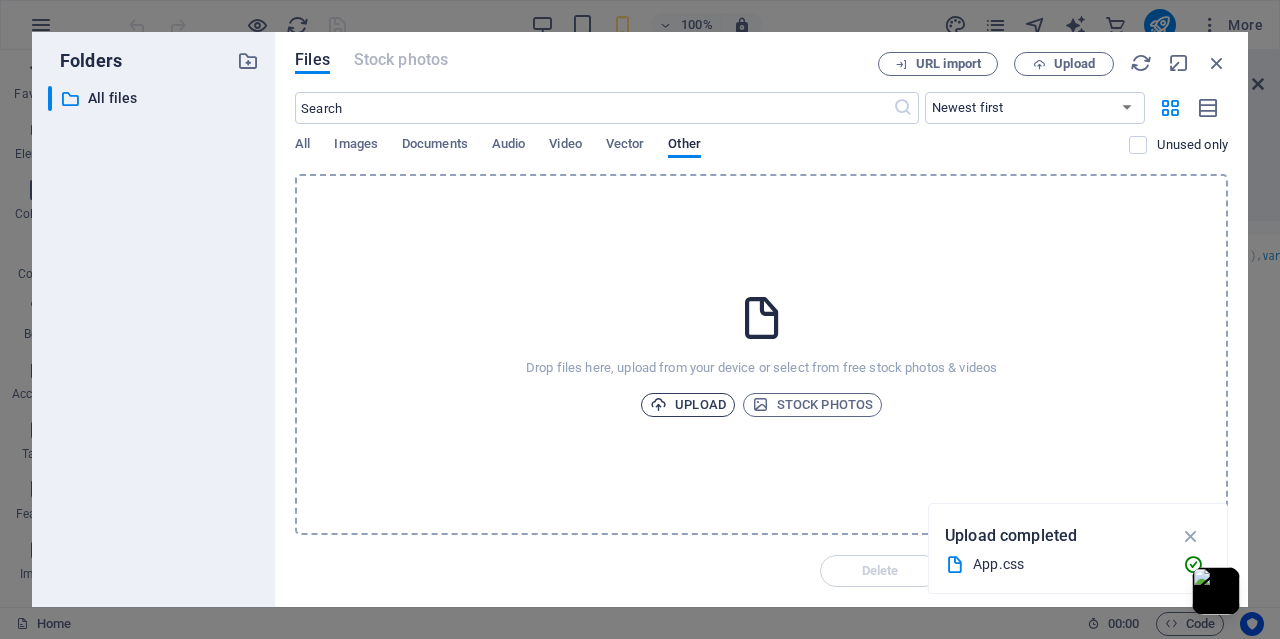 click on "Upload" at bounding box center (688, 405) 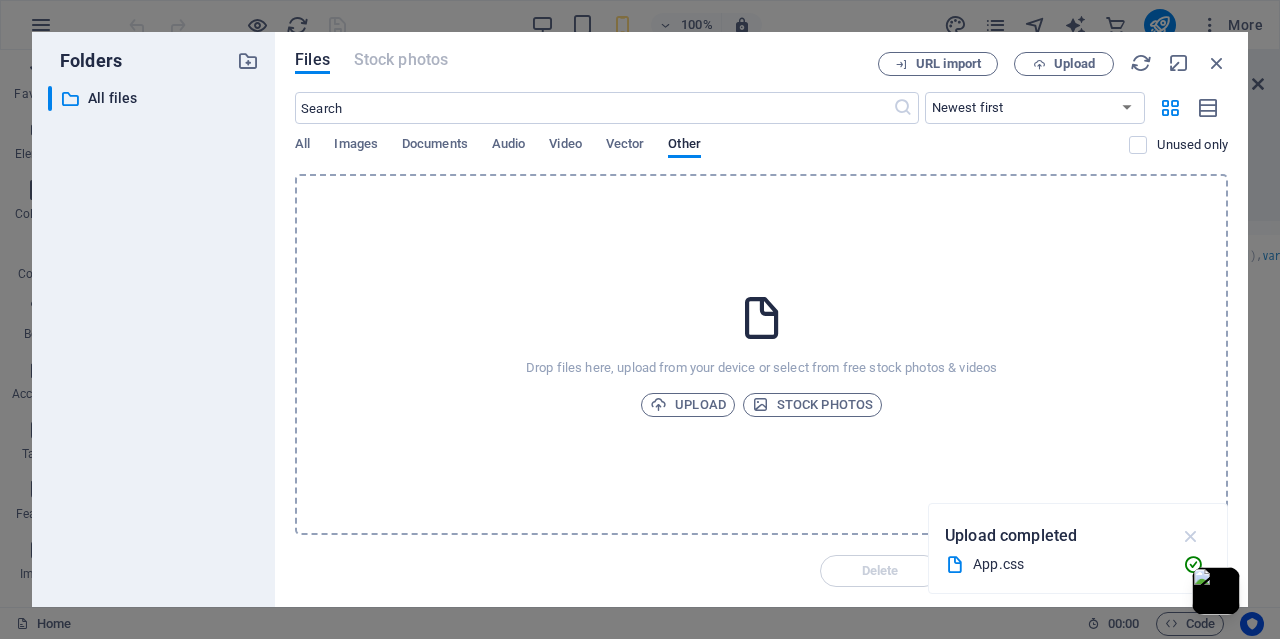 click at bounding box center (1191, 536) 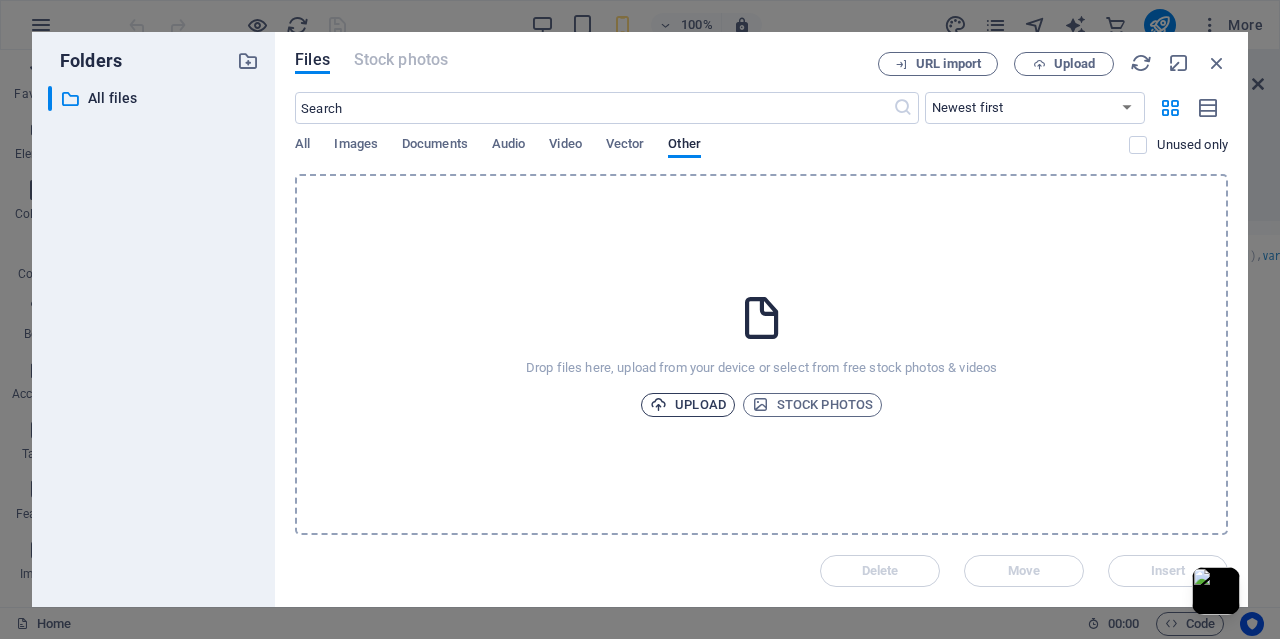 click on "Upload" at bounding box center (688, 405) 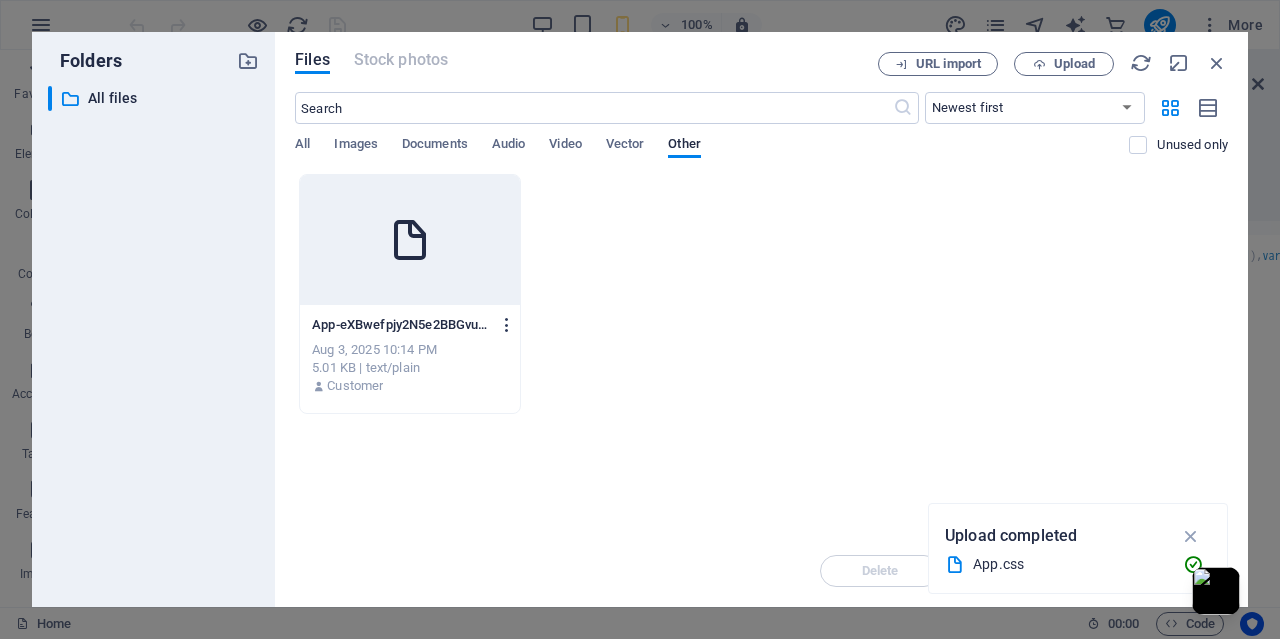 click at bounding box center [507, 325] 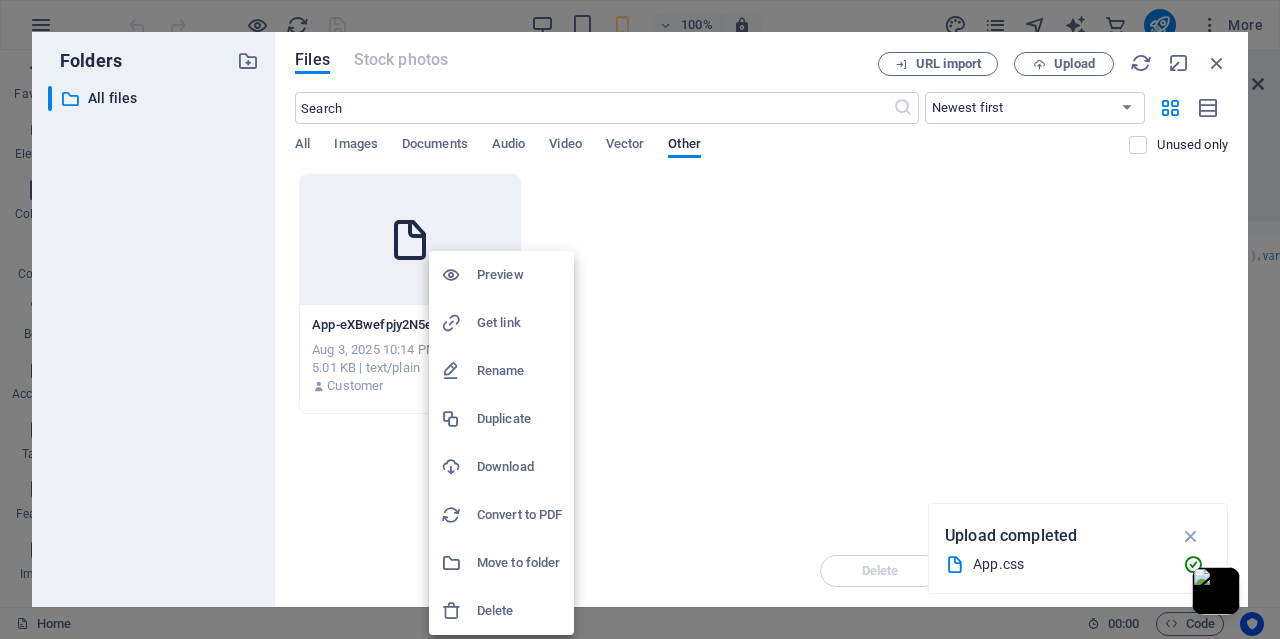 click on "Rename" at bounding box center [519, 371] 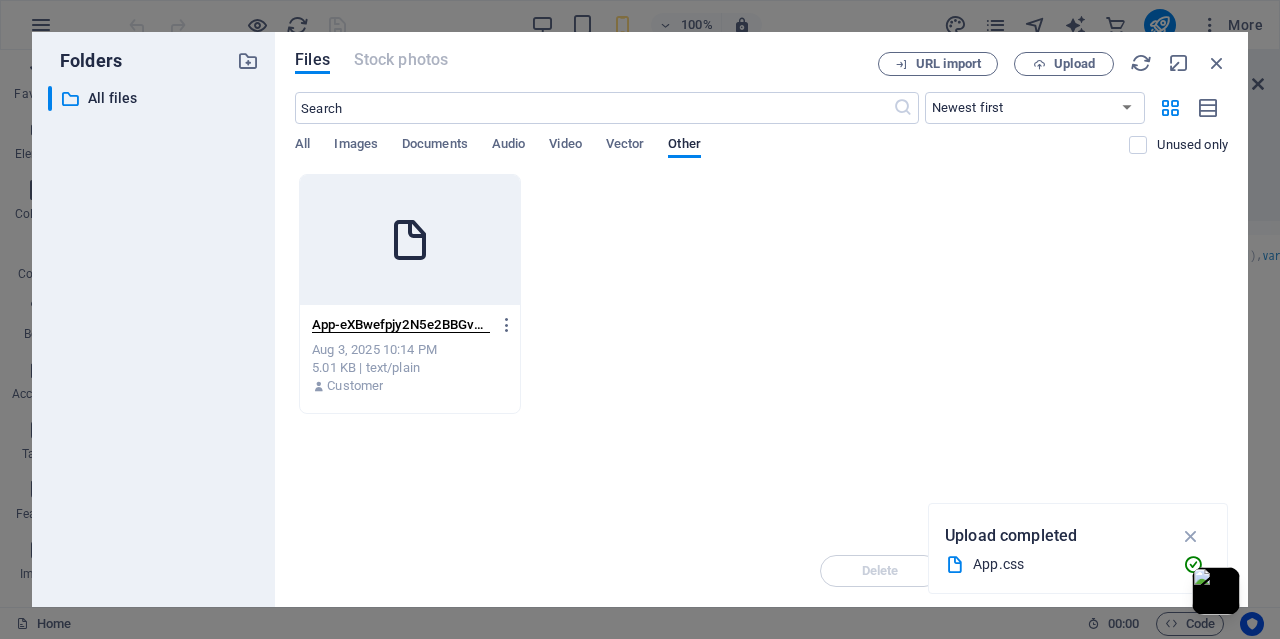 scroll, scrollTop: 0, scrollLeft: 41, axis: horizontal 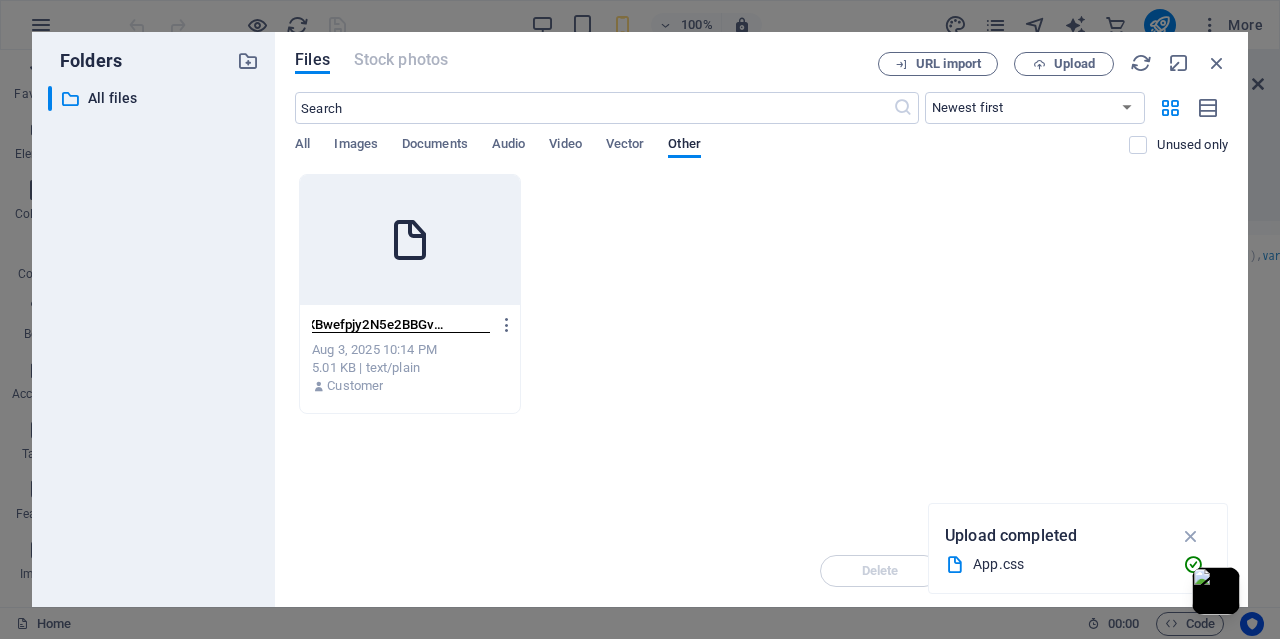 click on "App-eXBwefpjy2N5e2BBGvuQbg.css" at bounding box center (401, 325) 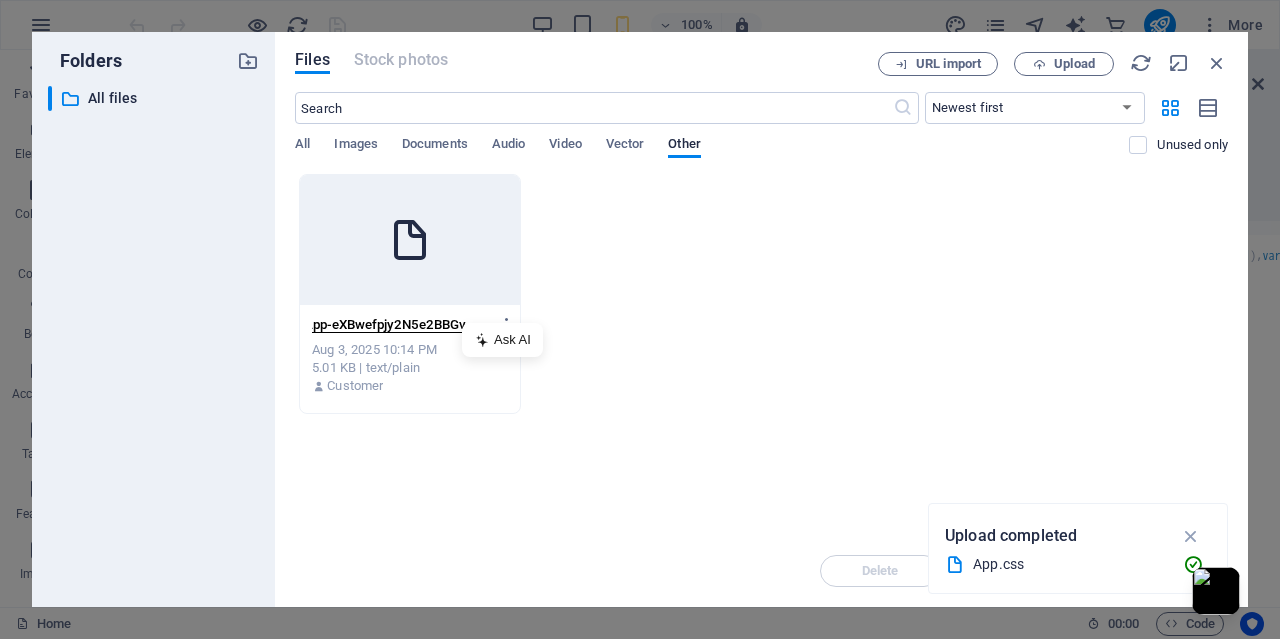 scroll, scrollTop: 0, scrollLeft: 0, axis: both 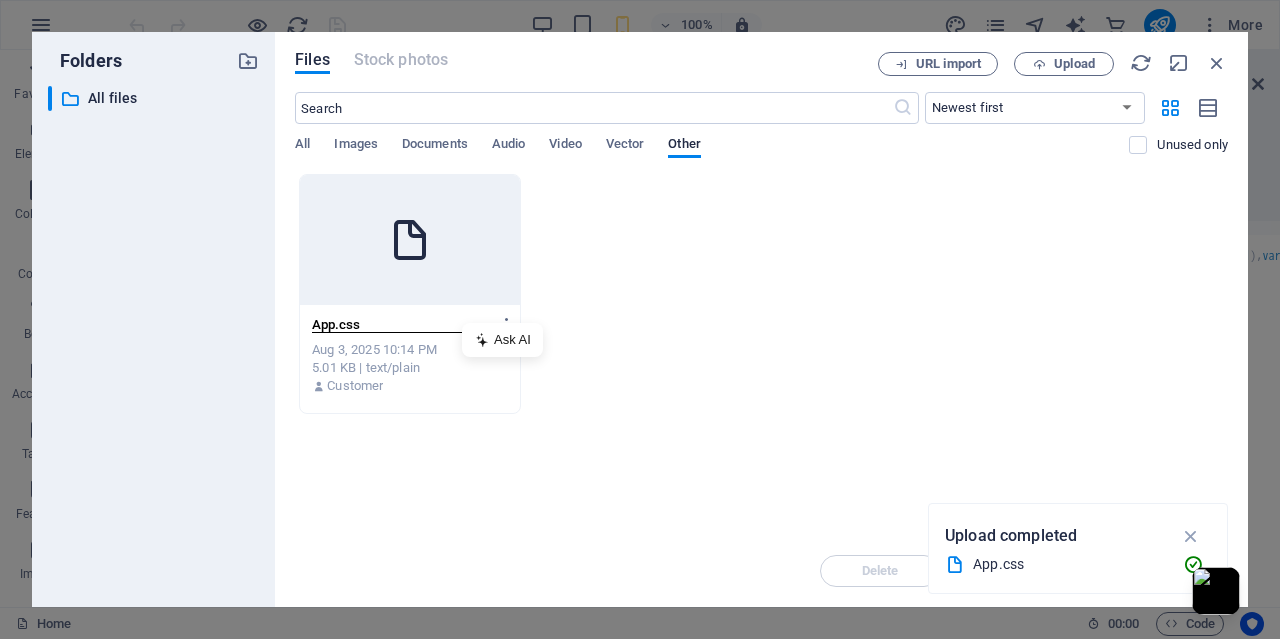 type on "App.css" 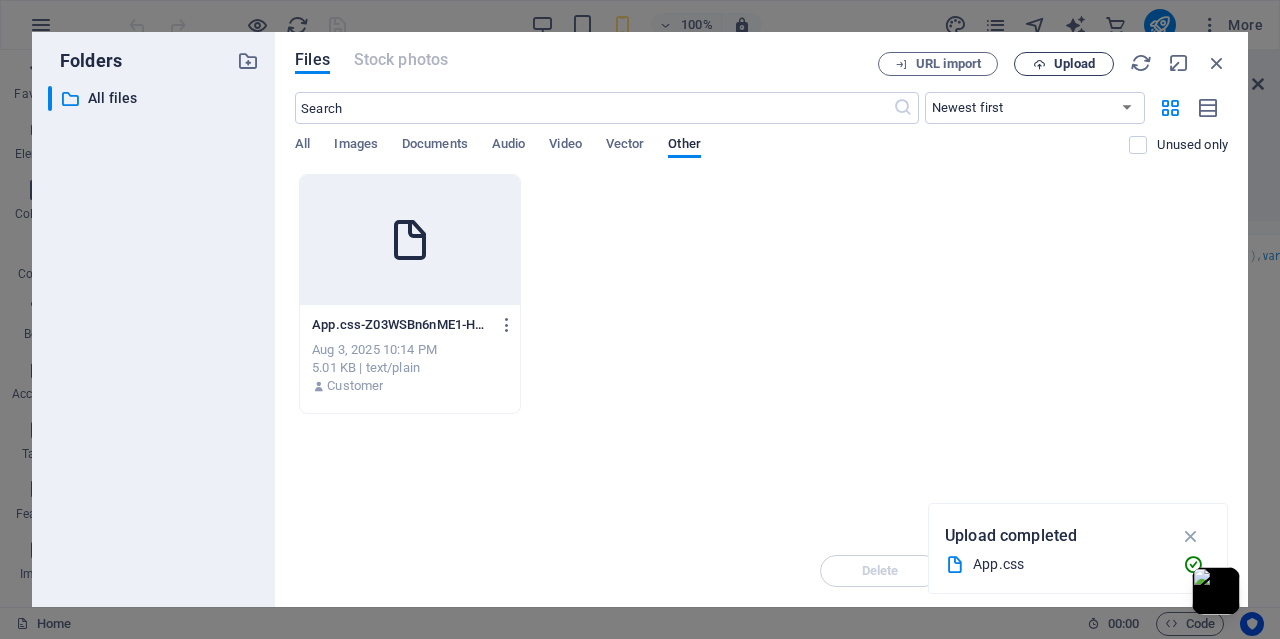 click on "Upload" at bounding box center [1064, 64] 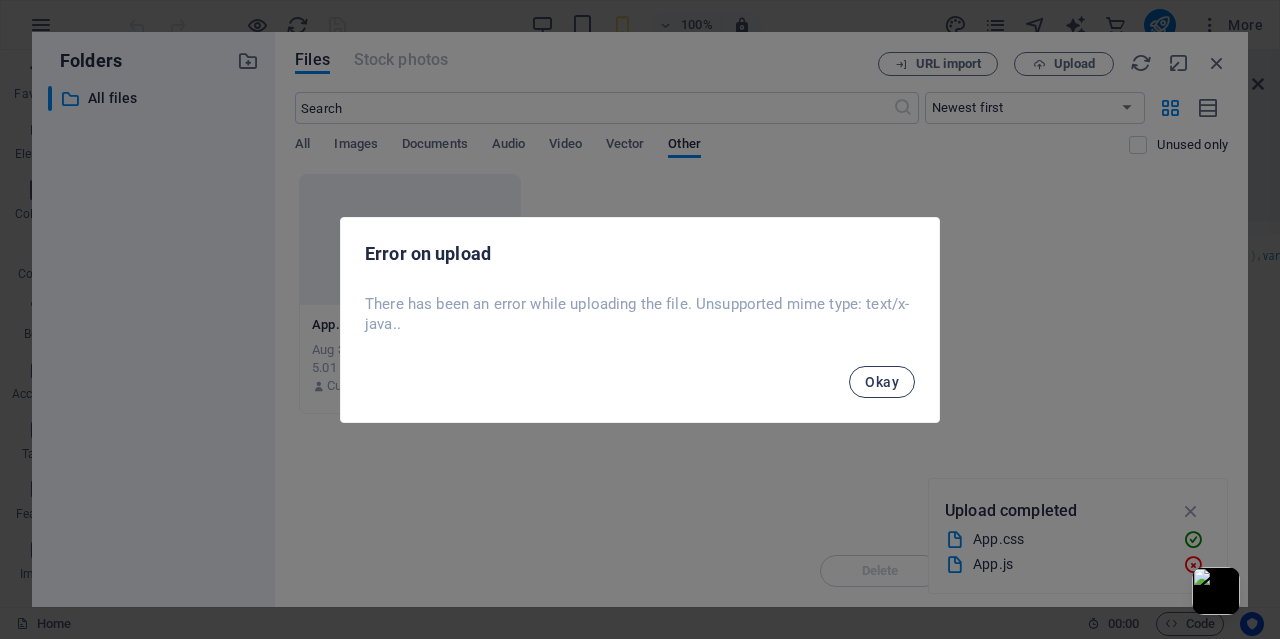 click on "Okay" at bounding box center [882, 382] 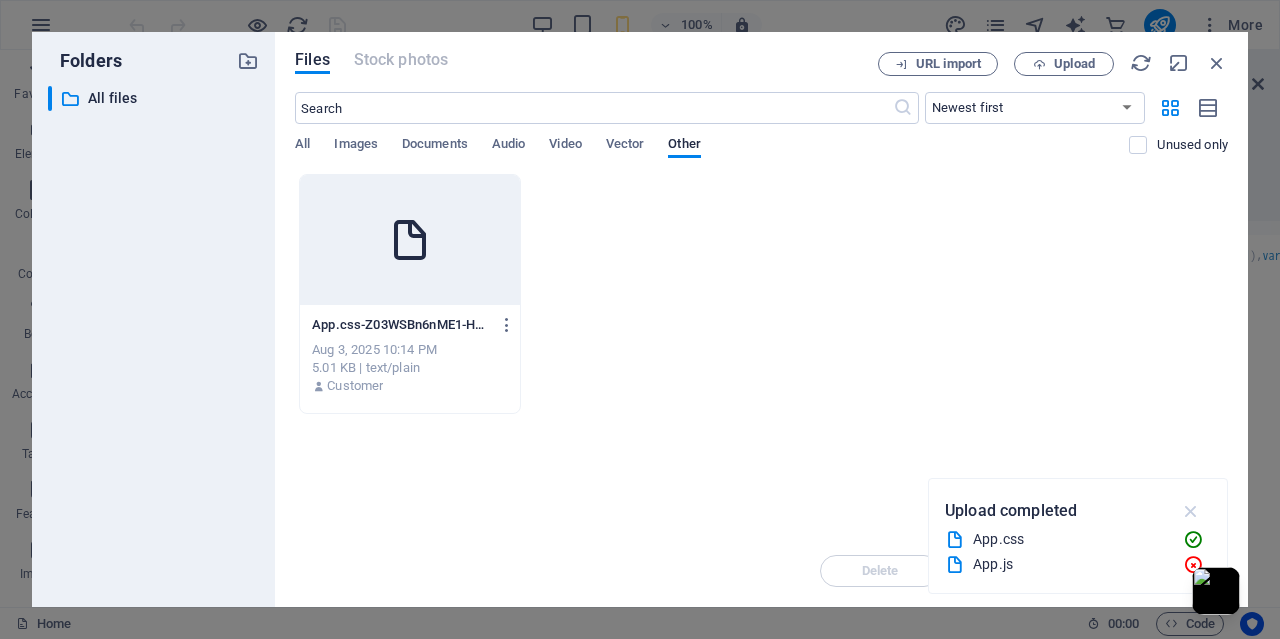 click at bounding box center [1191, 511] 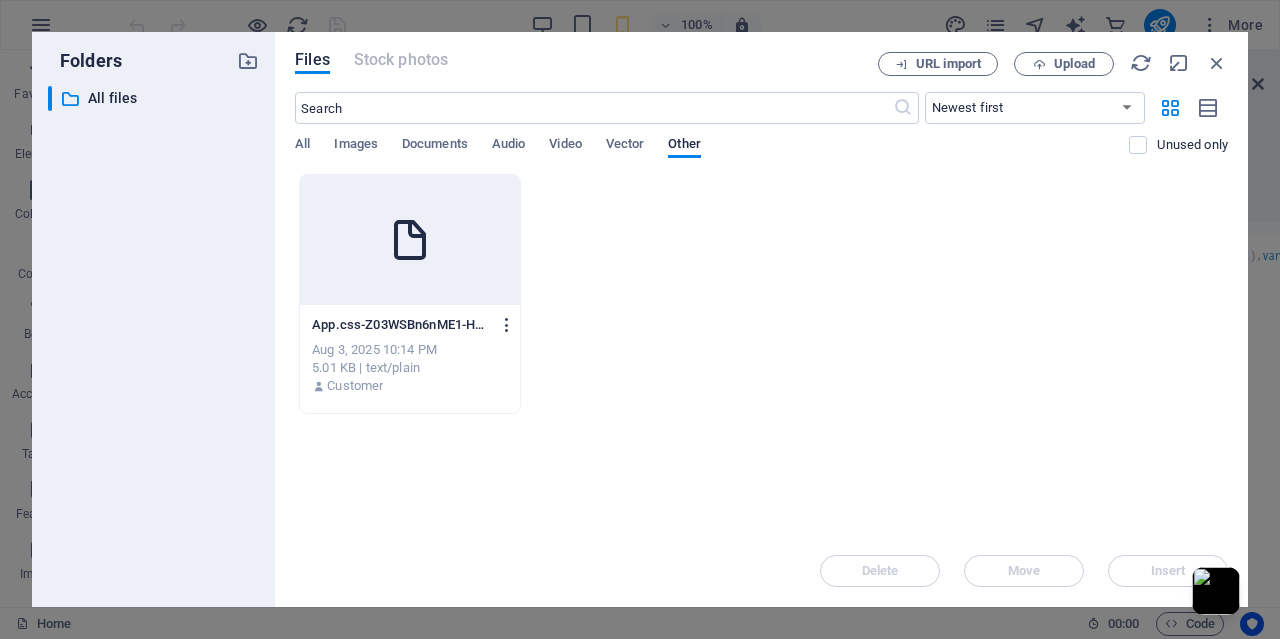 click at bounding box center [507, 325] 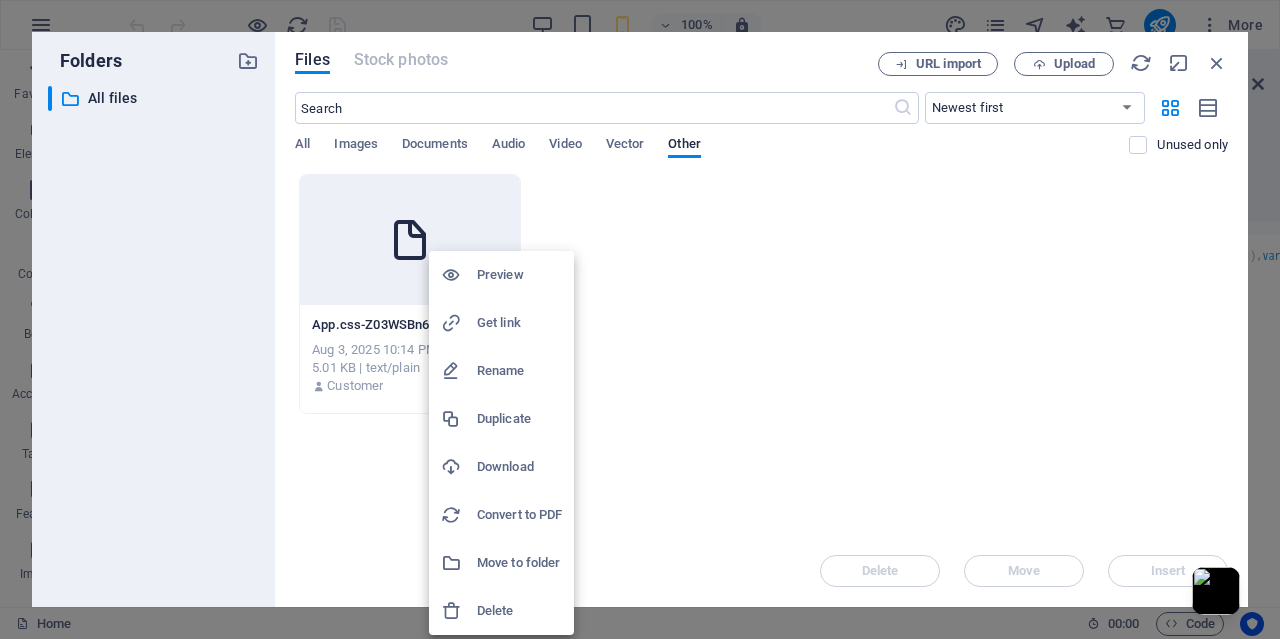 click on "Delete" at bounding box center [501, 611] 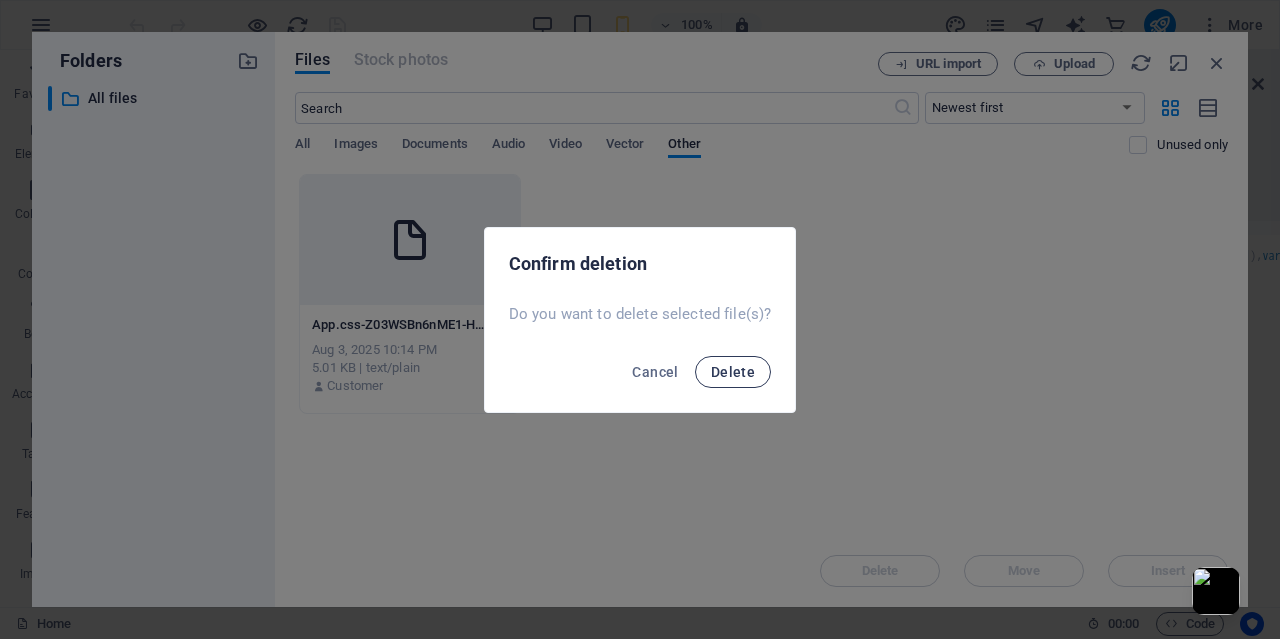 click on "Delete" at bounding box center (733, 372) 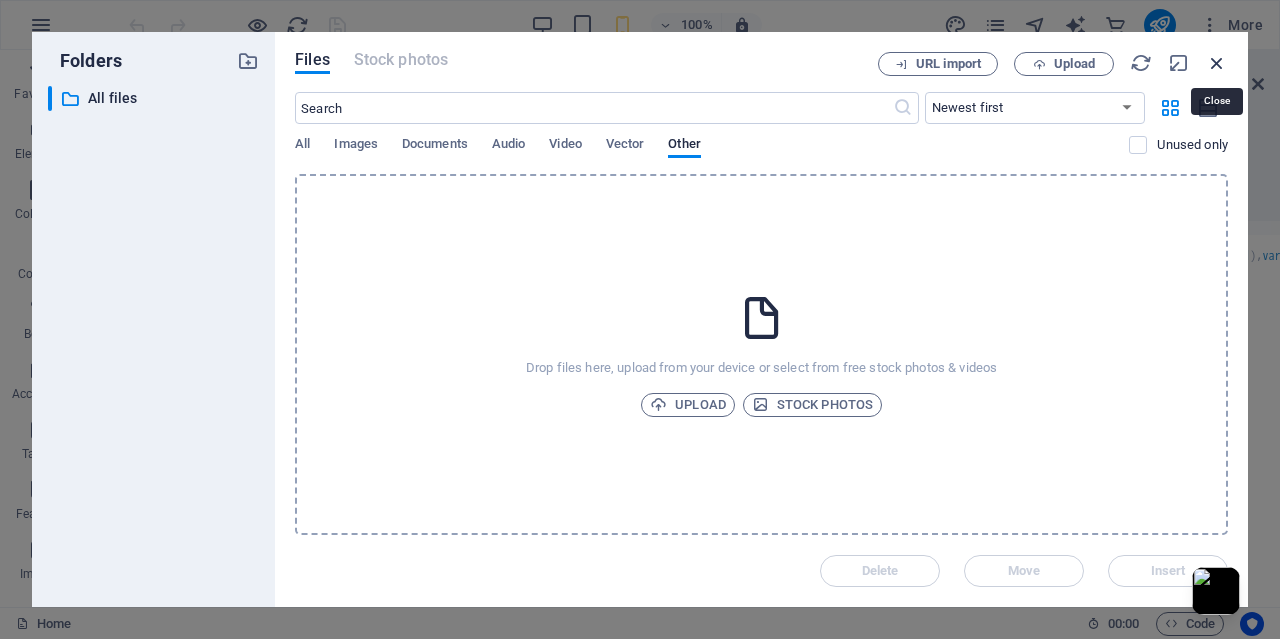 click at bounding box center (1217, 63) 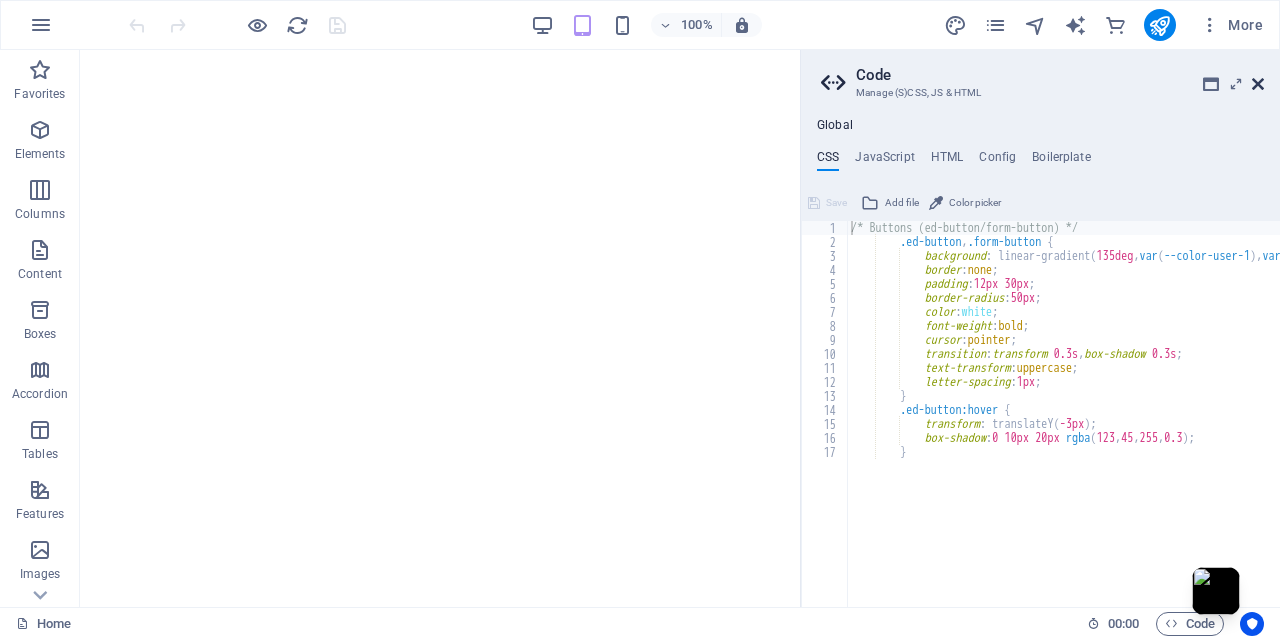 click at bounding box center (1258, 84) 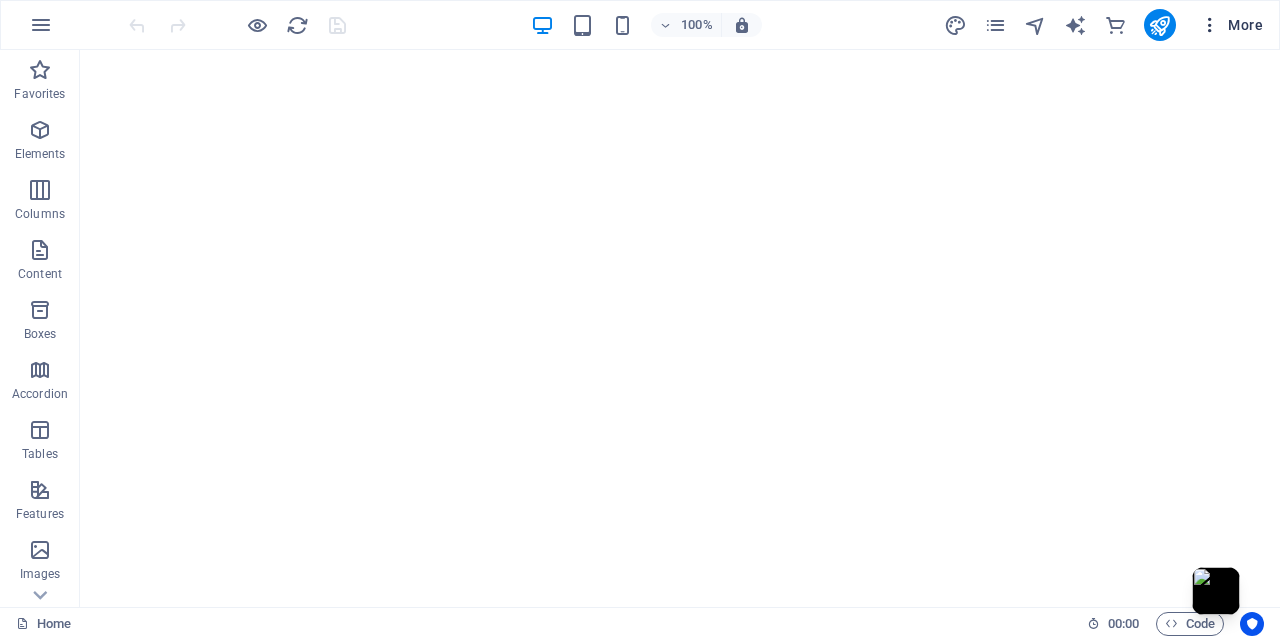click at bounding box center [1210, 25] 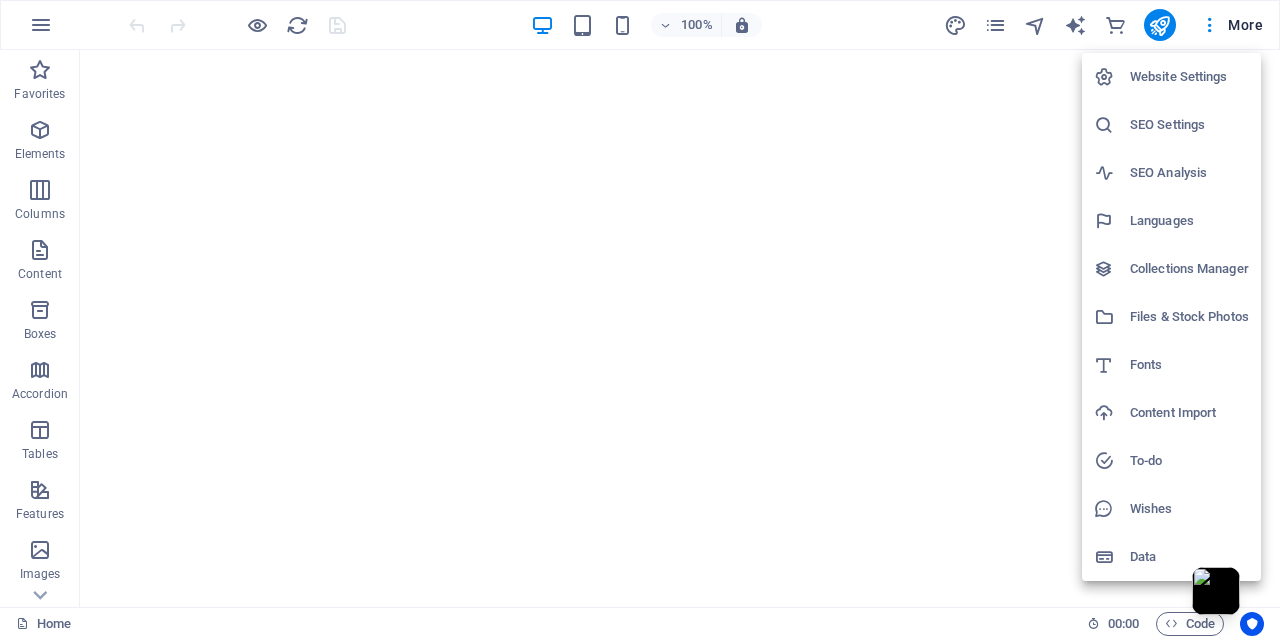 click on "Content Import" at bounding box center [1189, 413] 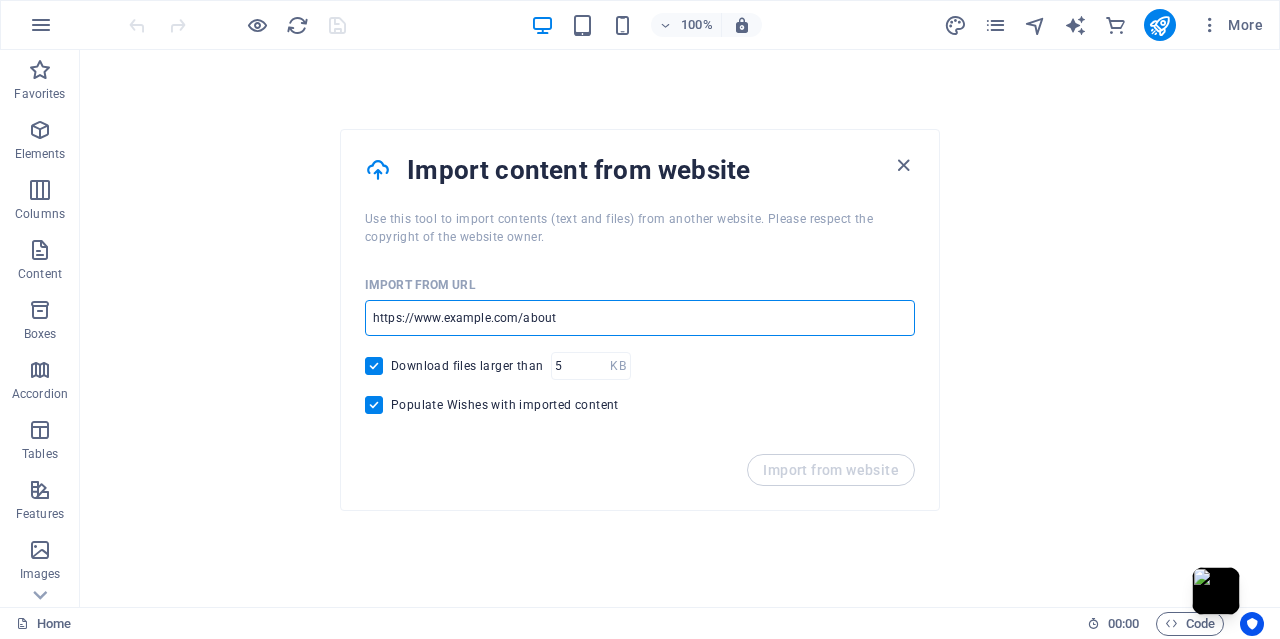 click at bounding box center [640, 318] 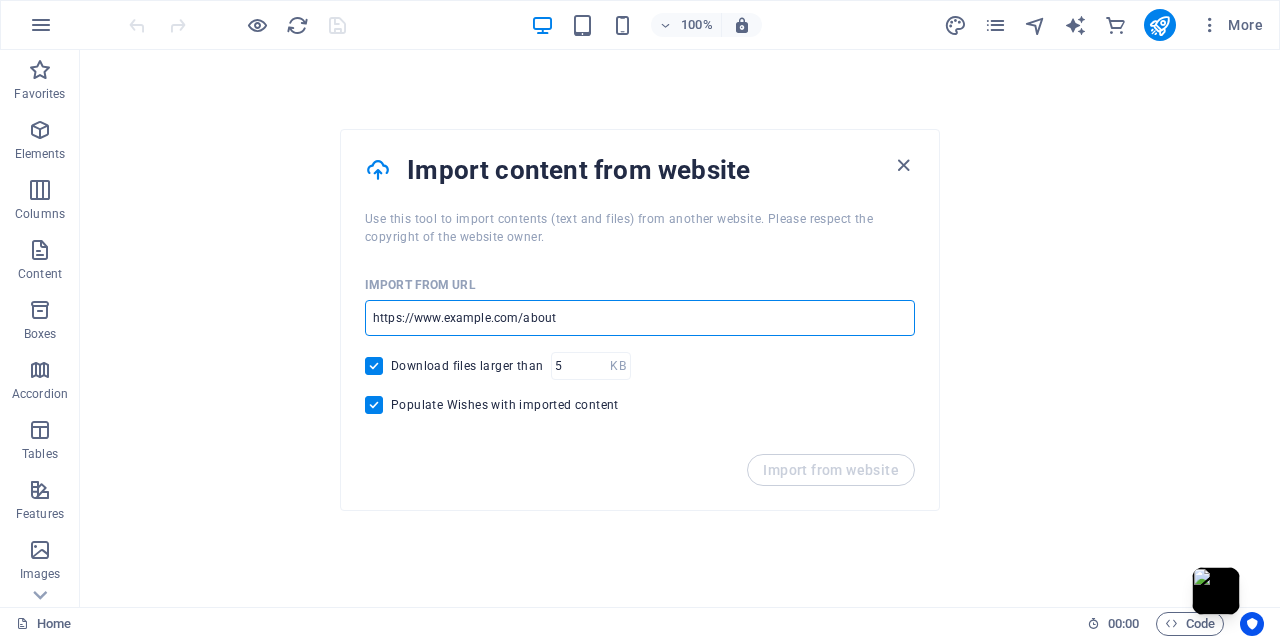 paste on "https://glamorous-orange-r7v2vhowbs.edgeone.app/" 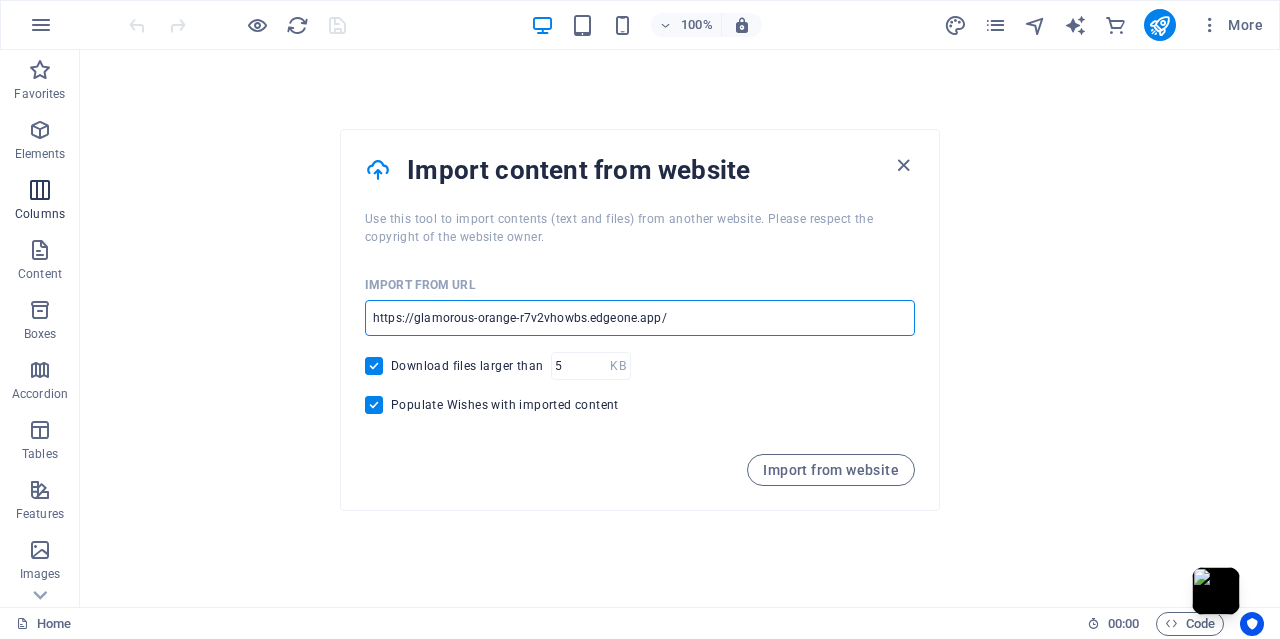 drag, startPoint x: 693, startPoint y: 317, endPoint x: 73, endPoint y: 238, distance: 625.0128 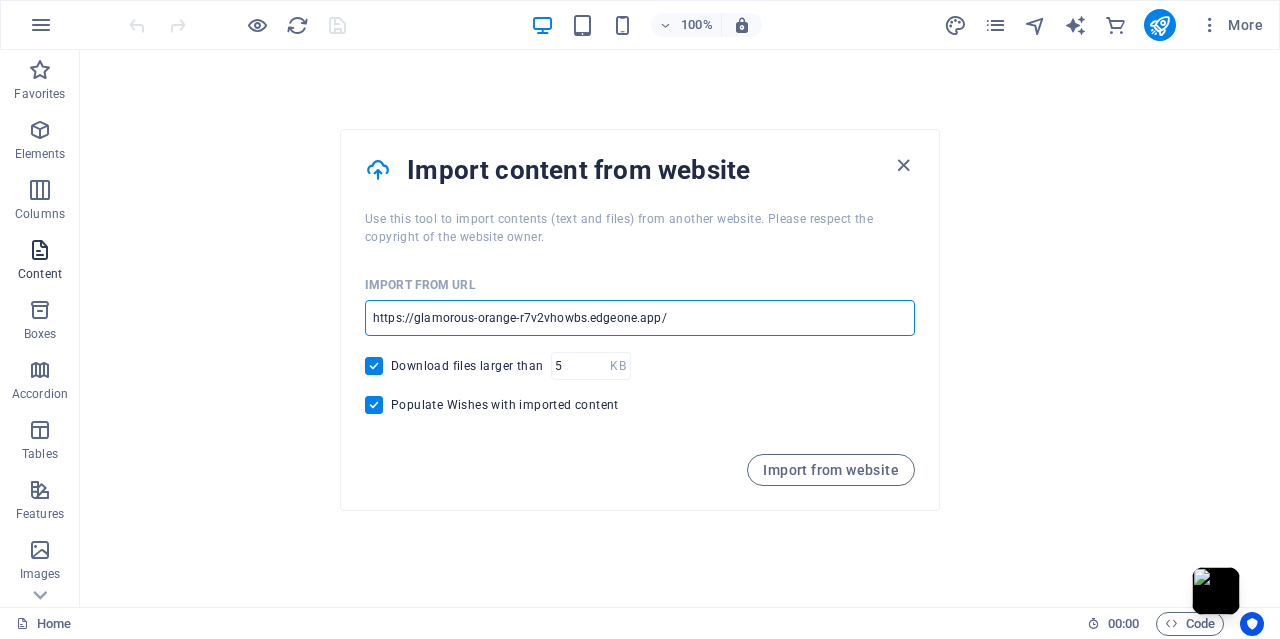 click on "synapticwars.com Home Favorites Elements Columns Content Boxes Accordion Tables Features Images Slider Header Footer Forms Marketing Collections Commerce
Drag here to replace the existing content. Press “Ctrl” if you want to create a new element.
100% More Home 00 : 00 Code
Import content from website Use this tool to import contents (text and files) from another website. Please respect the copyright of the website owner. Import from URL https://glamorous-orange-r7v2vhowbs.edgeone.app/ ​ Download files larger than KB ​ Populate Wishes with imported content Import from website" at bounding box center (640, 319) 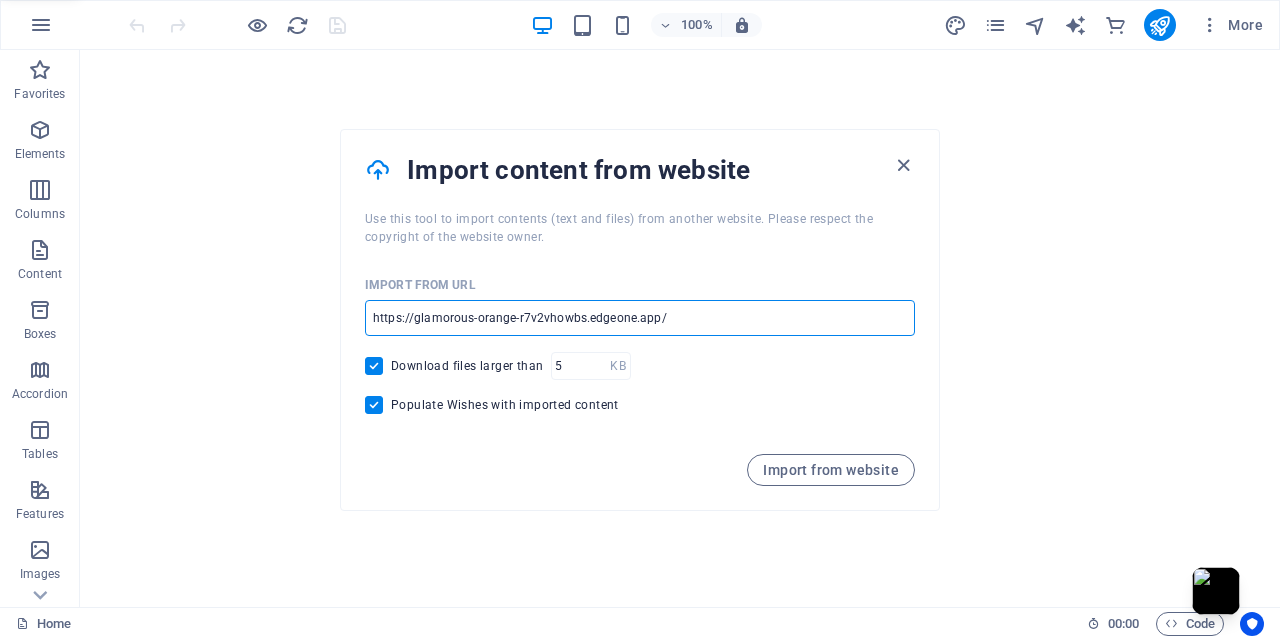 paste on "synapticwar" 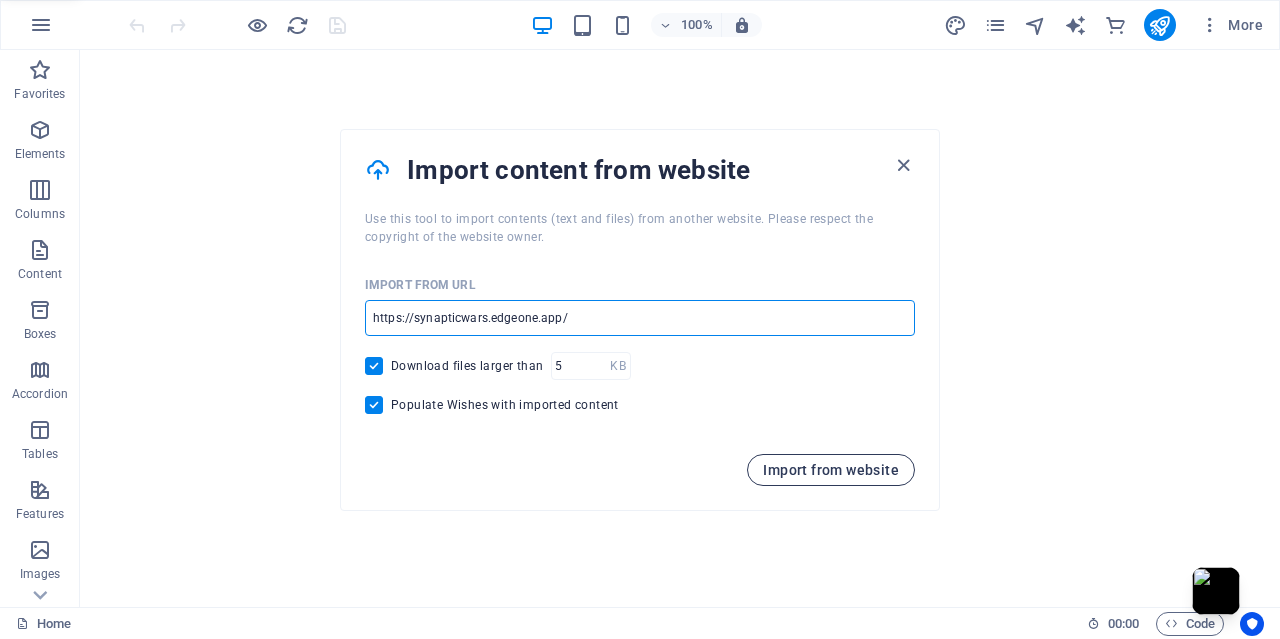 type on "https://synapticwars.edgeone.app/" 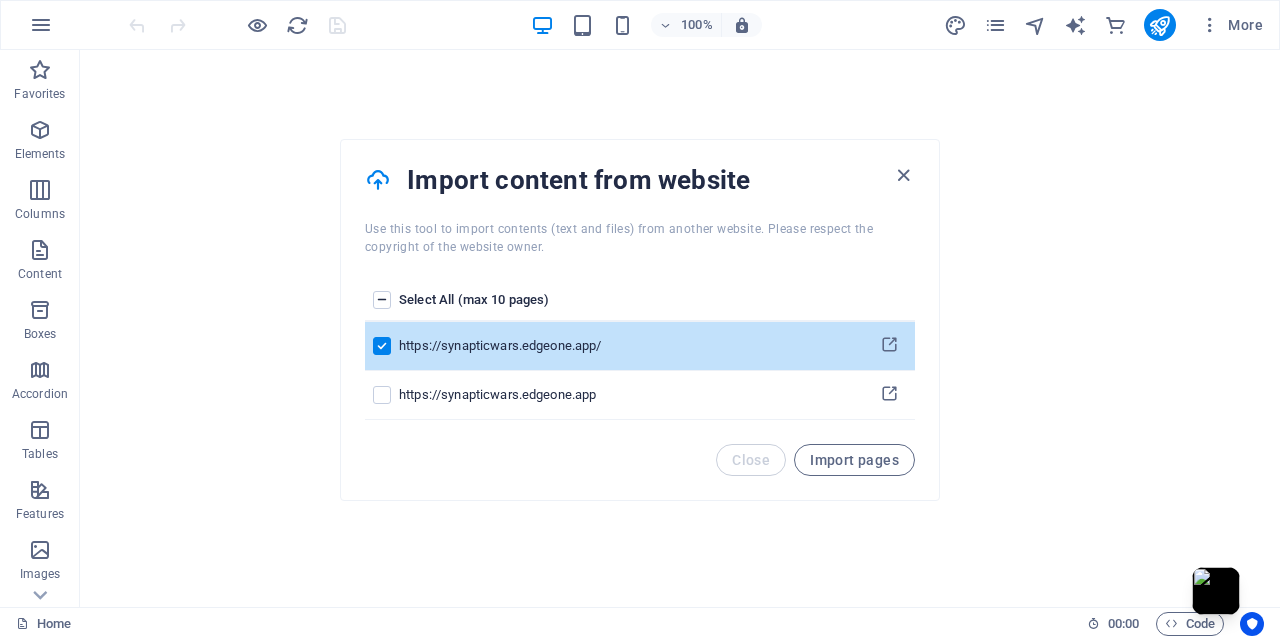 drag, startPoint x: 871, startPoint y: 455, endPoint x: 836, endPoint y: 462, distance: 35.69314 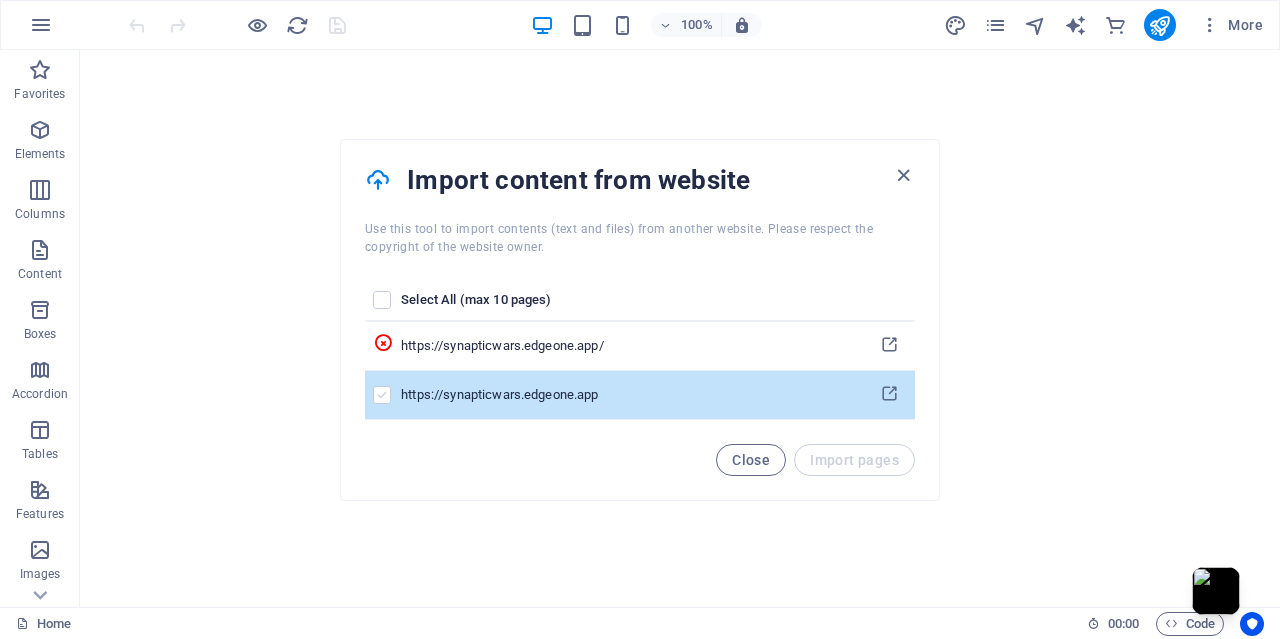 click at bounding box center (382, 395) 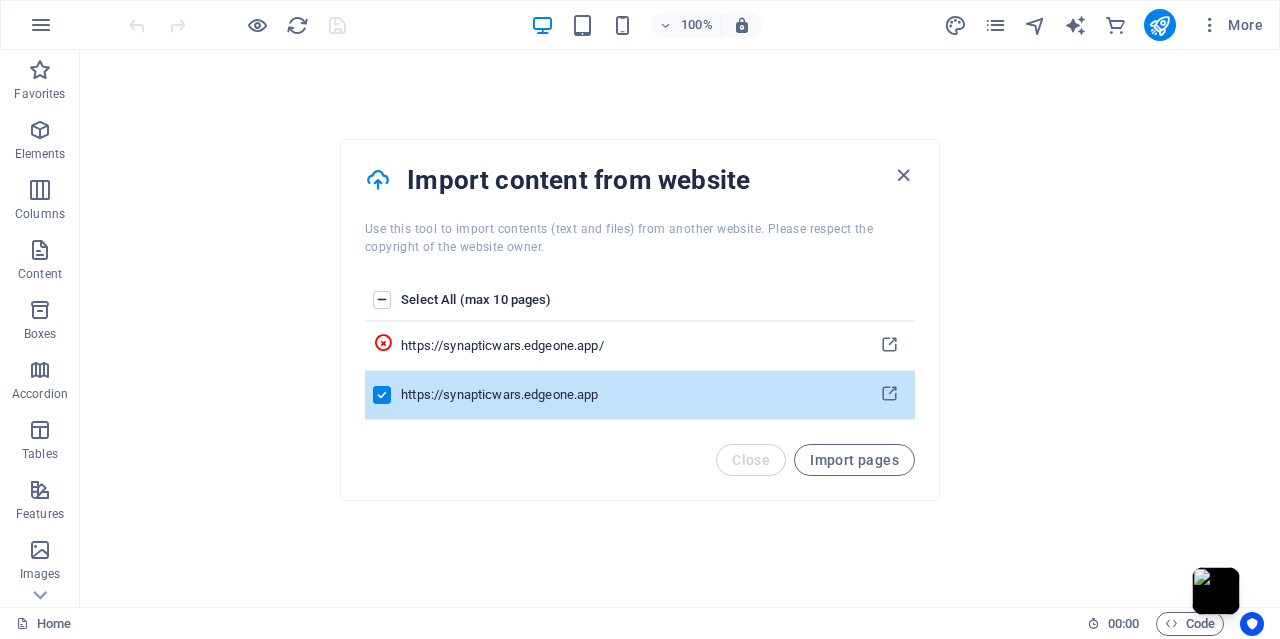 click on "Import pages" at bounding box center [854, 460] 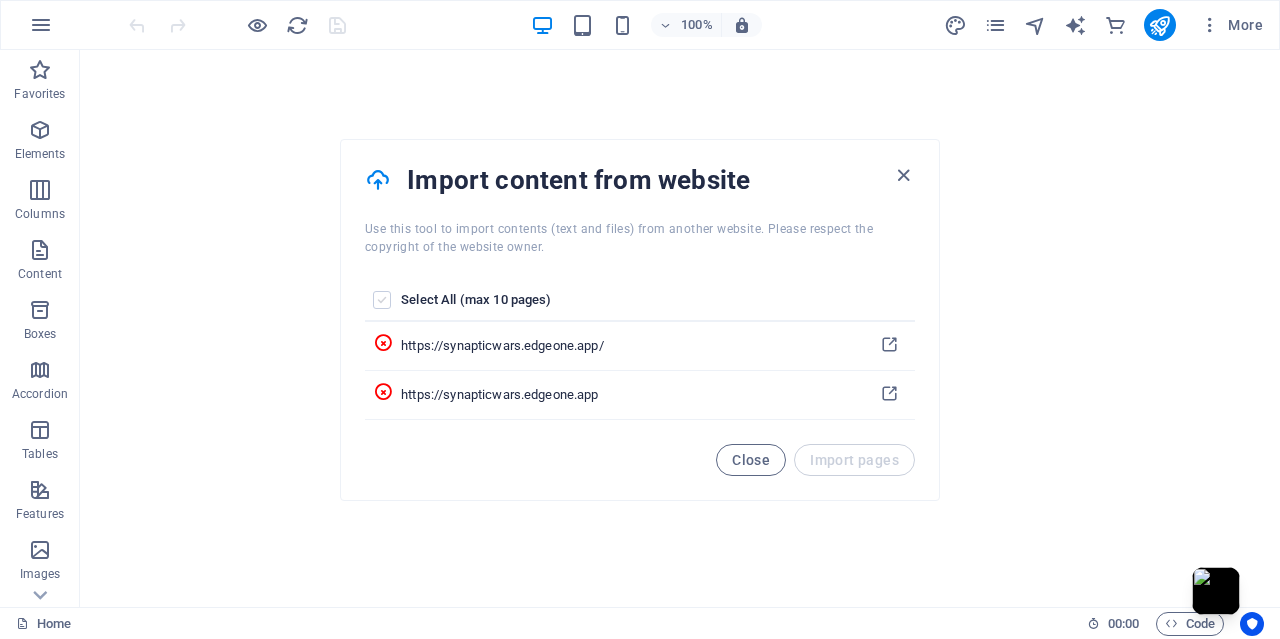 click at bounding box center [382, 300] 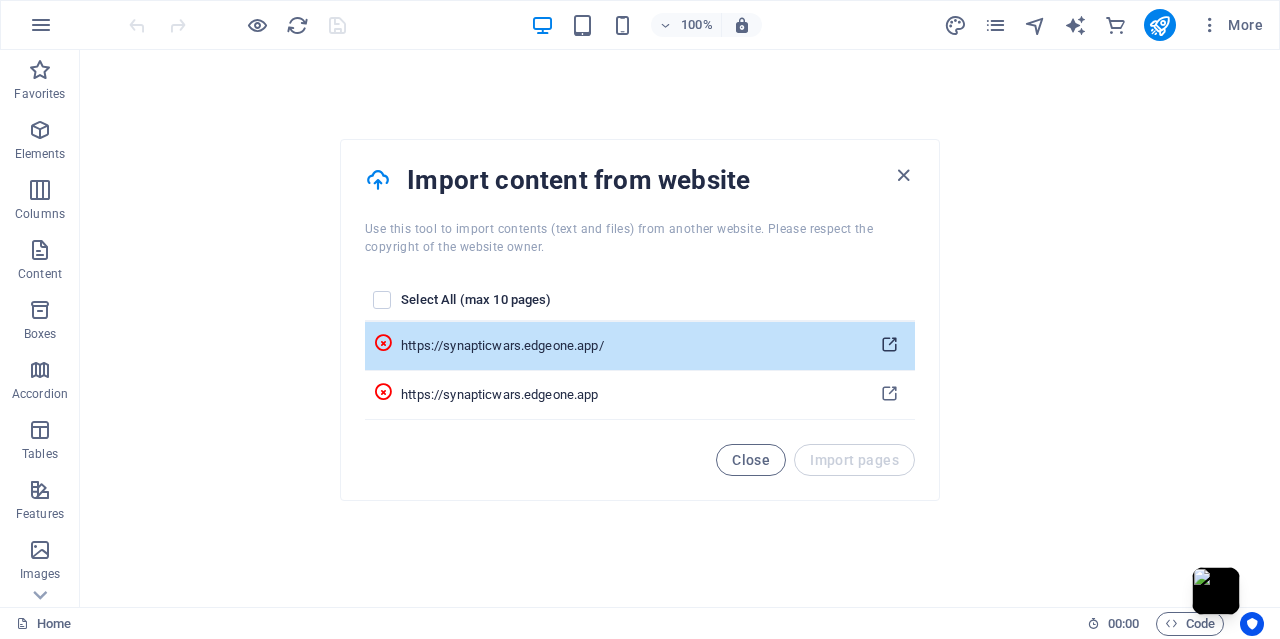 click at bounding box center (889, 345) 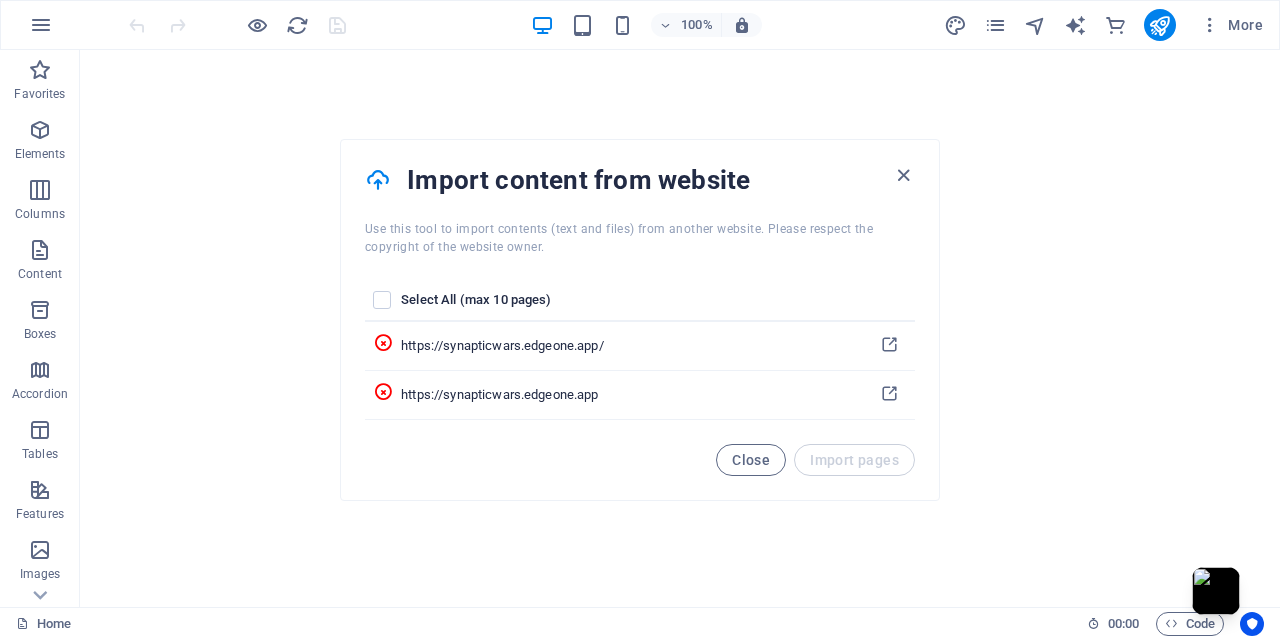 drag, startPoint x: 898, startPoint y: 174, endPoint x: 871, endPoint y: 201, distance: 38.183765 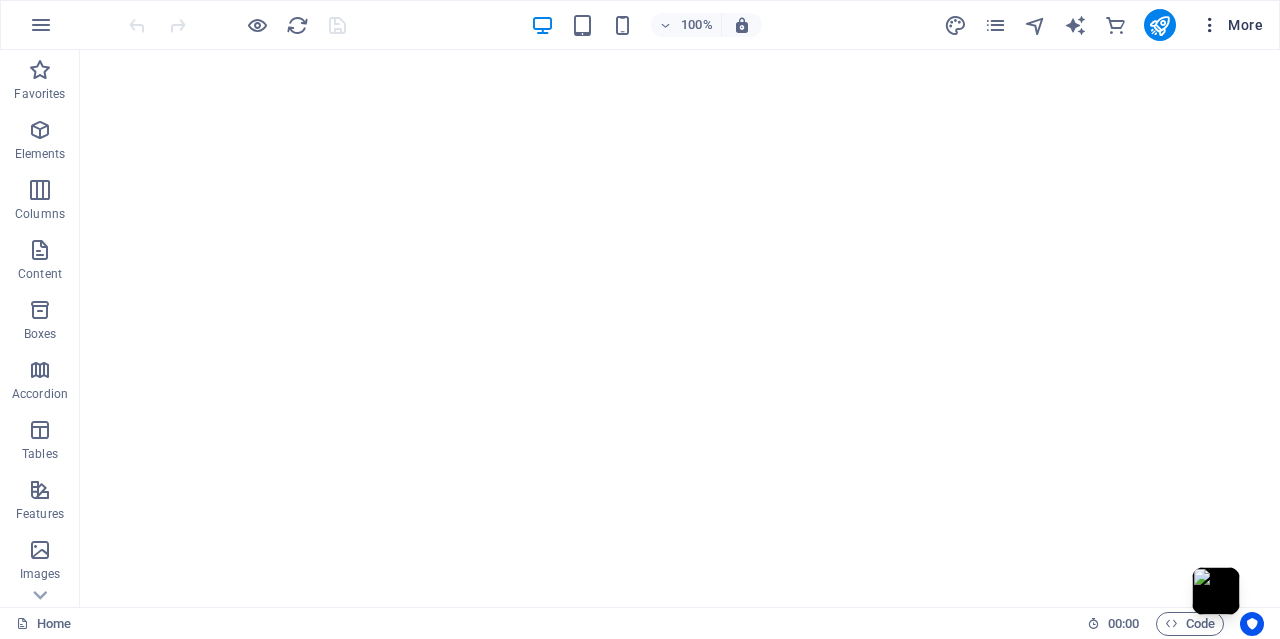 click on "More" at bounding box center (1231, 25) 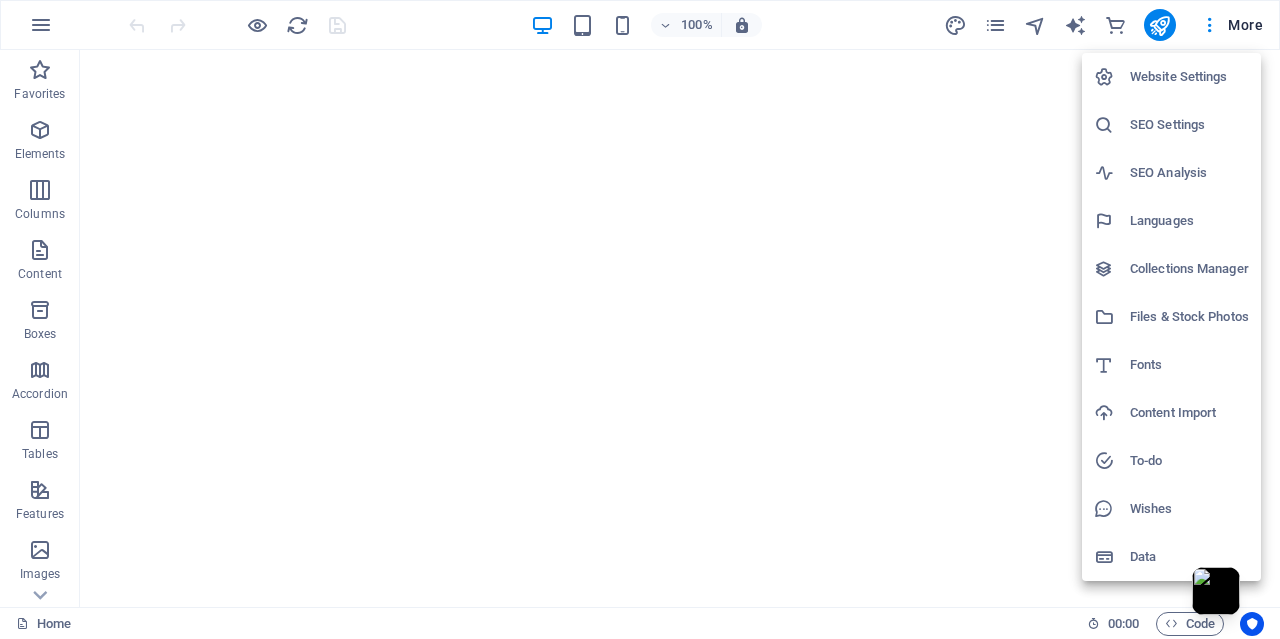 drag, startPoint x: 1155, startPoint y: 310, endPoint x: 878, endPoint y: 293, distance: 277.52118 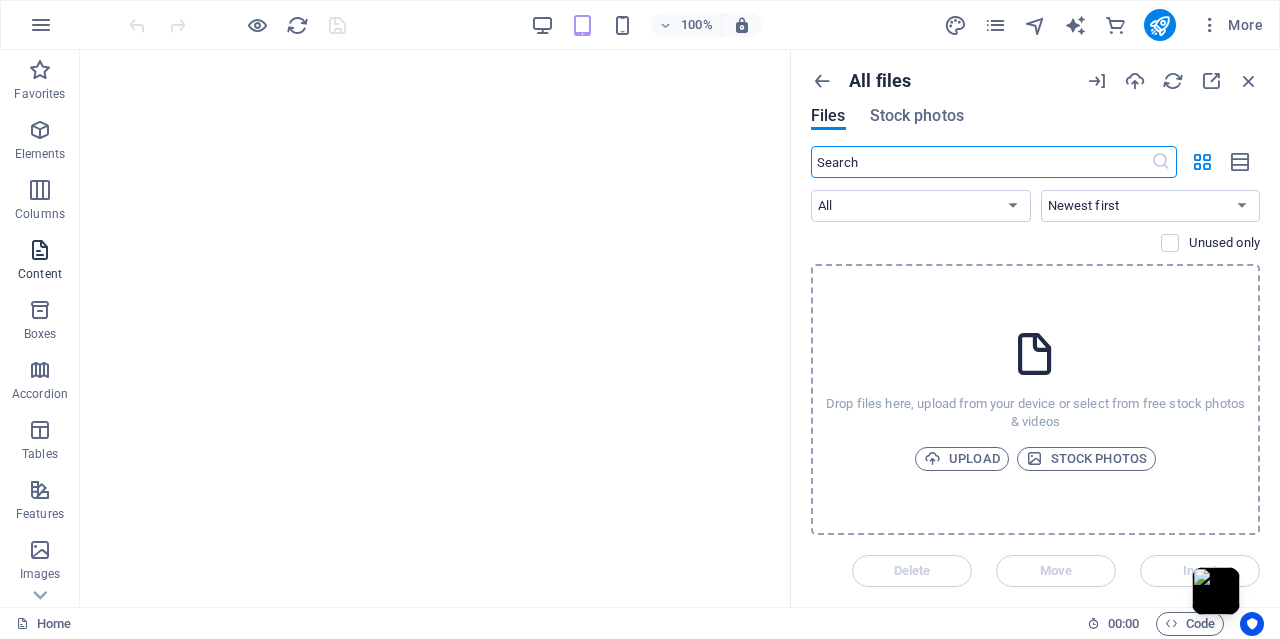 click on "Content" at bounding box center (40, 274) 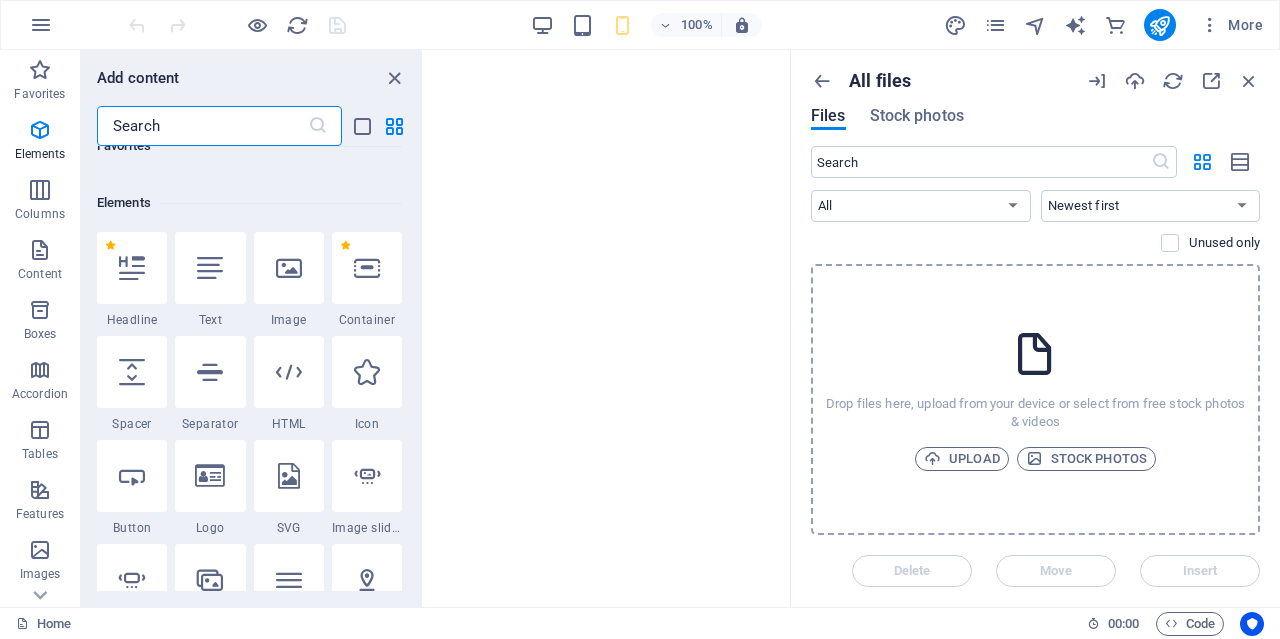 scroll, scrollTop: 0, scrollLeft: 0, axis: both 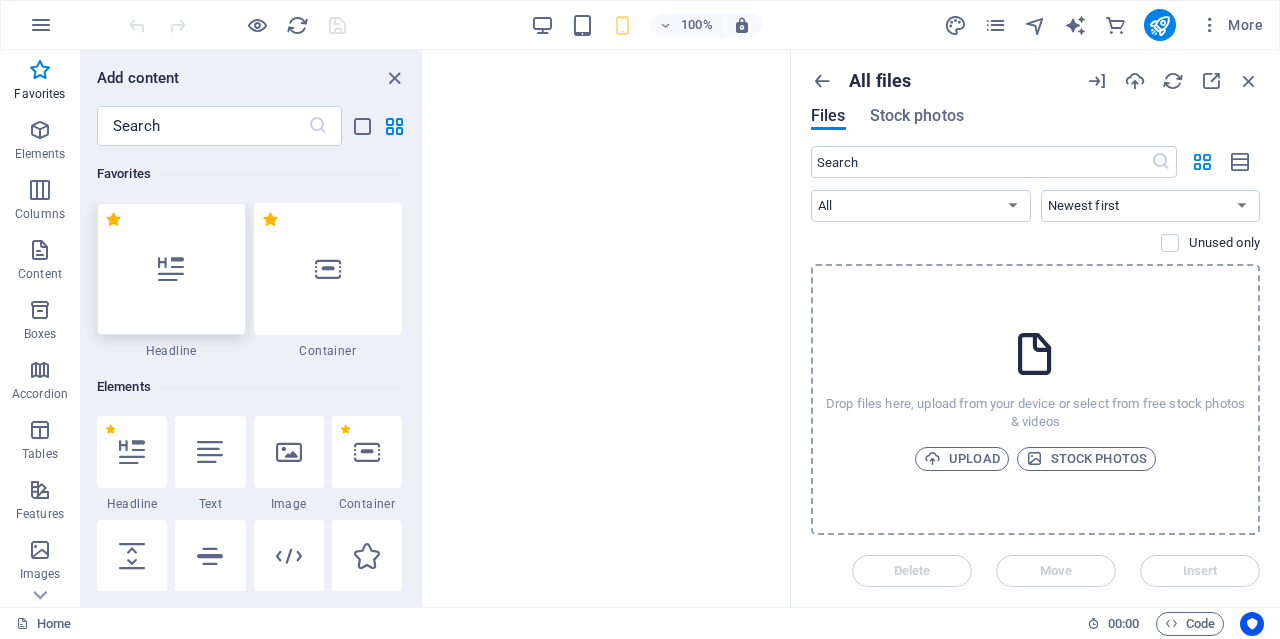 click at bounding box center (171, 269) 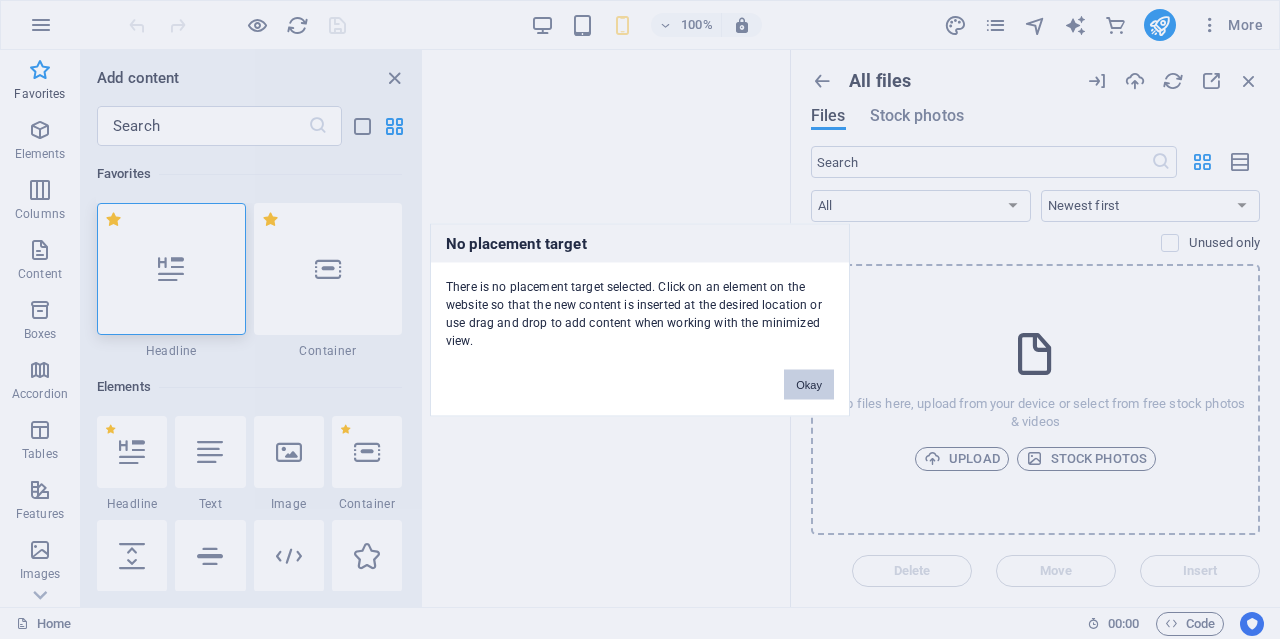 click on "Okay" at bounding box center [809, 384] 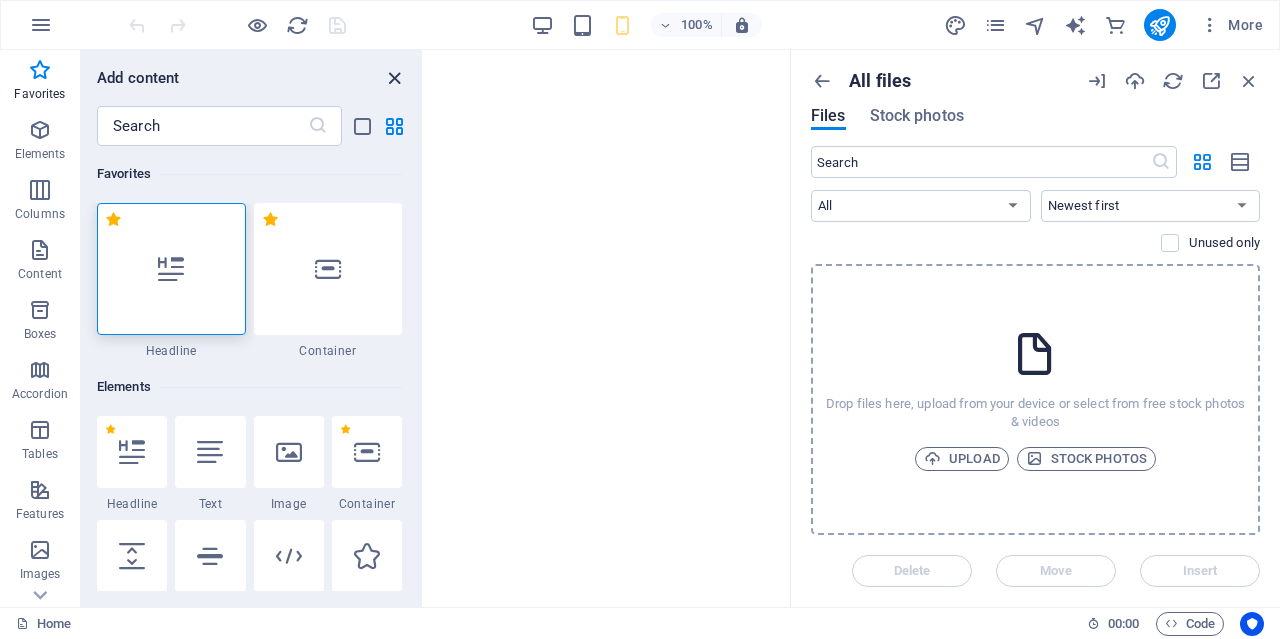 click at bounding box center [394, 78] 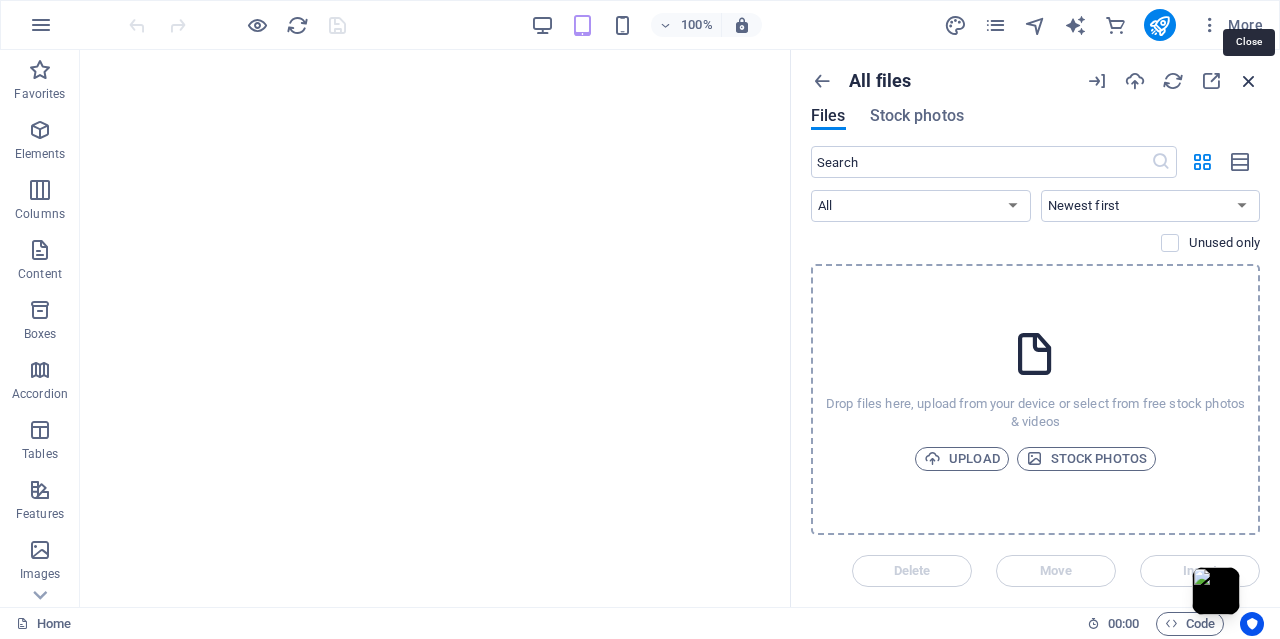 click at bounding box center [1249, 81] 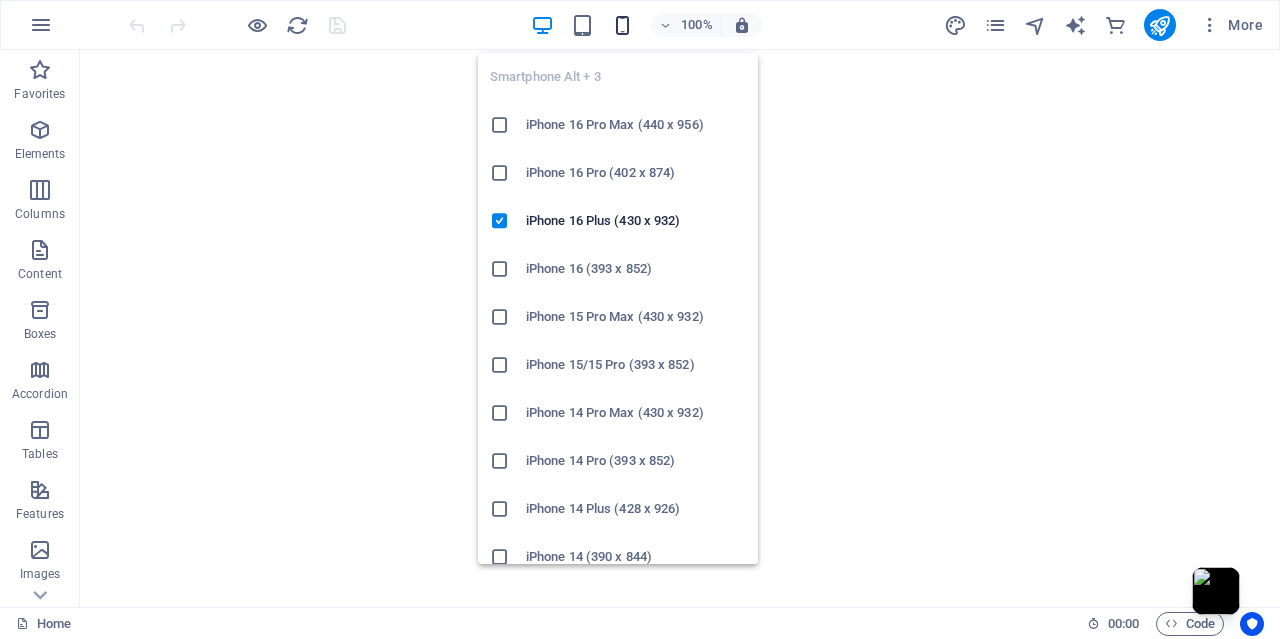 click at bounding box center [622, 25] 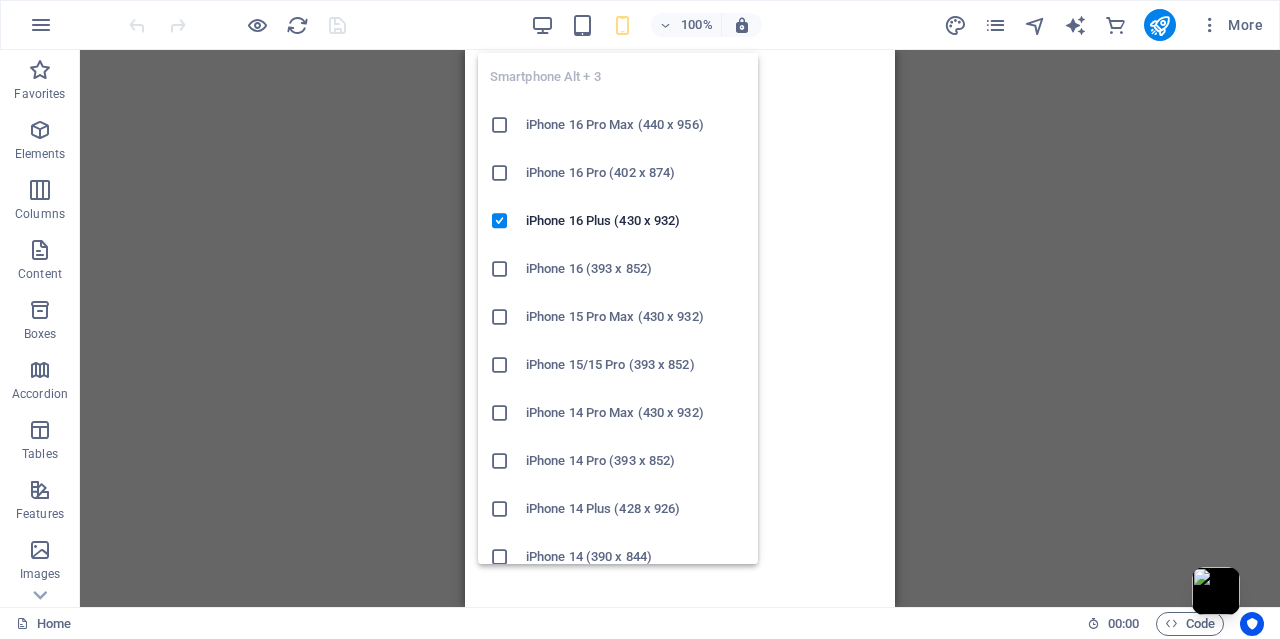 drag, startPoint x: 543, startPoint y: 131, endPoint x: 83, endPoint y: 82, distance: 462.60242 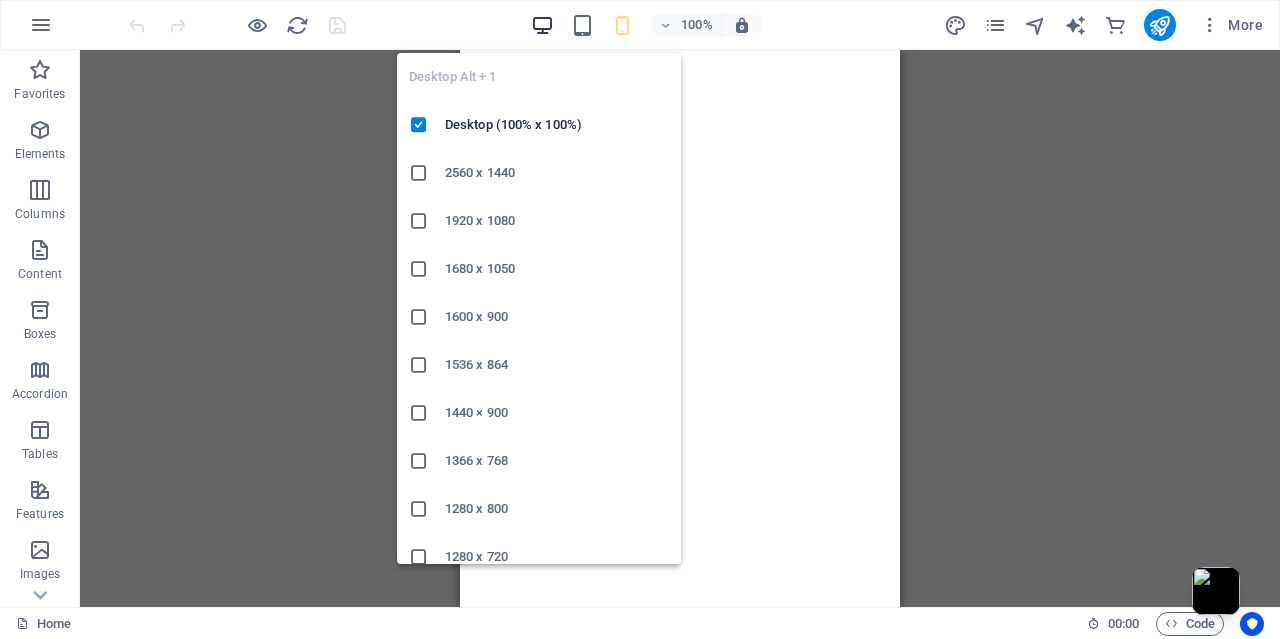 click at bounding box center [542, 25] 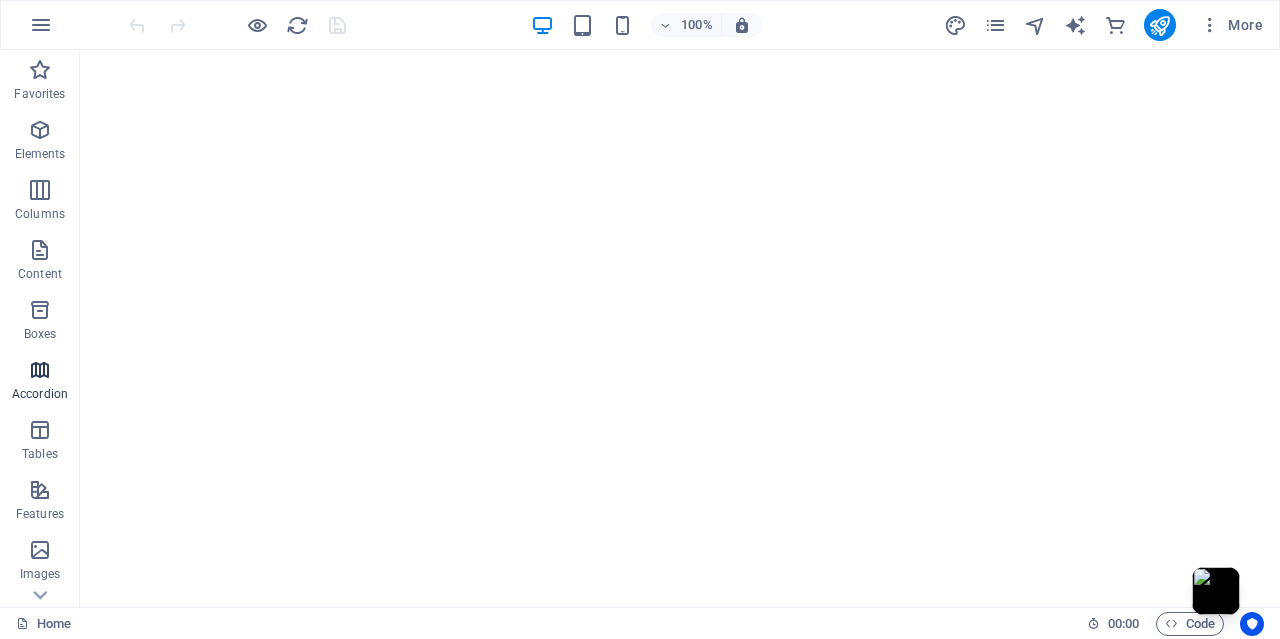 click on "Accordion" at bounding box center (40, 394) 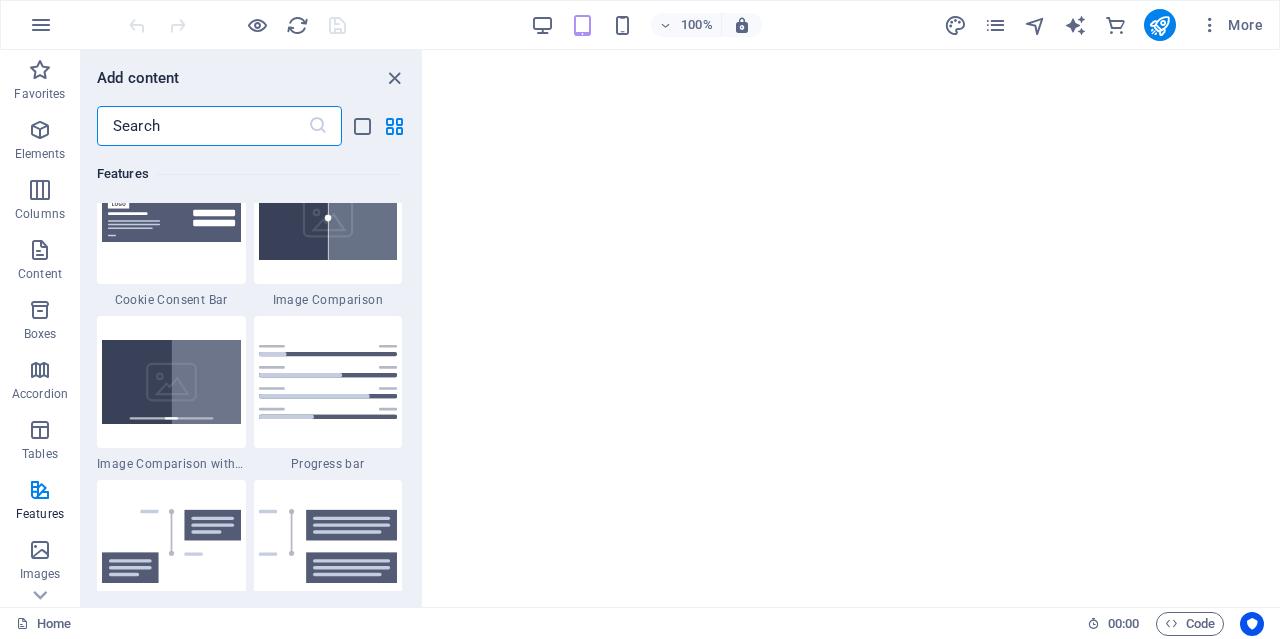 scroll, scrollTop: 8218, scrollLeft: 0, axis: vertical 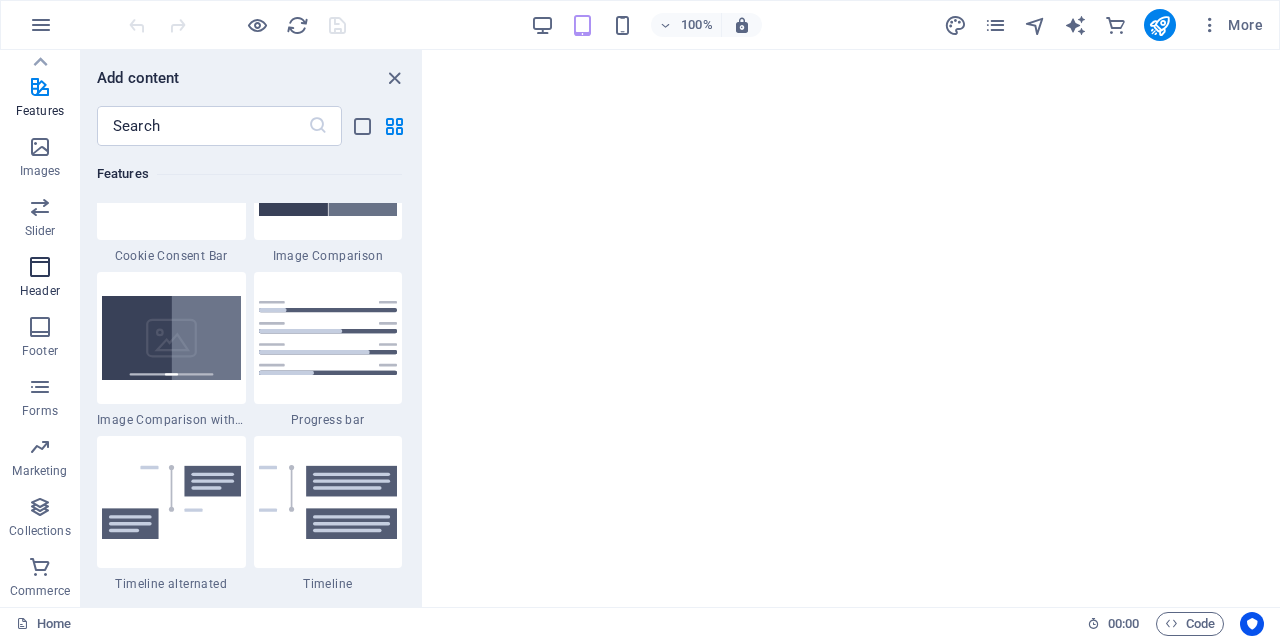 click at bounding box center (40, 267) 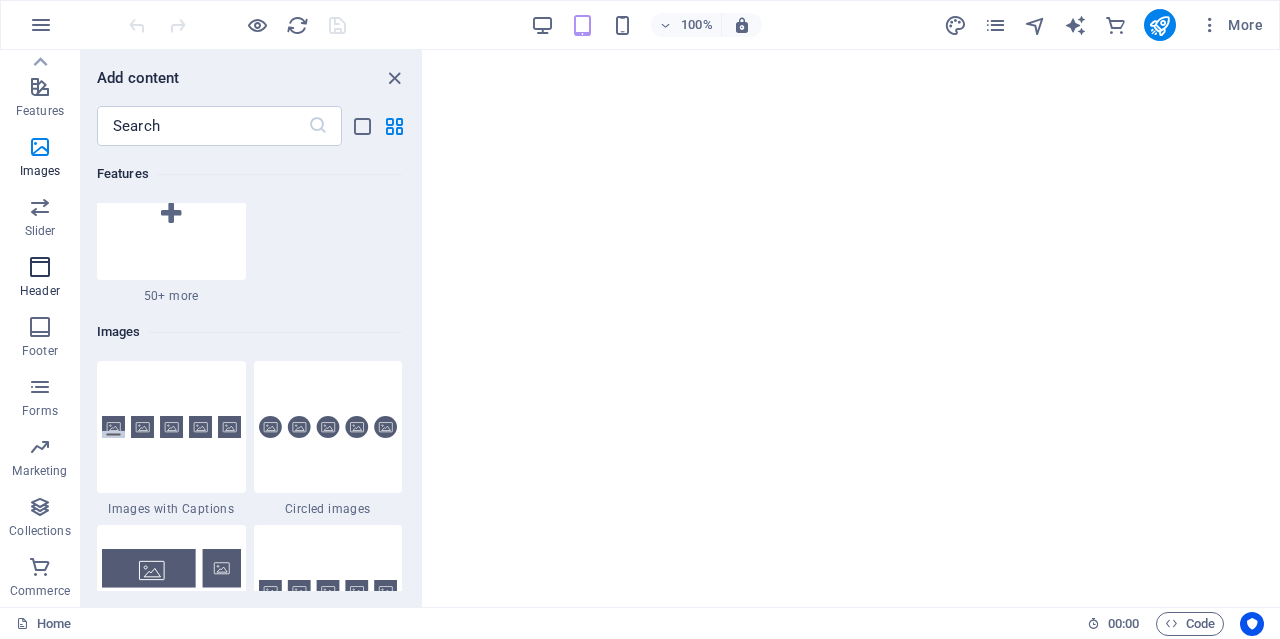 scroll, scrollTop: 12042, scrollLeft: 0, axis: vertical 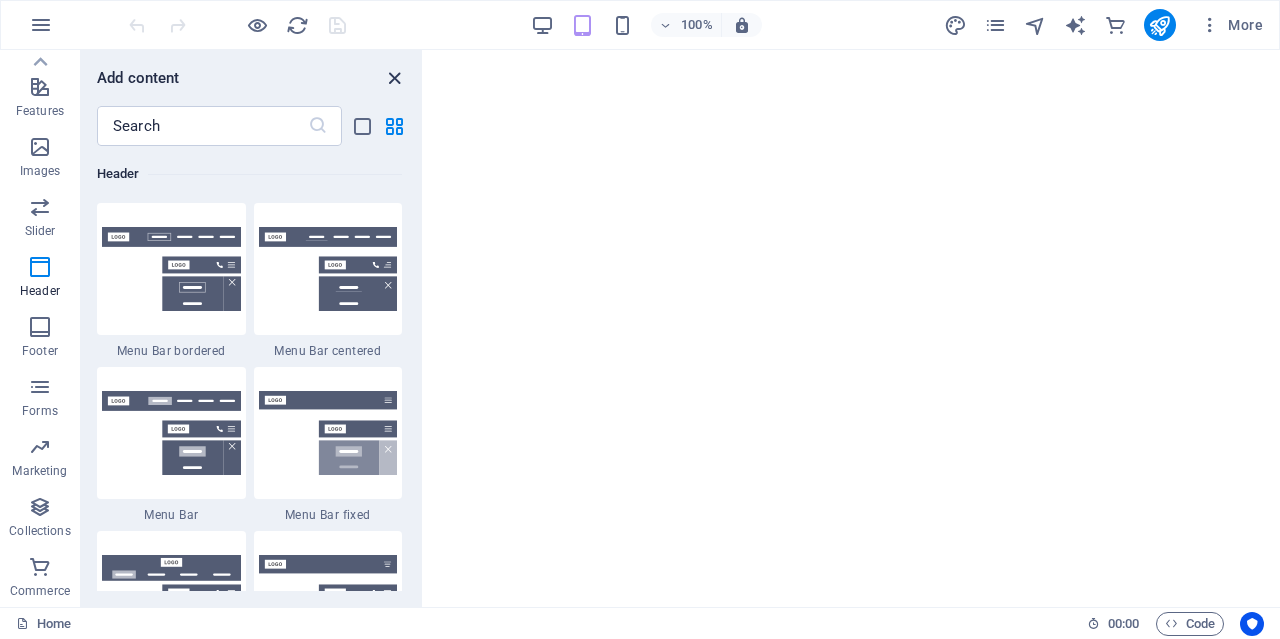 click at bounding box center [394, 78] 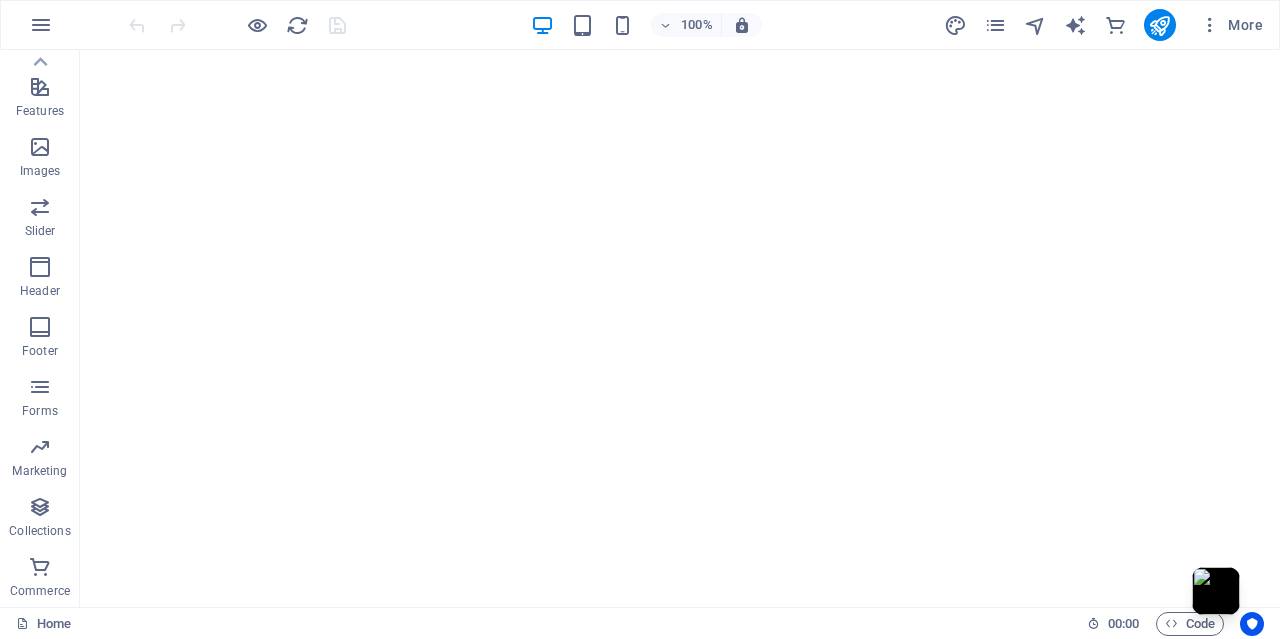 drag, startPoint x: 591, startPoint y: 94, endPoint x: 525, endPoint y: 111, distance: 68.154236 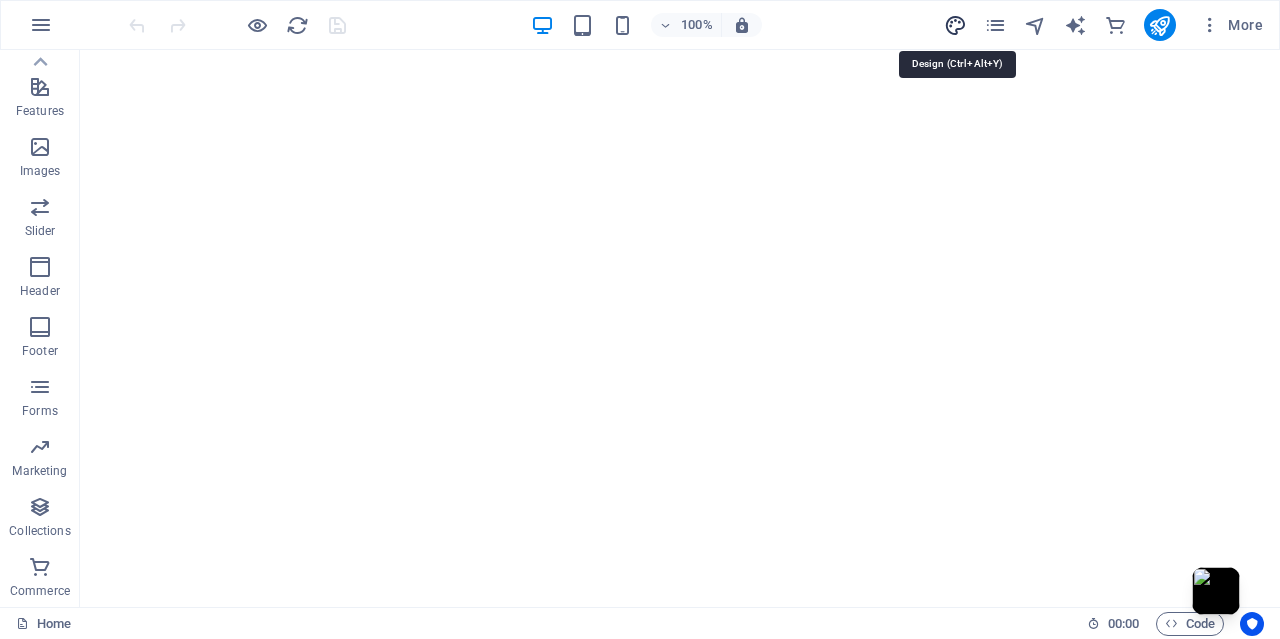 click at bounding box center (955, 25) 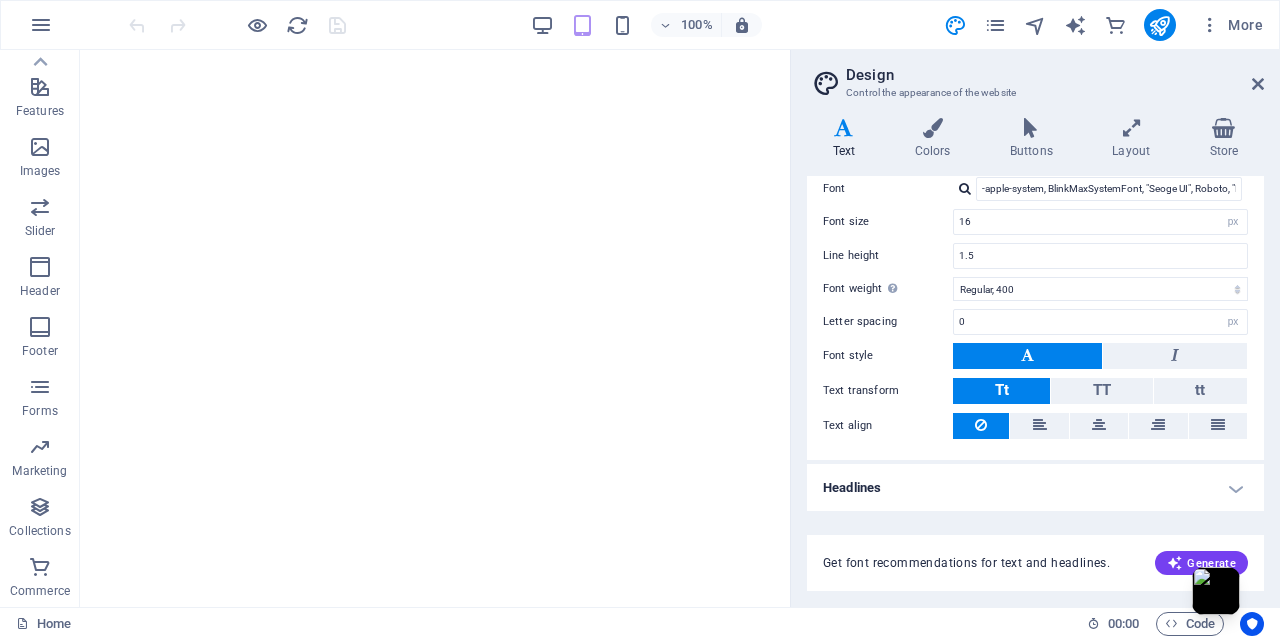 scroll, scrollTop: 121, scrollLeft: 0, axis: vertical 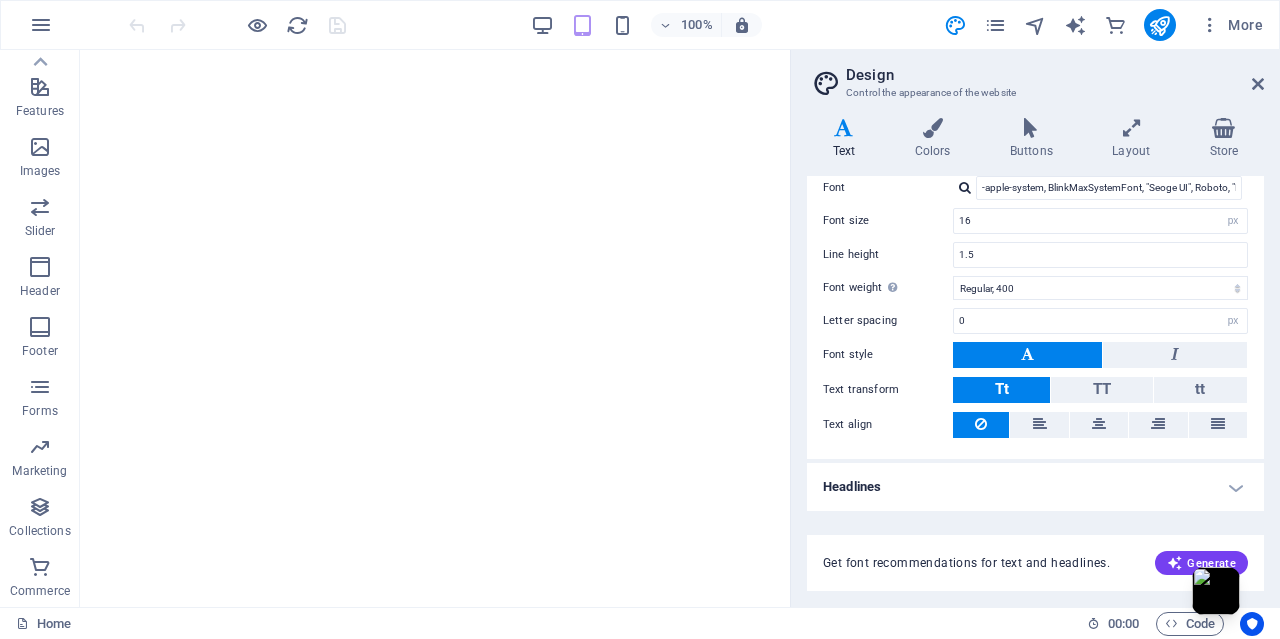 click on "Headlines" at bounding box center [1035, 487] 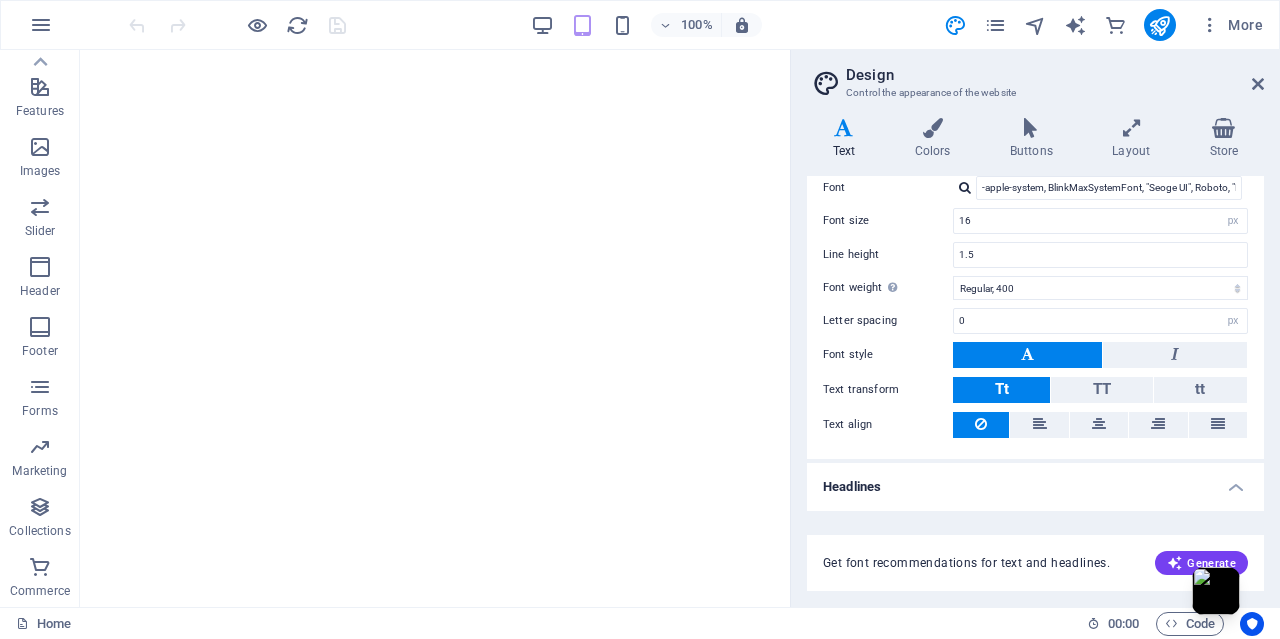 click on "All H1 / Textlogo H2 H3 H4 H5 H6 Font color Font -apple-system, BlinkMaxSystemFont, "Seoge UI", Roboto, "Helvetica Neue", Arial, sans-serif Line height 1.5 Font weight To display the font weight correctly, it may need to be enabled.  Manage Fonts Thin, 100 Extra-light, 200 Light, 300 Regular, 400 Medium, 500 Semi-bold, 600 Bold, 700 Extra-bold, 800 Black, 900 Letter spacing 0 rem px Font style Text transform Tt TT tt Decoration None Text align Margin bottom 0 rem px vh Font color Font -apple-system, BlinkMaxSystemFont, "Seoge UI", Roboto, "Helvetica Neue", Arial, sans-serif Font size 34 rem px em % Line height 1.5 Font weight To display the font weight correctly, it may need to be enabled.  Manage Fonts Thin, 100 Extra-light, 200 Light, 300 Regular, 400 Medium, 500 Semi-bold, 600 Bold, 700 Extra-bold, 800 Black, 900 Letter spacing 0 rem px Font style Text transform Tt TT tt Decoration None Text align Margin bottom 0 rem px vh Font color Font Font size 27 rem px em % Line height 1.5 Font weight Manage Fonts 0" at bounding box center [1035, 700] 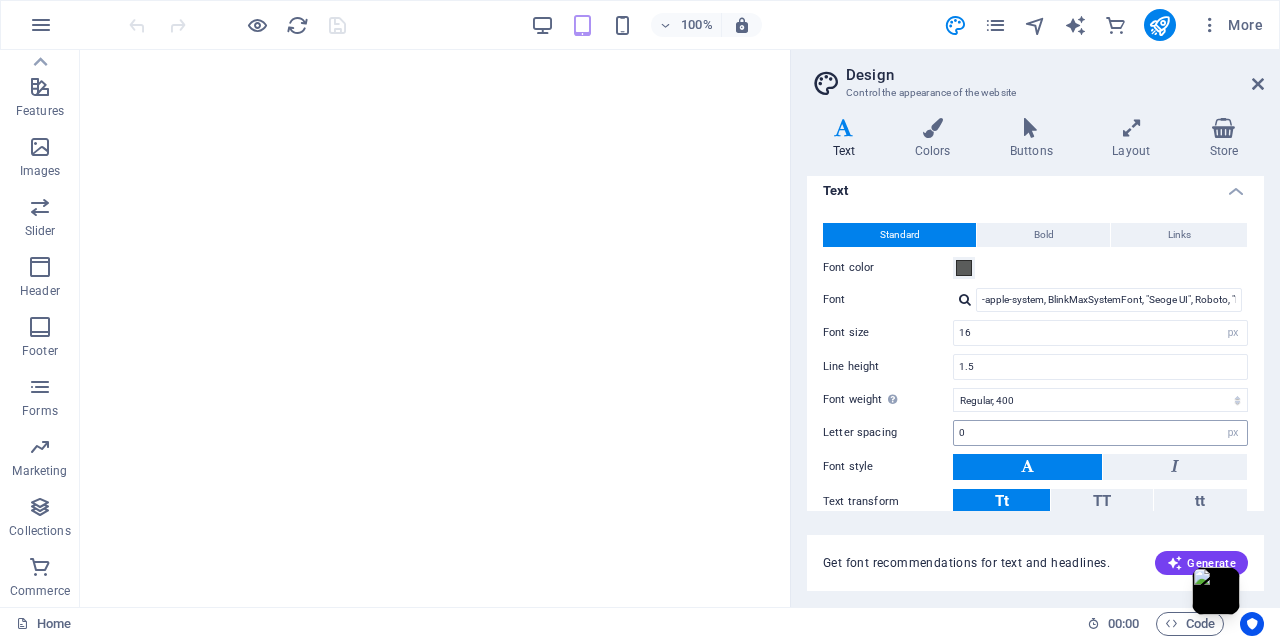 scroll, scrollTop: 0, scrollLeft: 0, axis: both 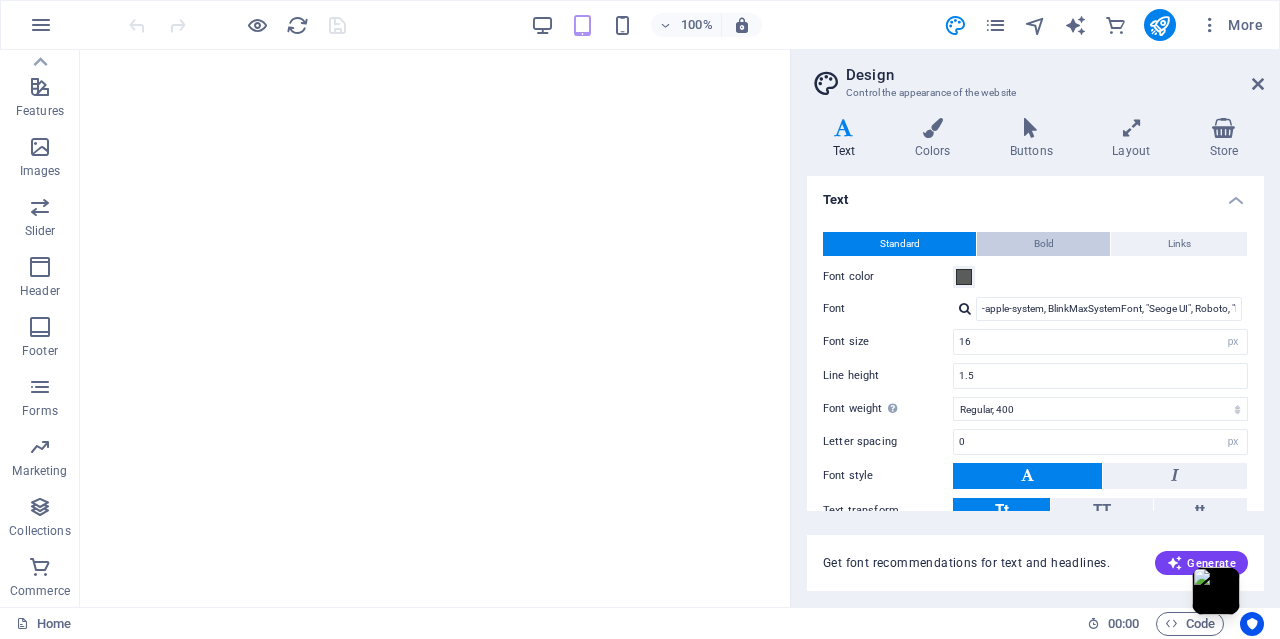 click on "Bold" at bounding box center [1043, 244] 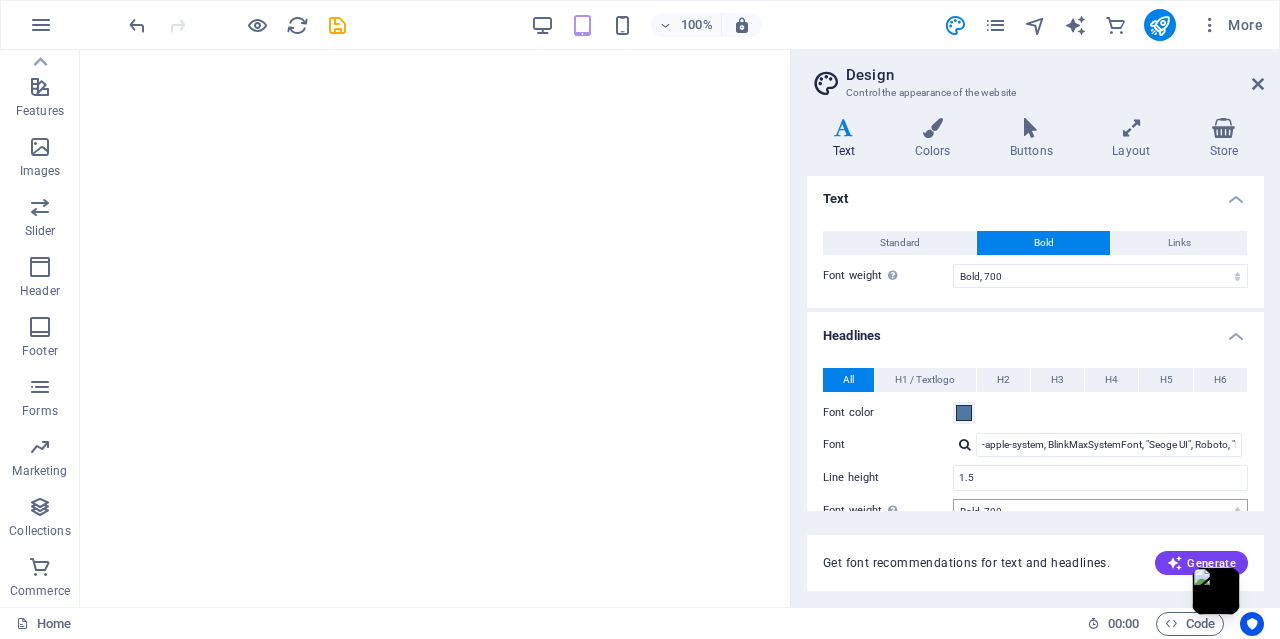 scroll, scrollTop: 0, scrollLeft: 0, axis: both 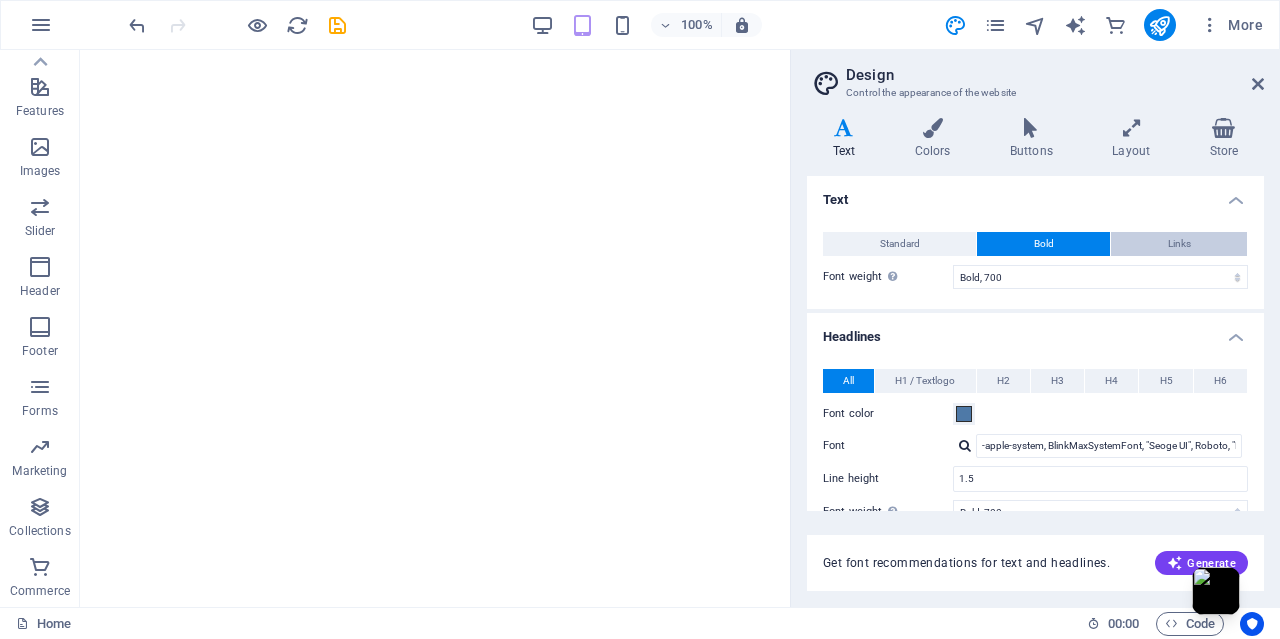 click on "Links" at bounding box center [1179, 244] 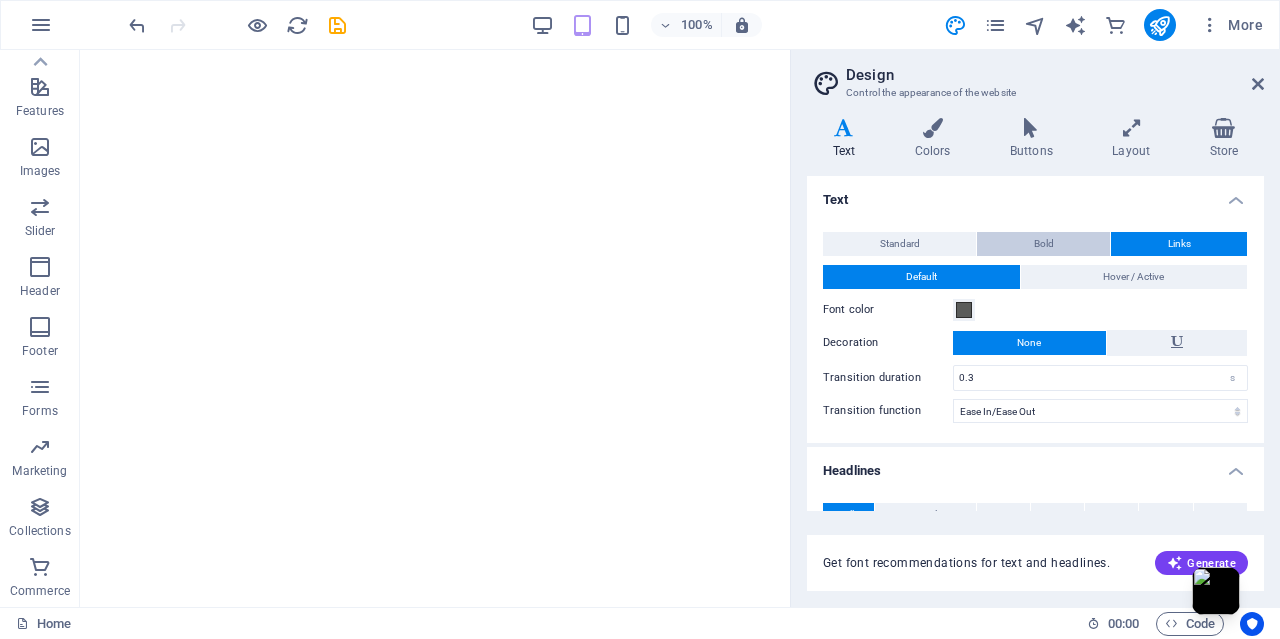 click on "Bold" at bounding box center (1044, 244) 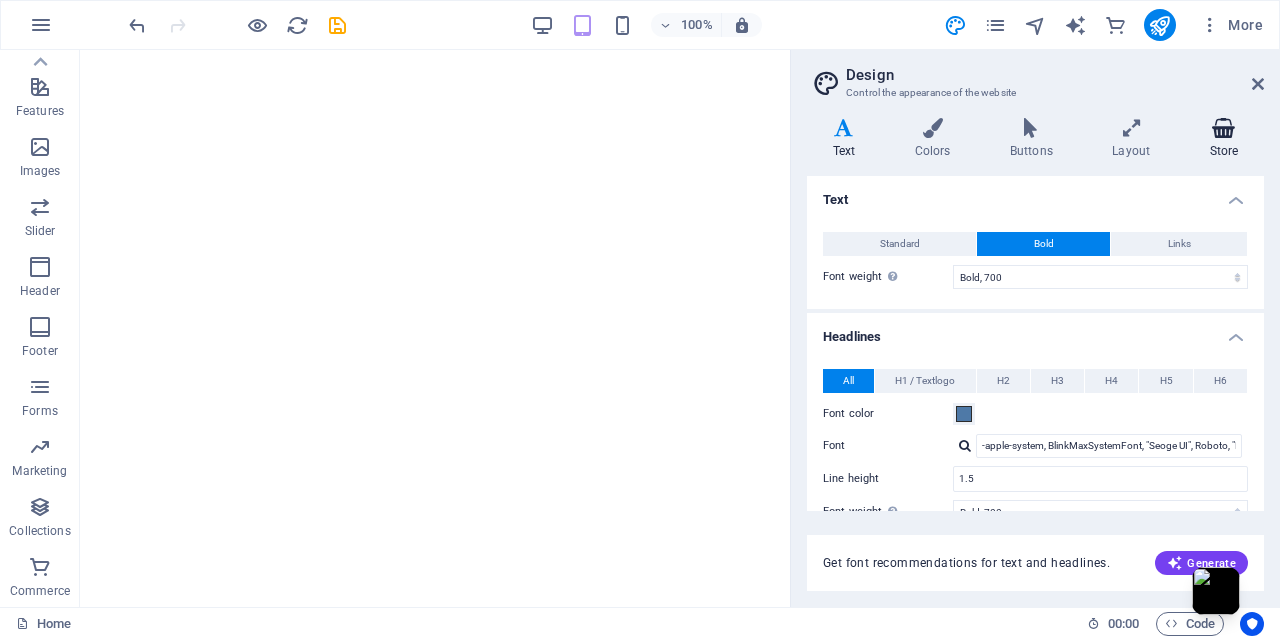 click on "Store" at bounding box center [1224, 139] 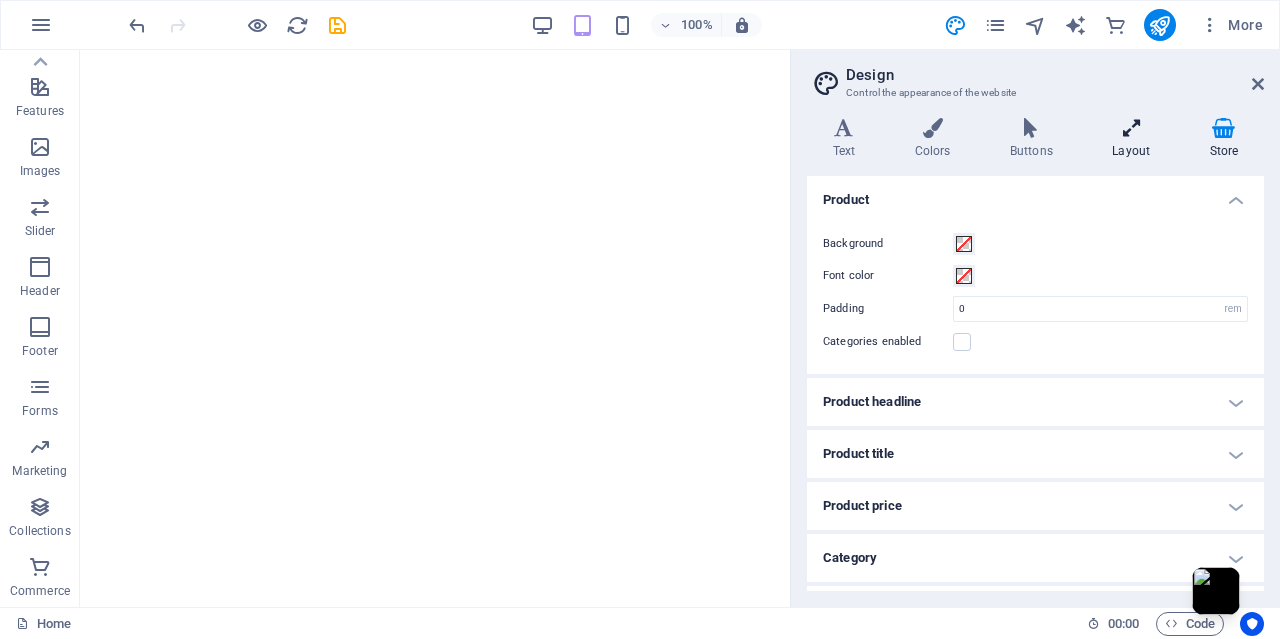 click on "Layout" at bounding box center [1135, 139] 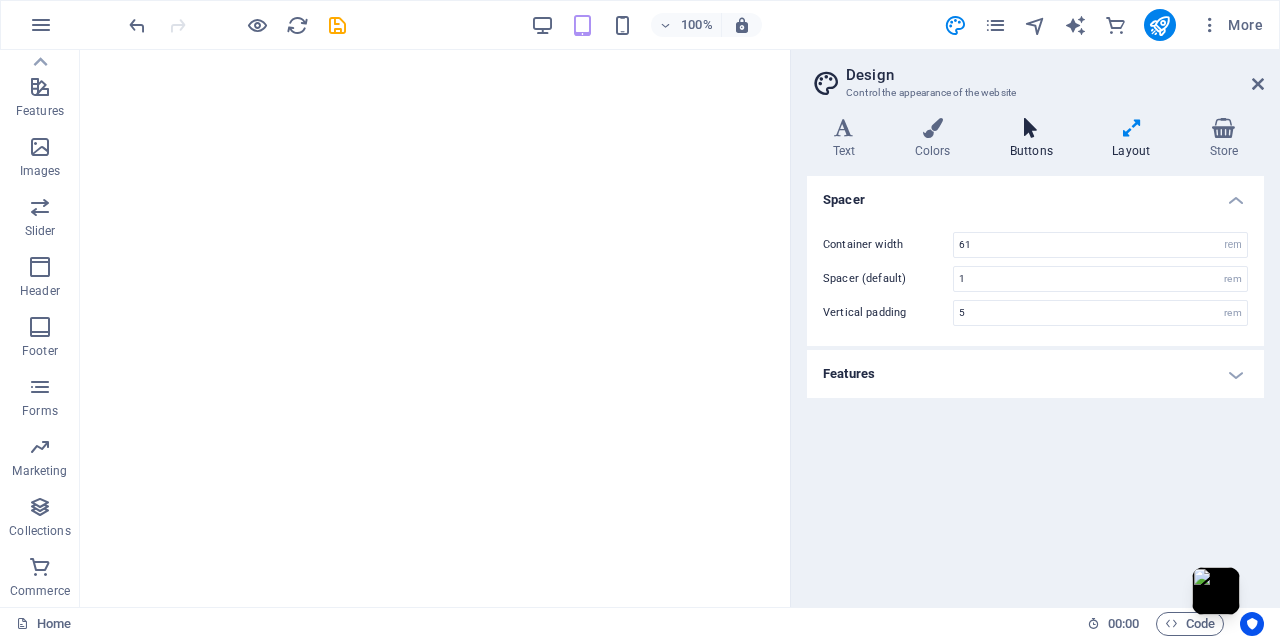click at bounding box center [1031, 128] 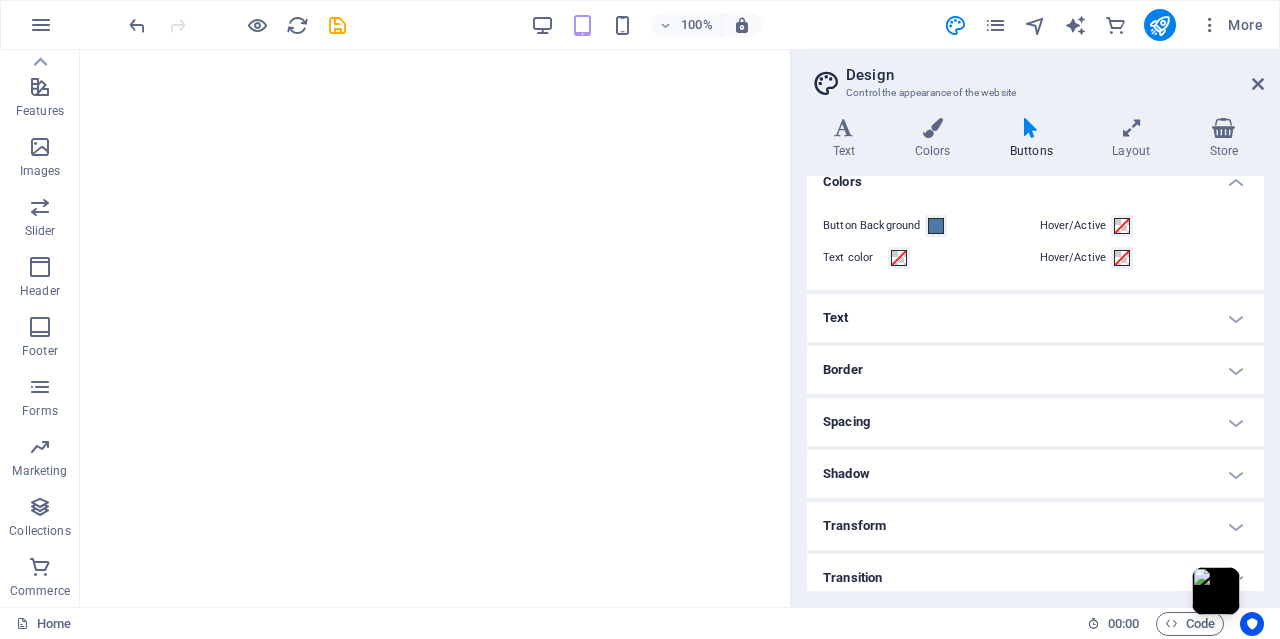 scroll, scrollTop: 58, scrollLeft: 0, axis: vertical 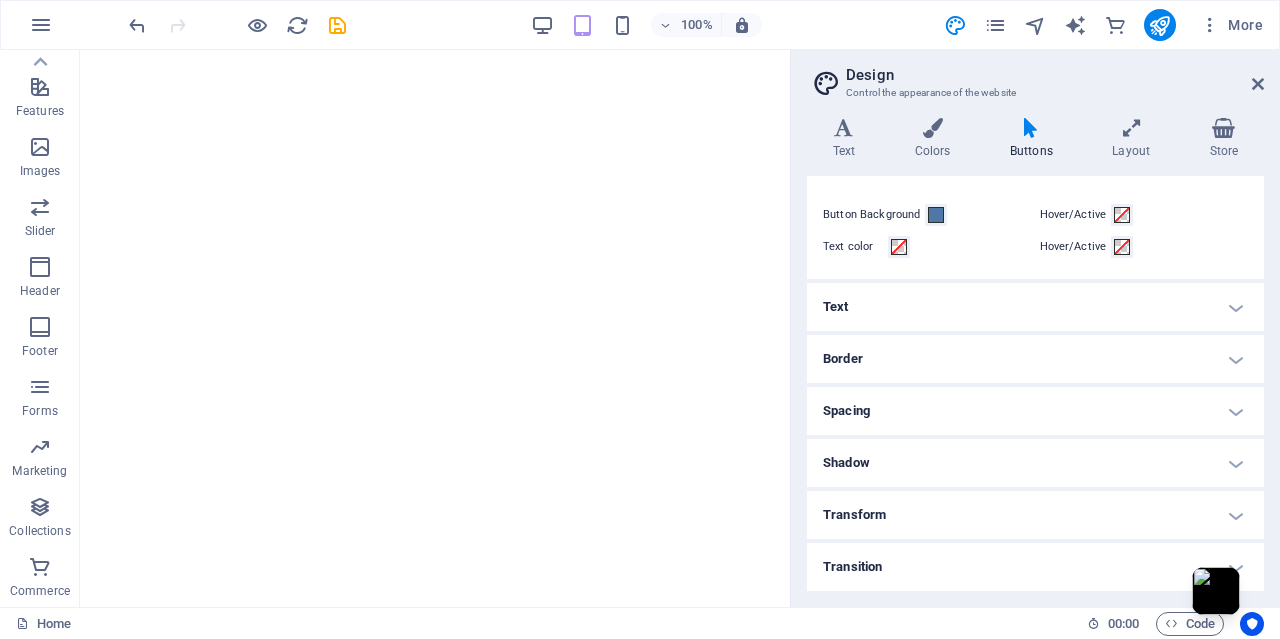 click on "Transform" at bounding box center [1035, 515] 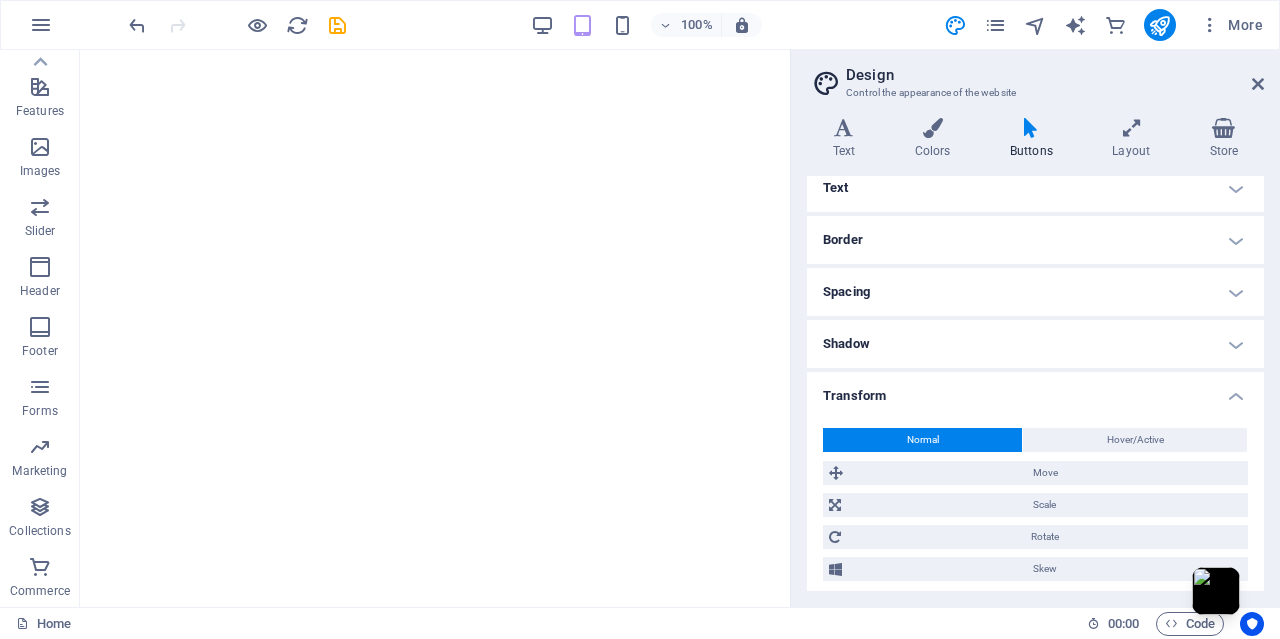 scroll, scrollTop: 239, scrollLeft: 0, axis: vertical 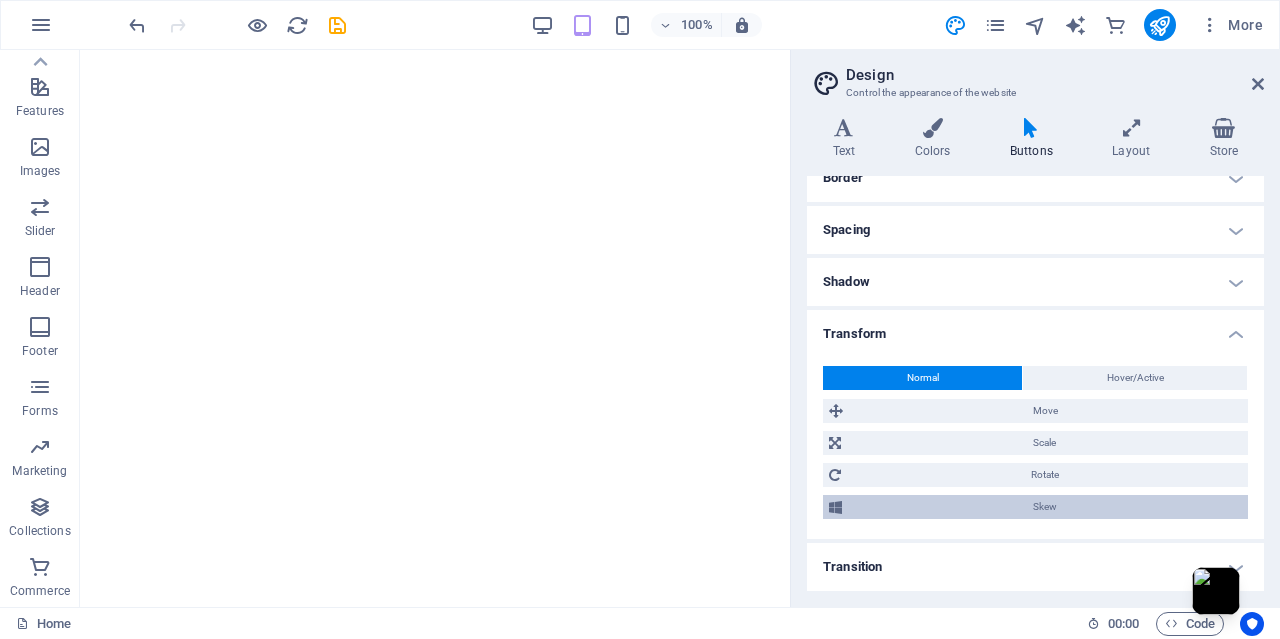 click on "Skew" at bounding box center [1045, 507] 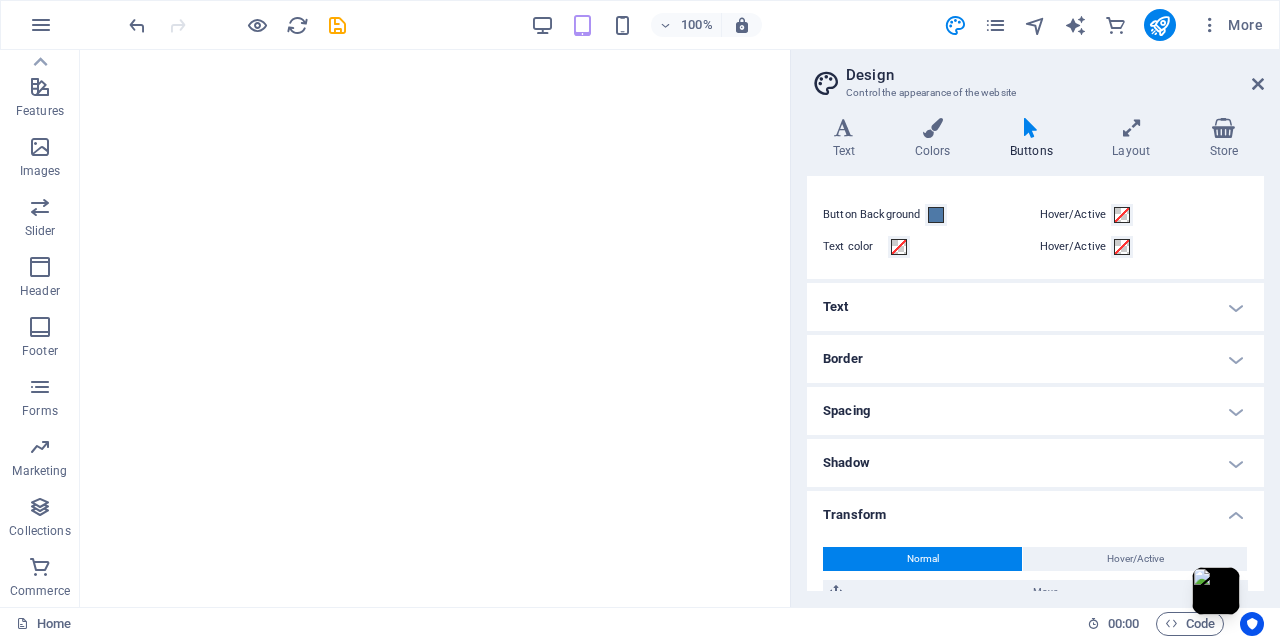 scroll, scrollTop: 0, scrollLeft: 0, axis: both 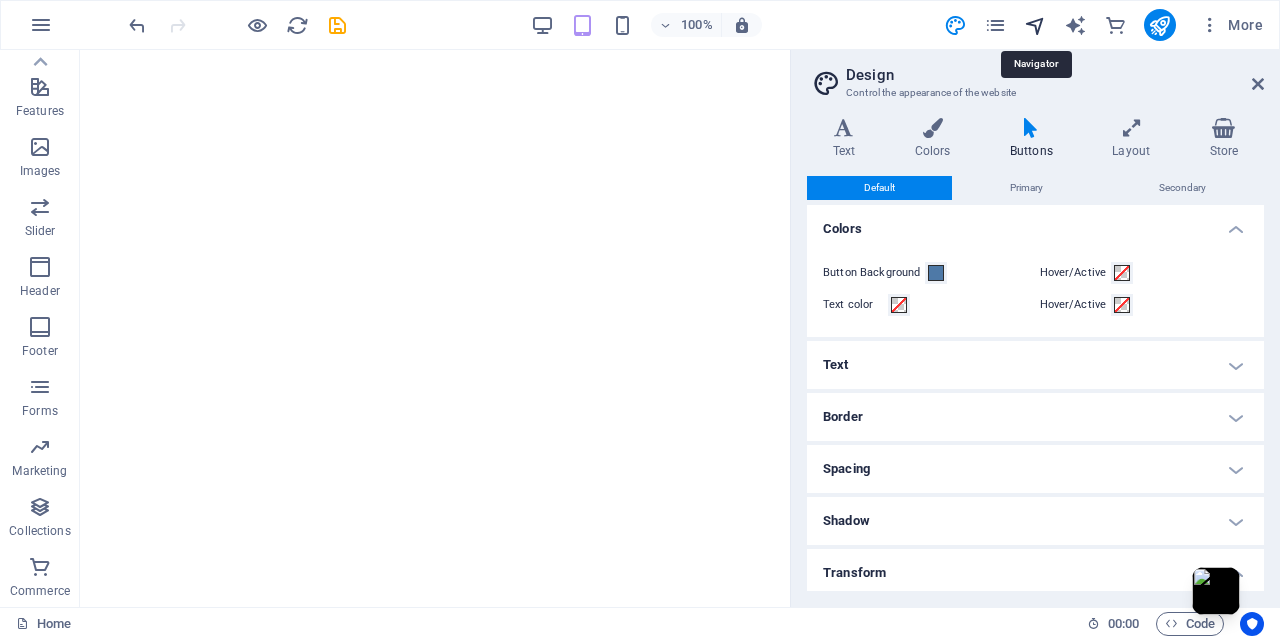 click at bounding box center (1035, 25) 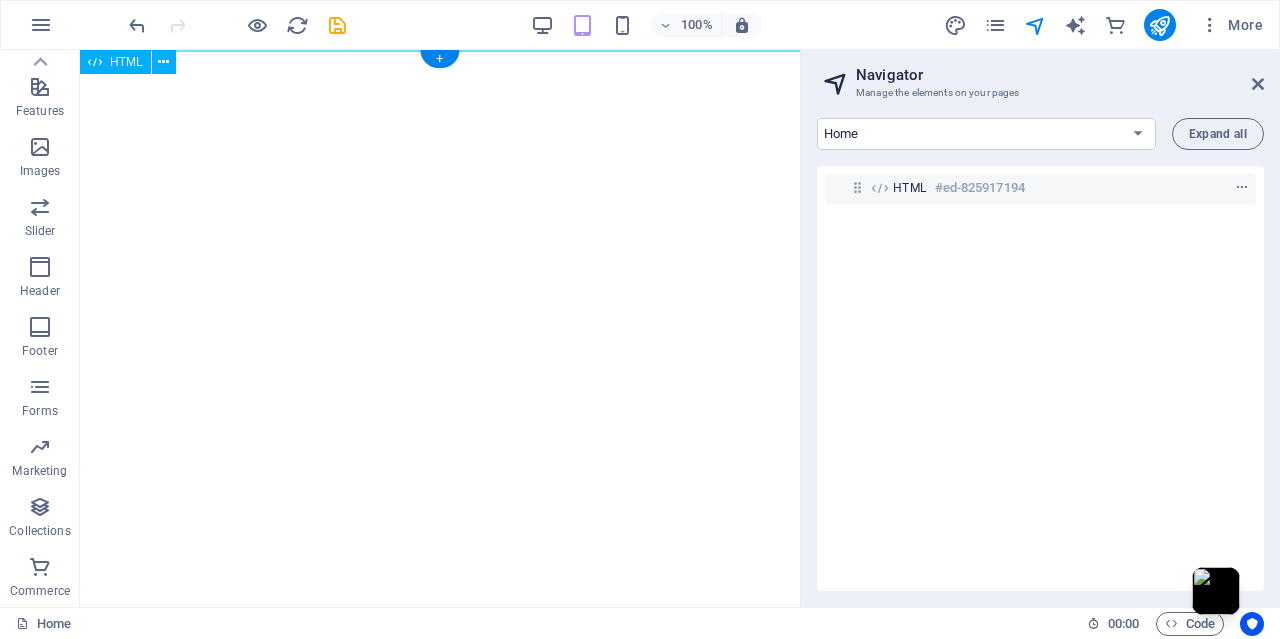 drag, startPoint x: 1241, startPoint y: 182, endPoint x: 1241, endPoint y: 225, distance: 43 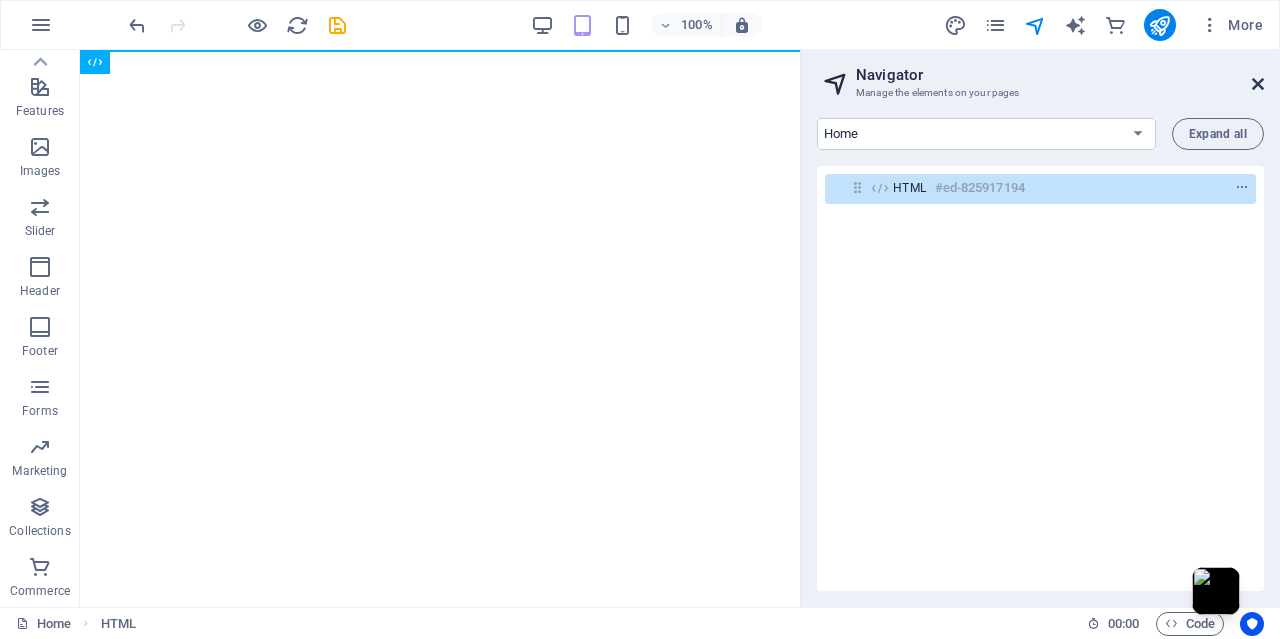 click at bounding box center [1258, 84] 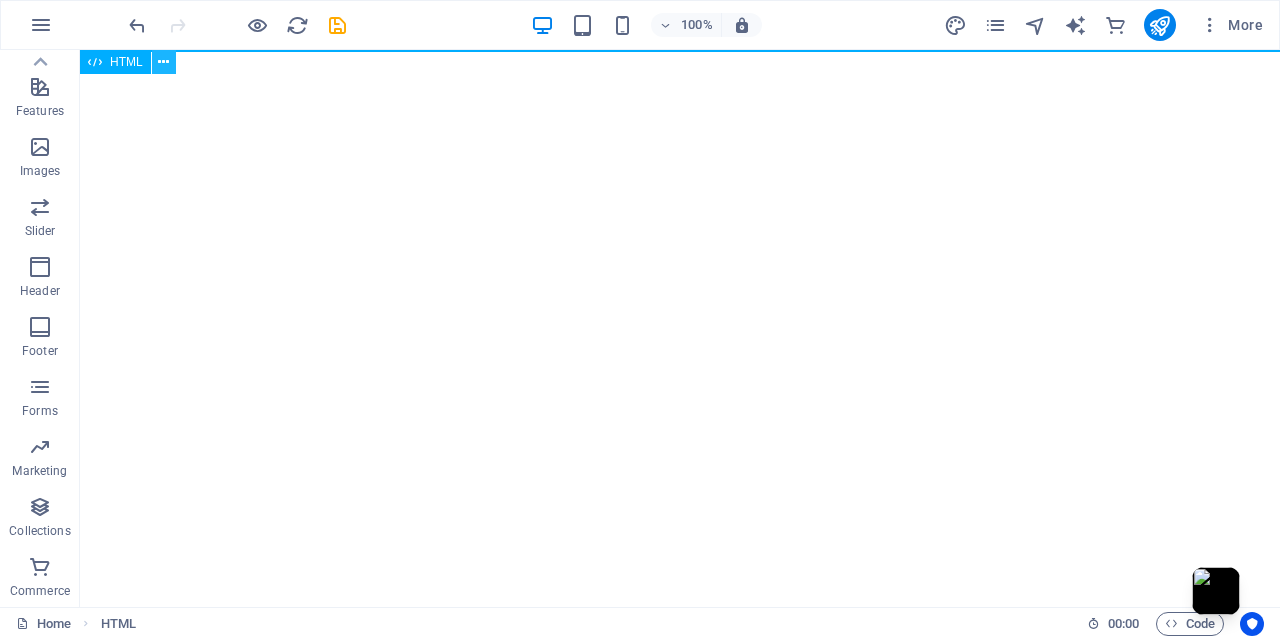 click at bounding box center (164, 62) 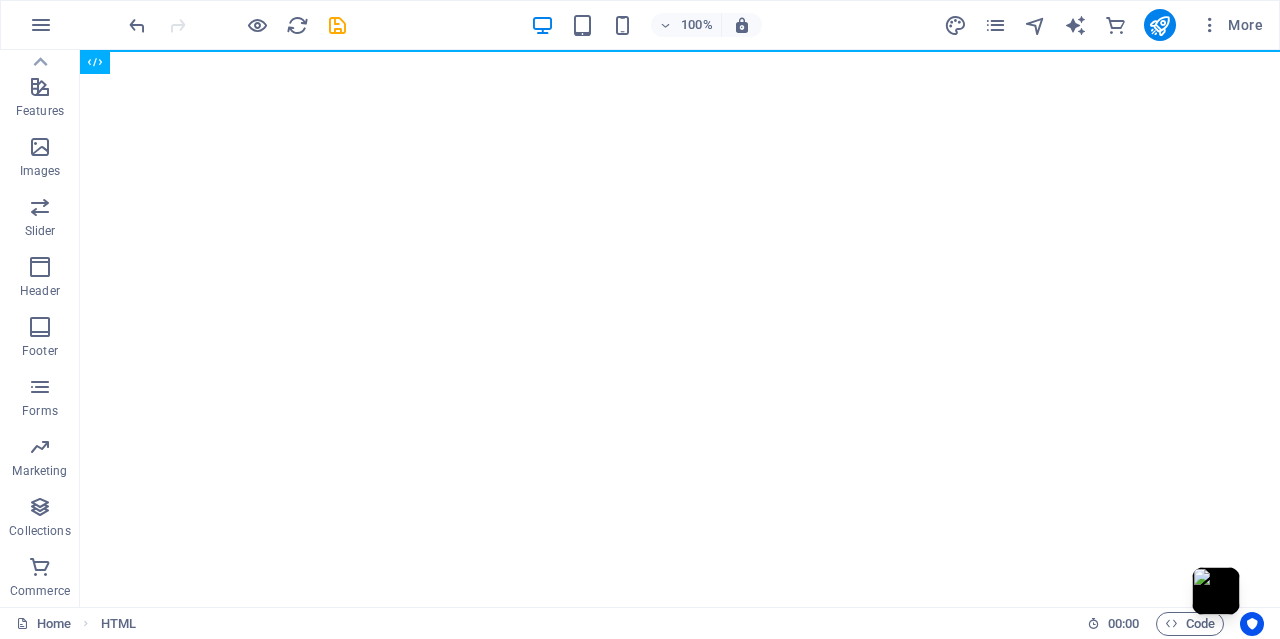 scroll, scrollTop: 0, scrollLeft: 0, axis: both 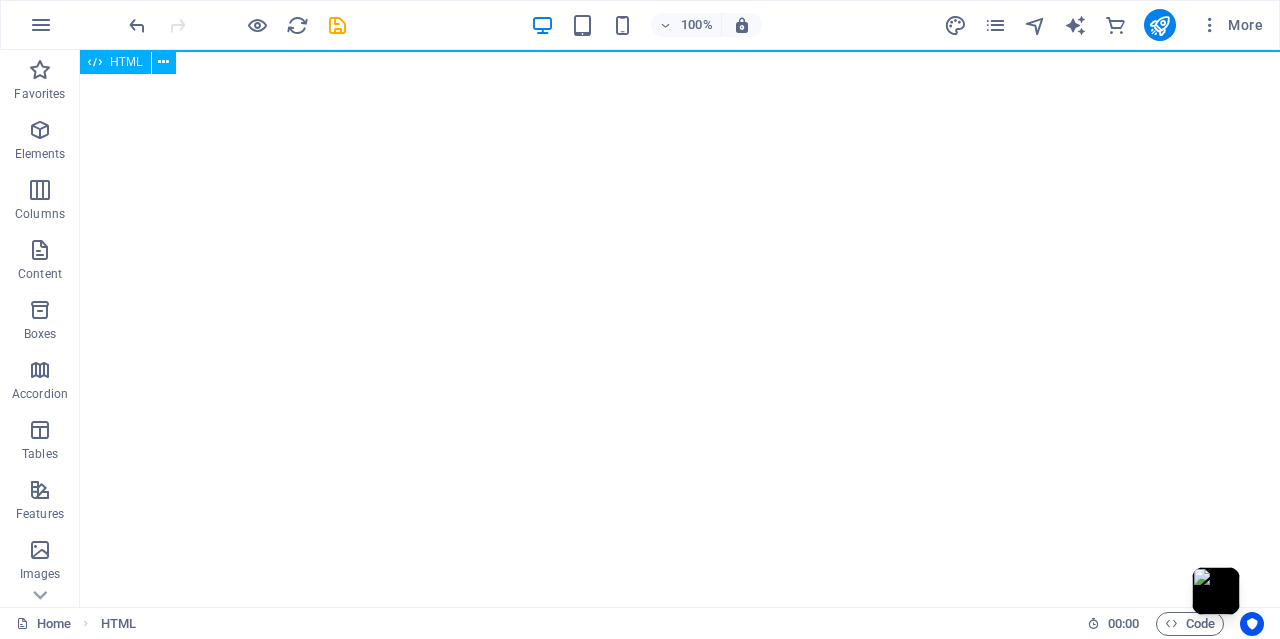 click at bounding box center (95, 62) 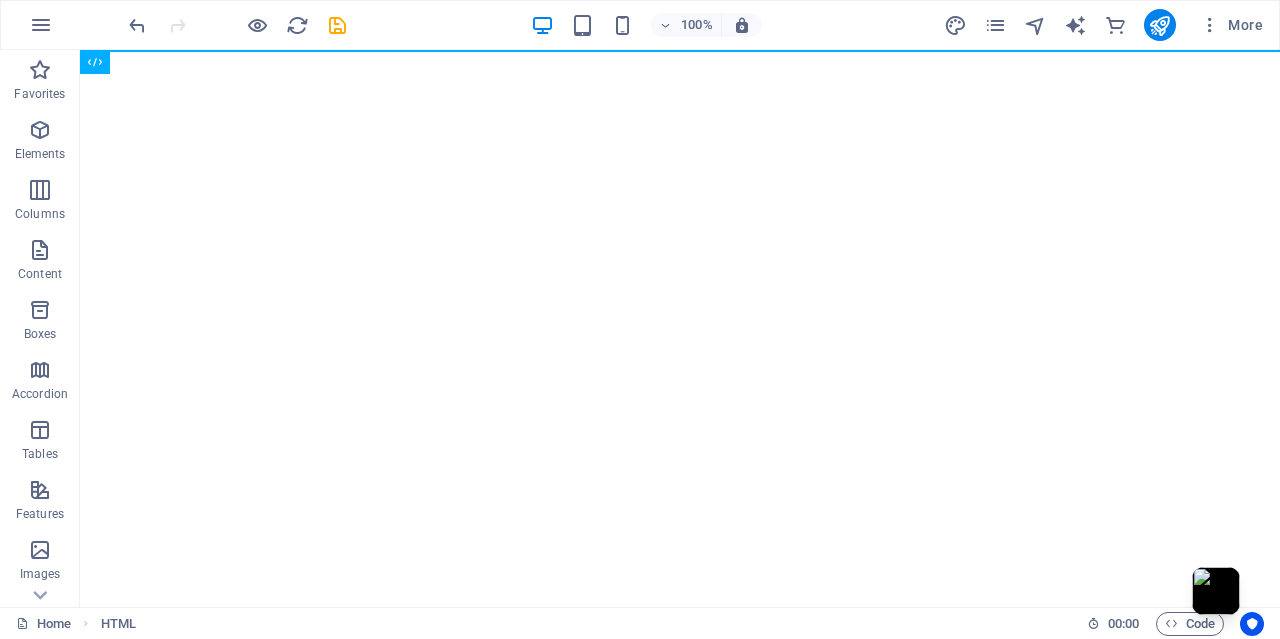 drag, startPoint x: 194, startPoint y: 110, endPoint x: 146, endPoint y: 223, distance: 122.77215 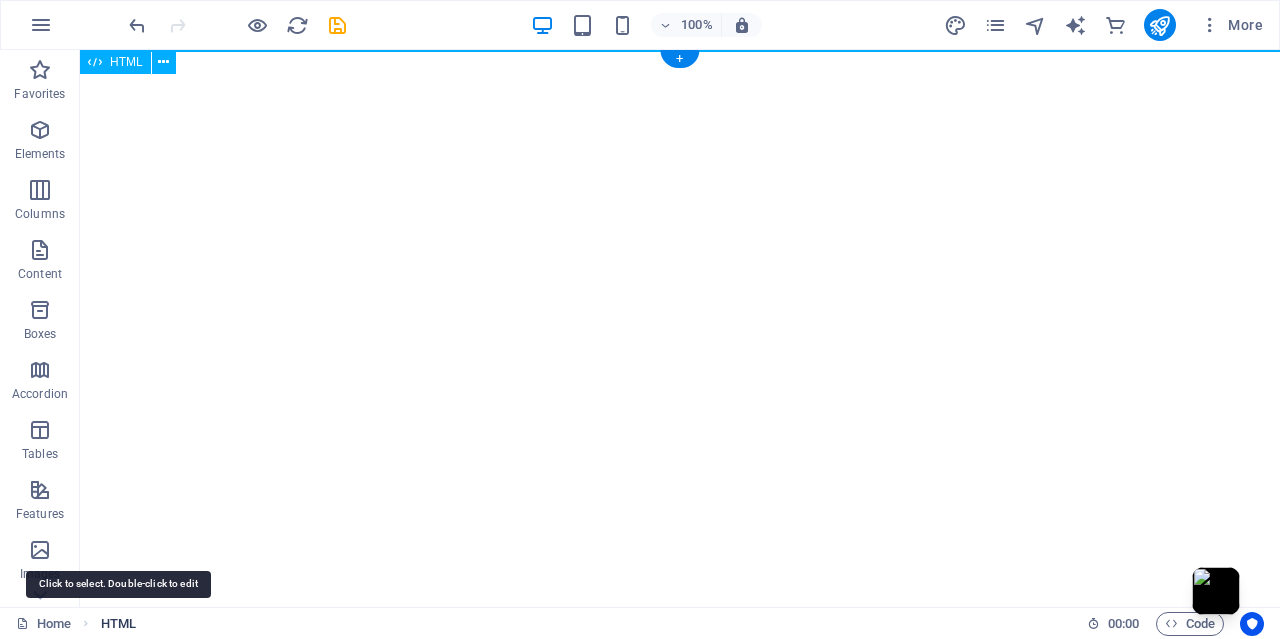 click on "HTML" at bounding box center [118, 624] 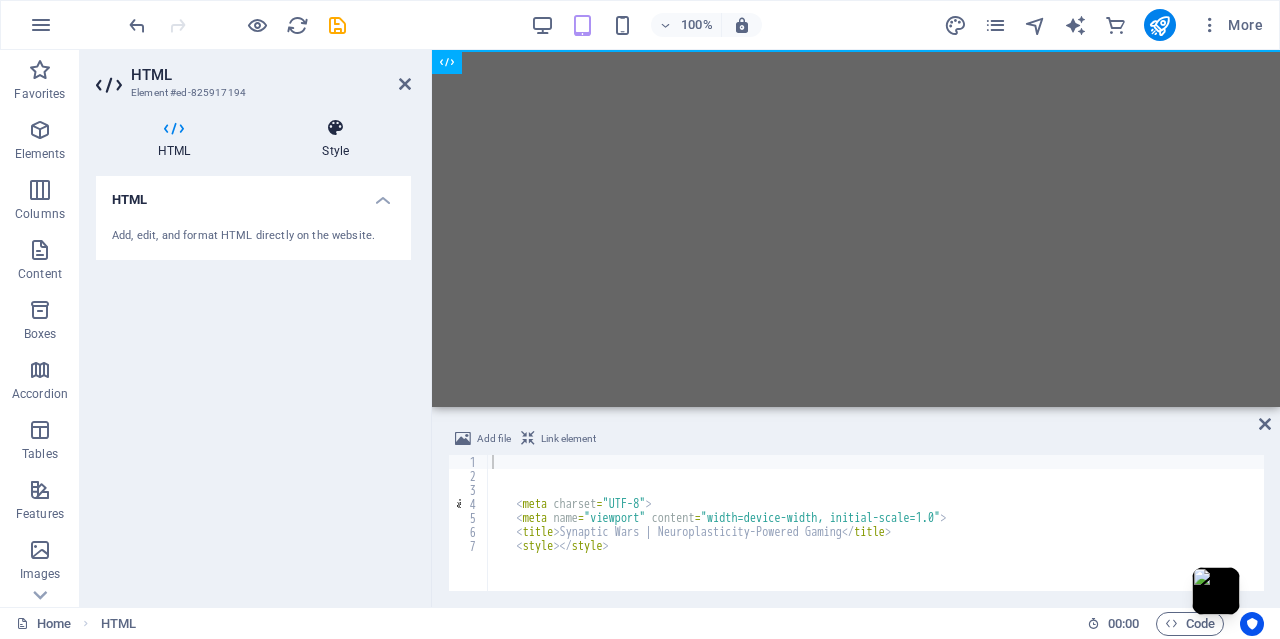 click at bounding box center (335, 128) 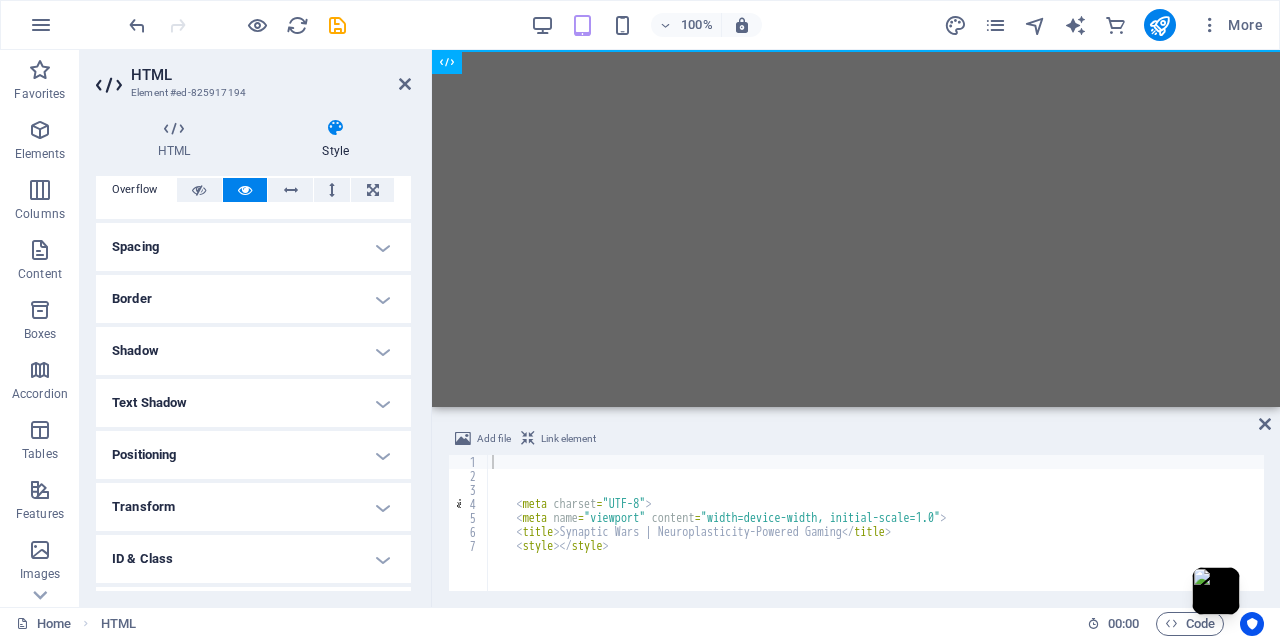 scroll, scrollTop: 0, scrollLeft: 0, axis: both 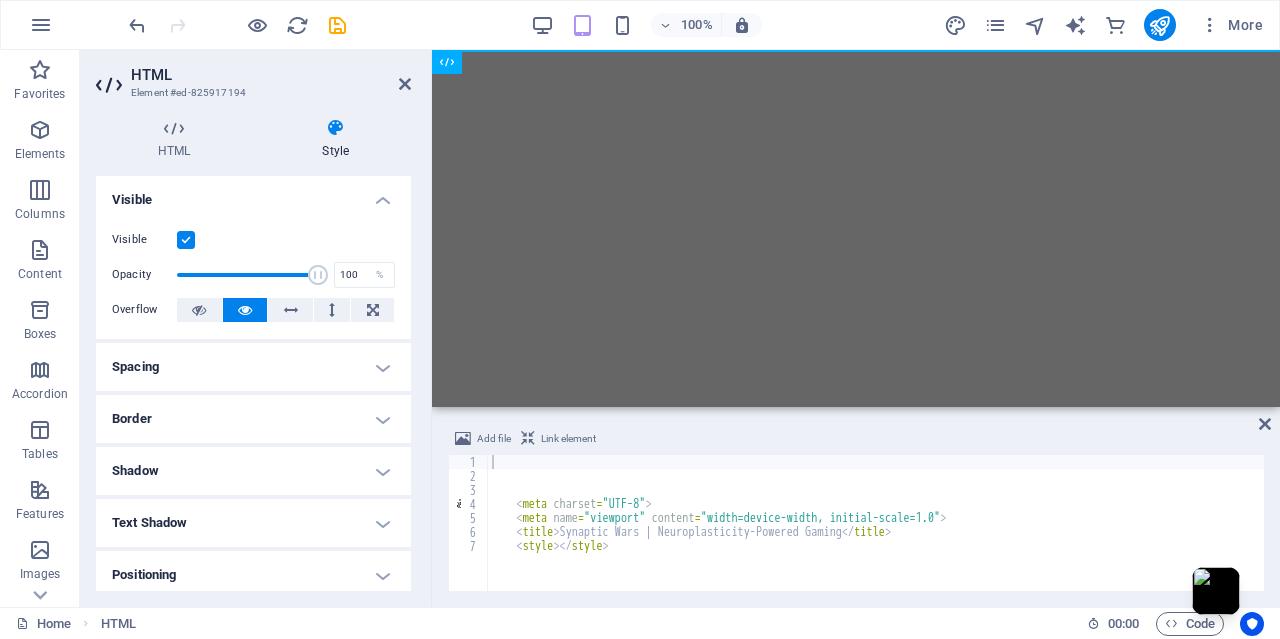 click on "HTML" at bounding box center [271, 75] 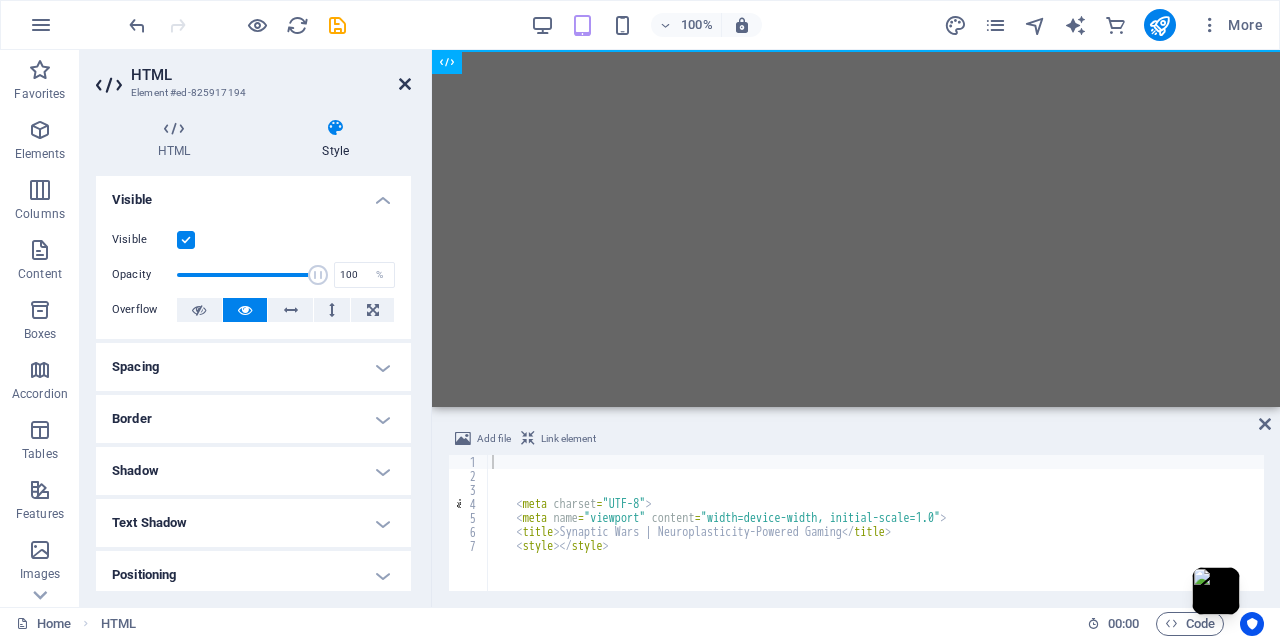 click at bounding box center (405, 84) 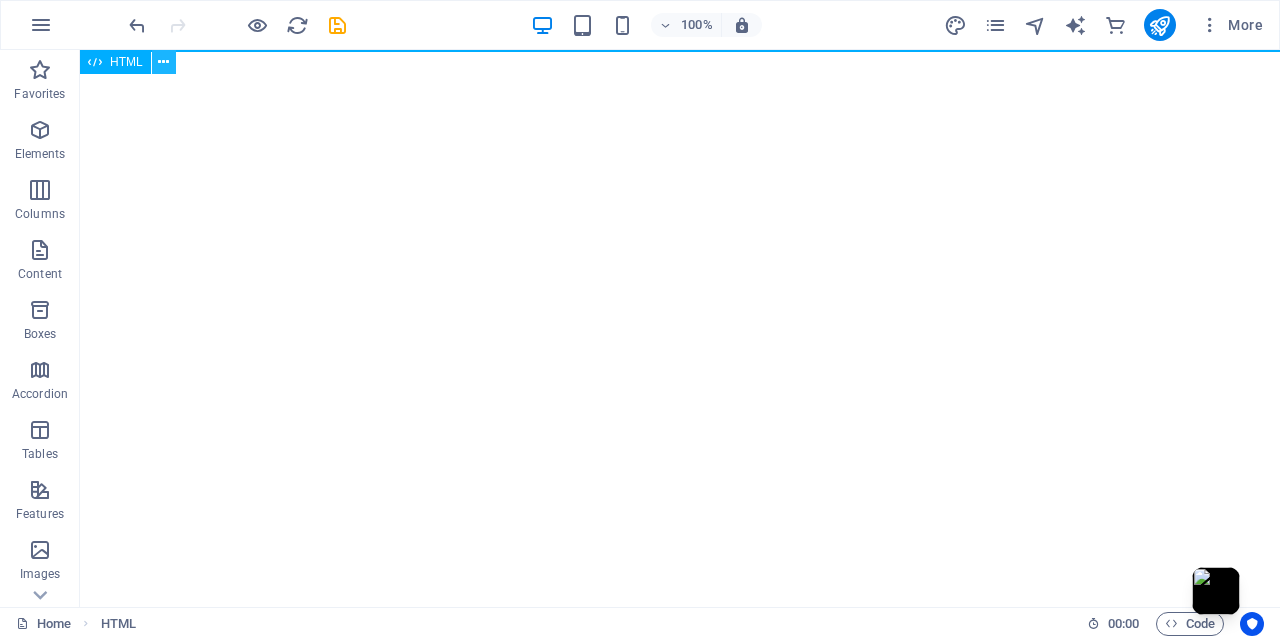 click at bounding box center (164, 62) 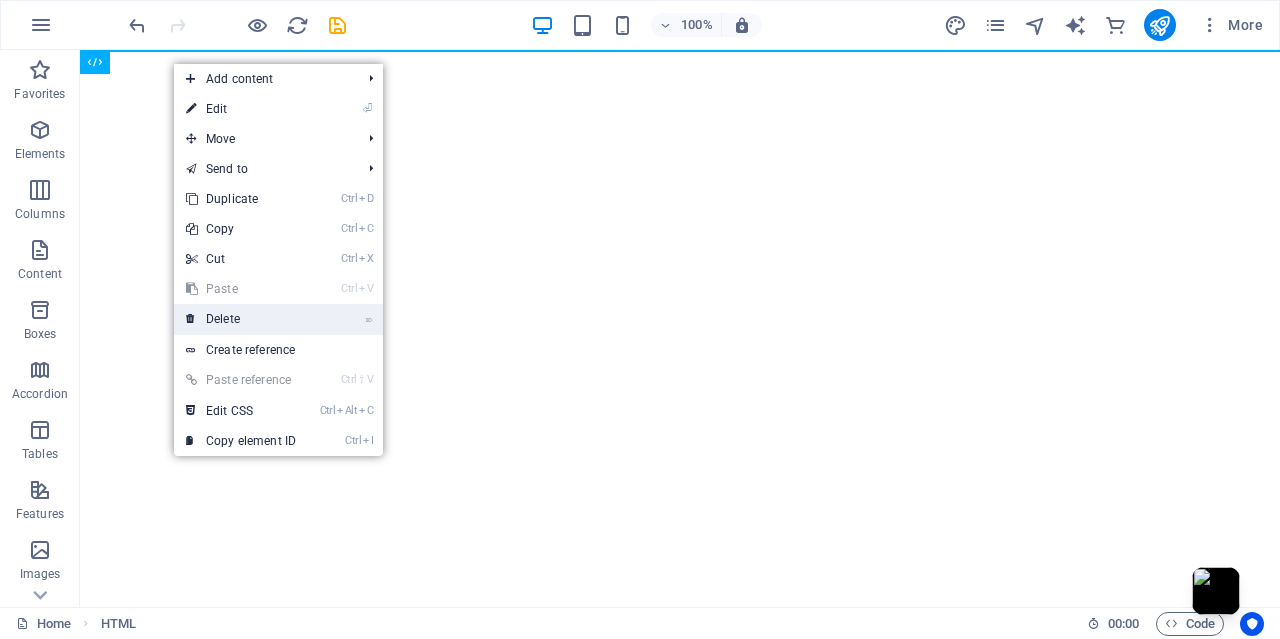 click on "⌦  Delete" at bounding box center [241, 319] 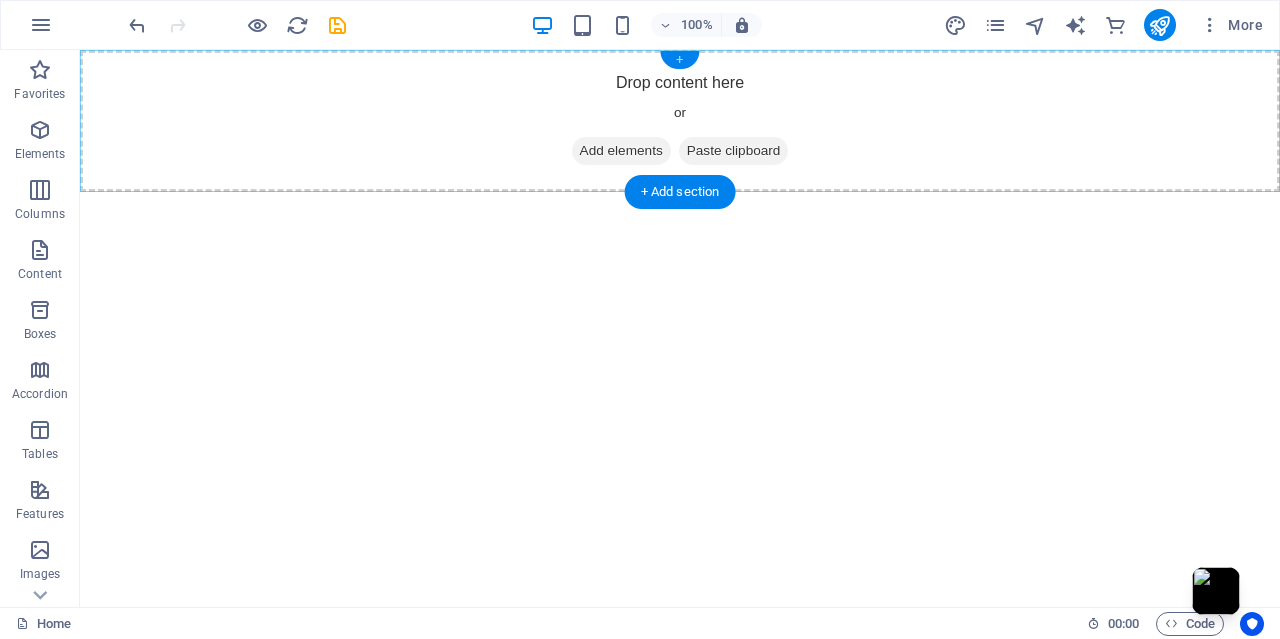 click on "+" at bounding box center (679, 60) 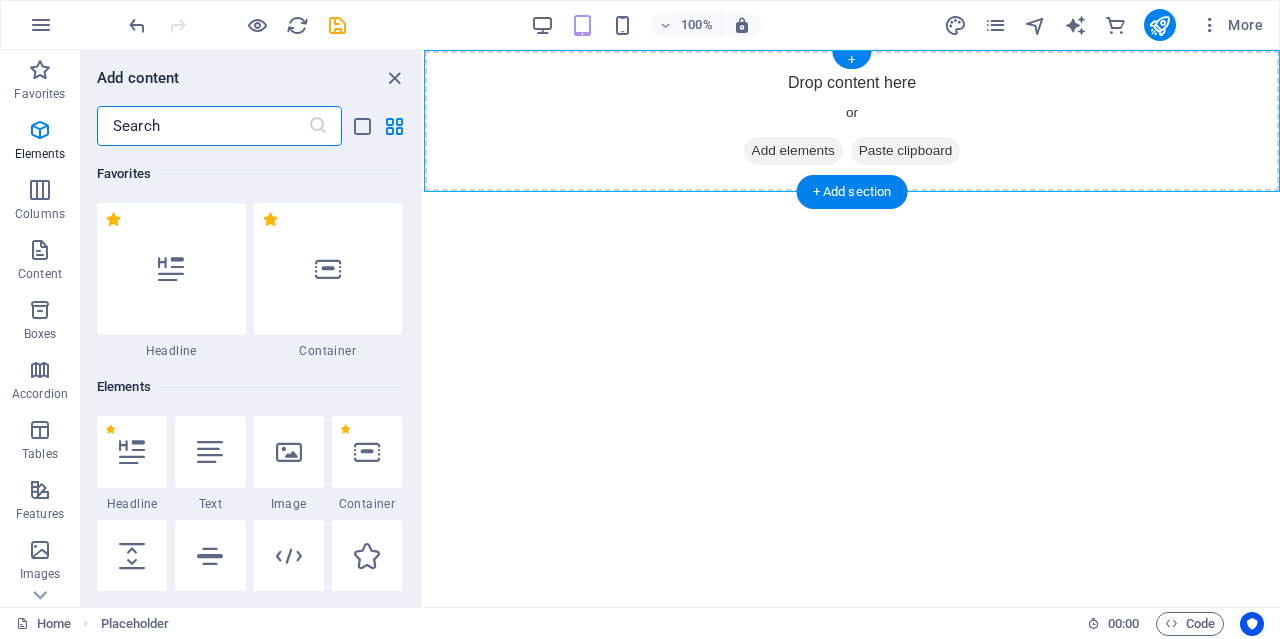scroll, scrollTop: 3499, scrollLeft: 0, axis: vertical 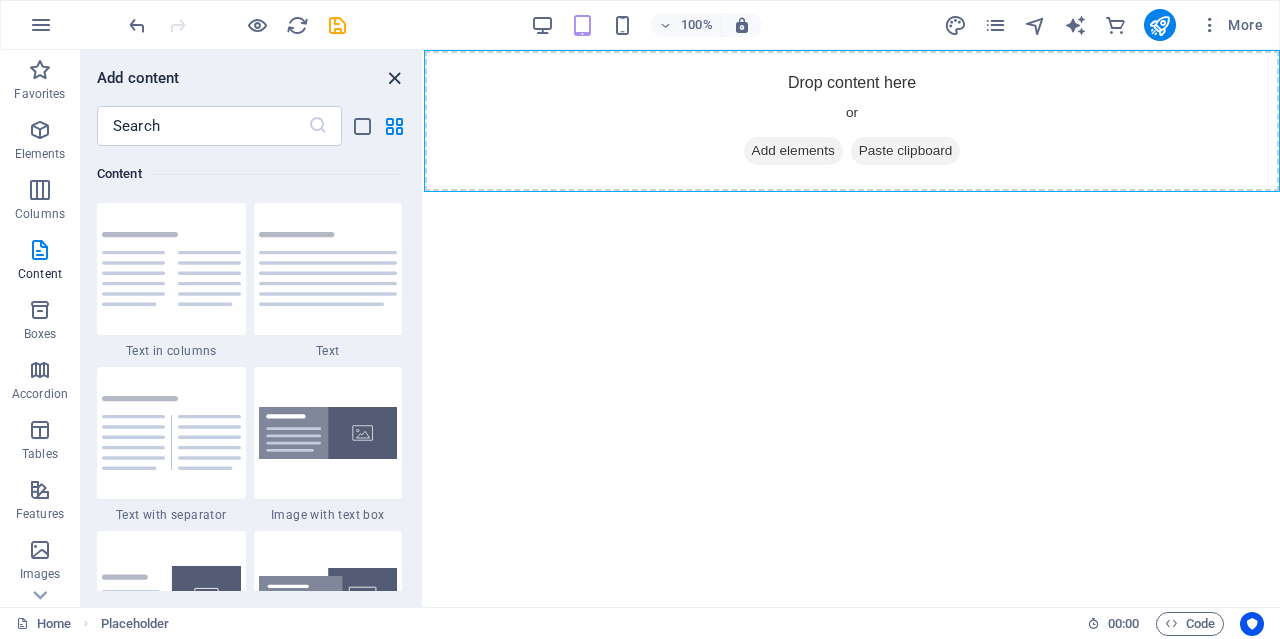 click at bounding box center (394, 78) 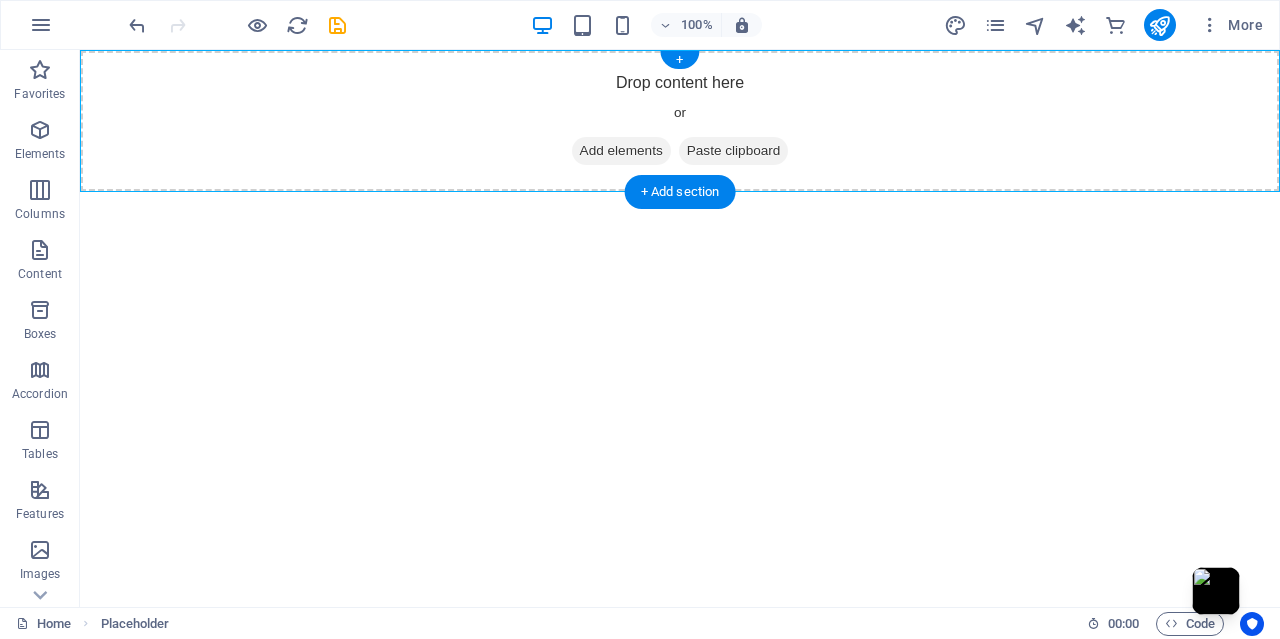 click on "Paste clipboard" at bounding box center [734, 151] 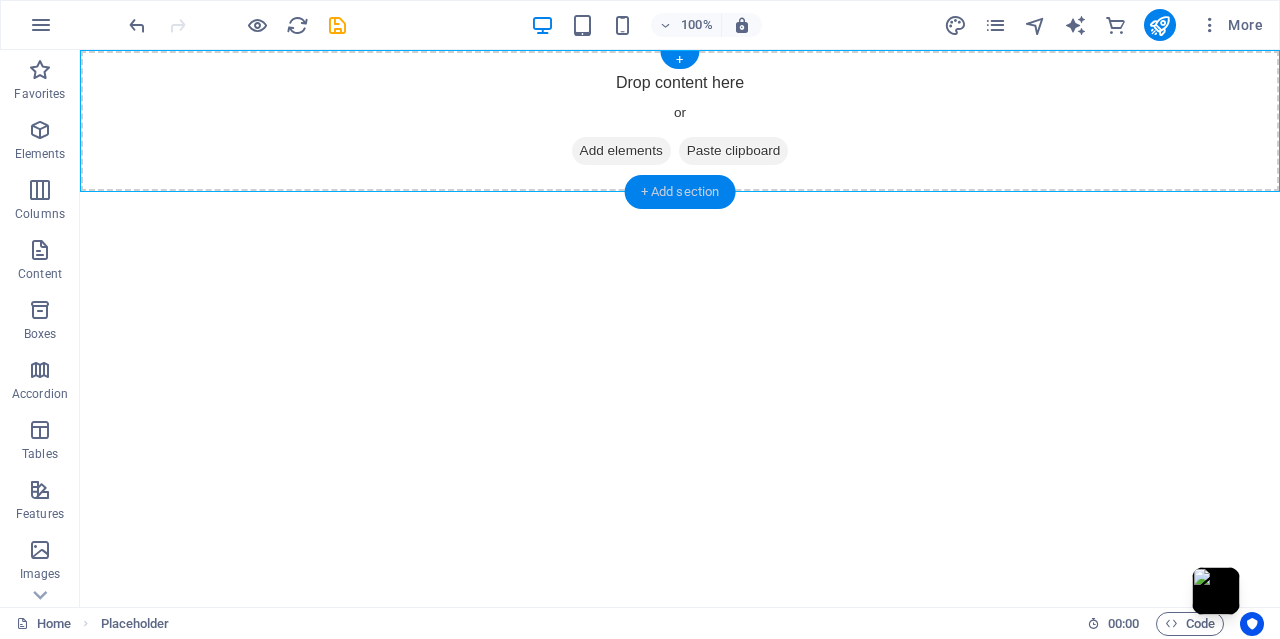 drag, startPoint x: 193, startPoint y: 197, endPoint x: 677, endPoint y: 191, distance: 484.0372 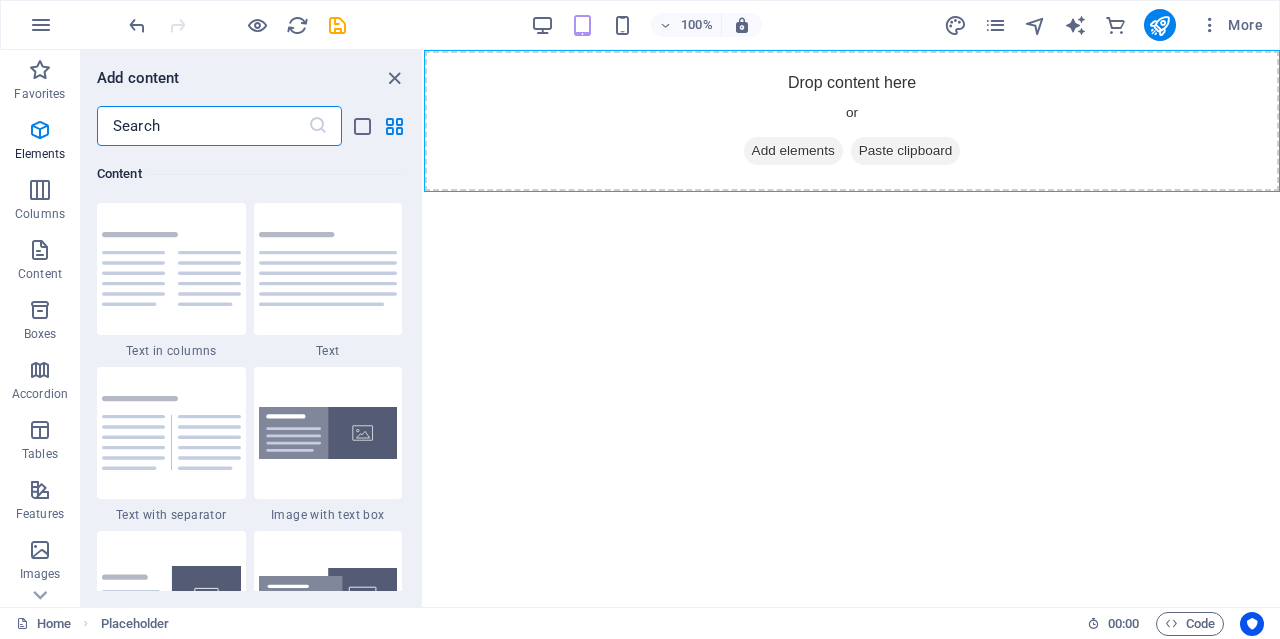 scroll, scrollTop: 3499, scrollLeft: 0, axis: vertical 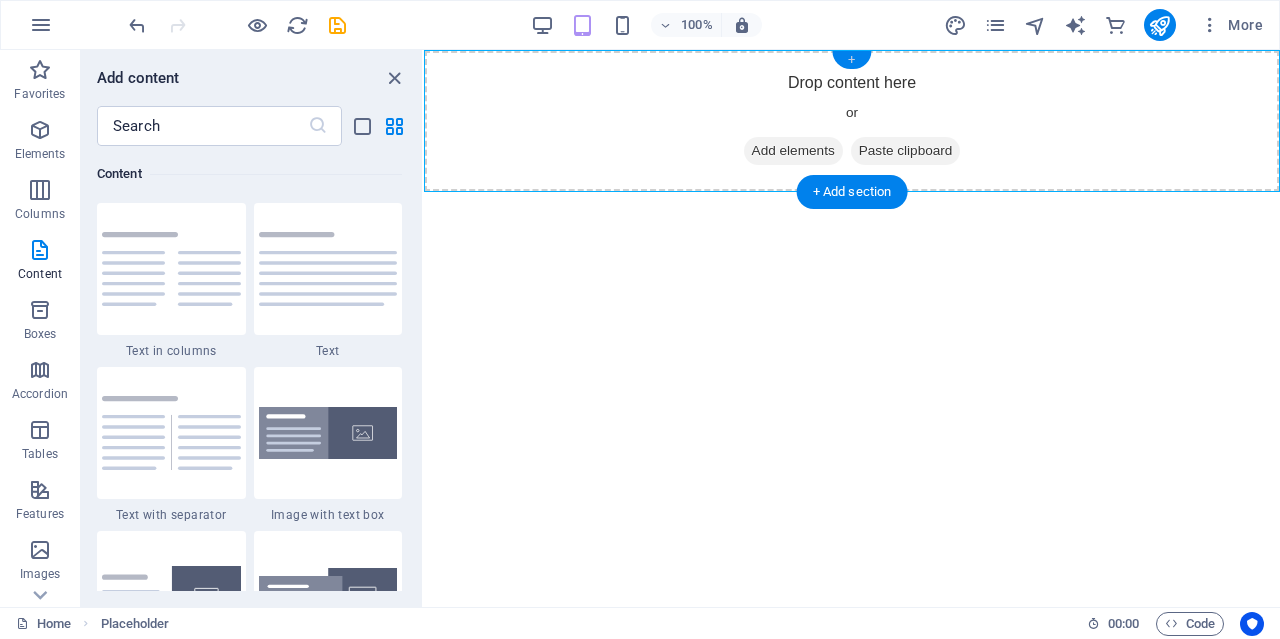 click on "+" at bounding box center (851, 60) 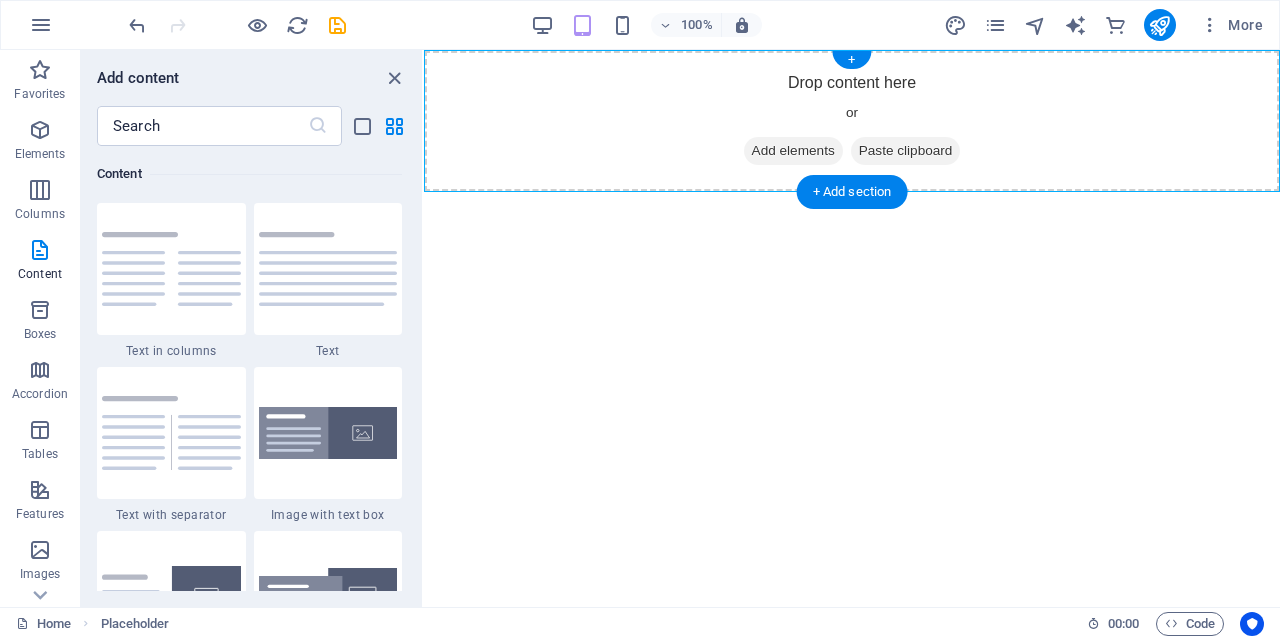 click on "Drop content here or  Add elements  Paste clipboard" at bounding box center (852, 121) 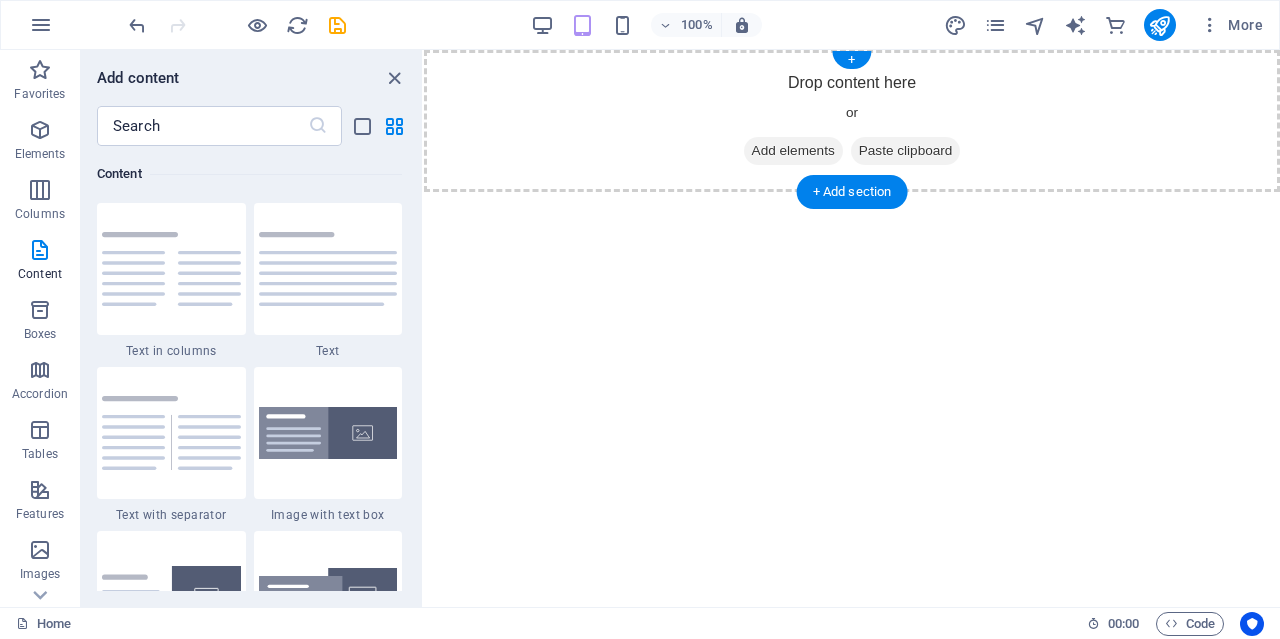 click on "Add elements" at bounding box center (793, 151) 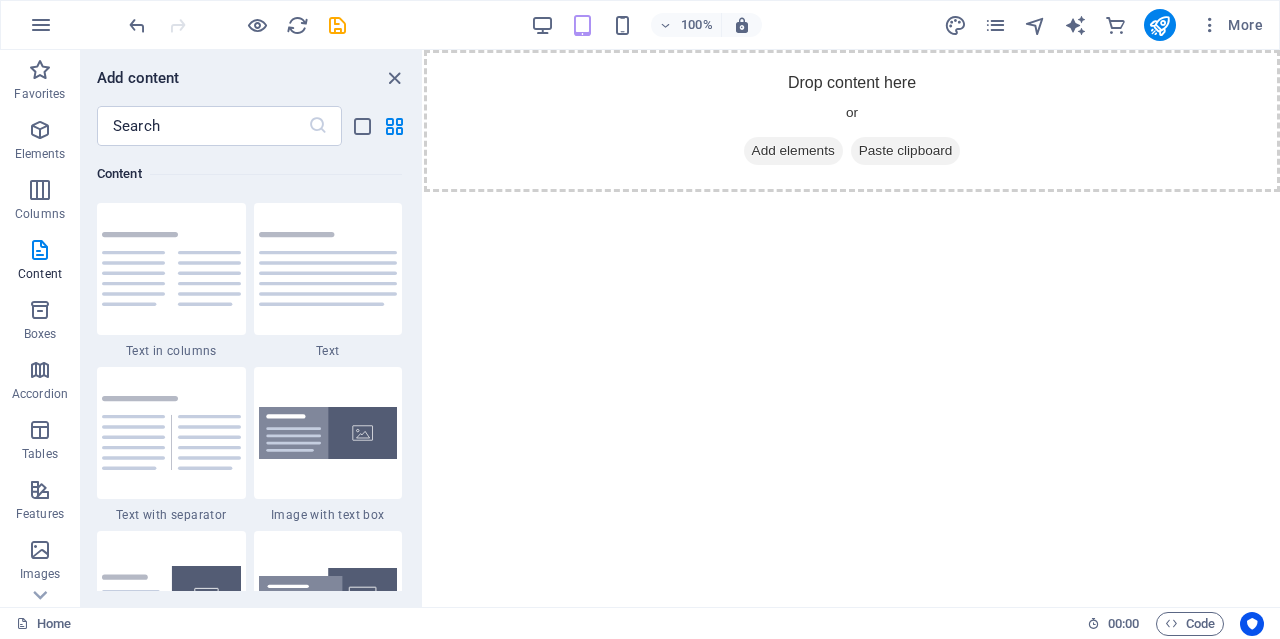 click at bounding box center (328, 269) 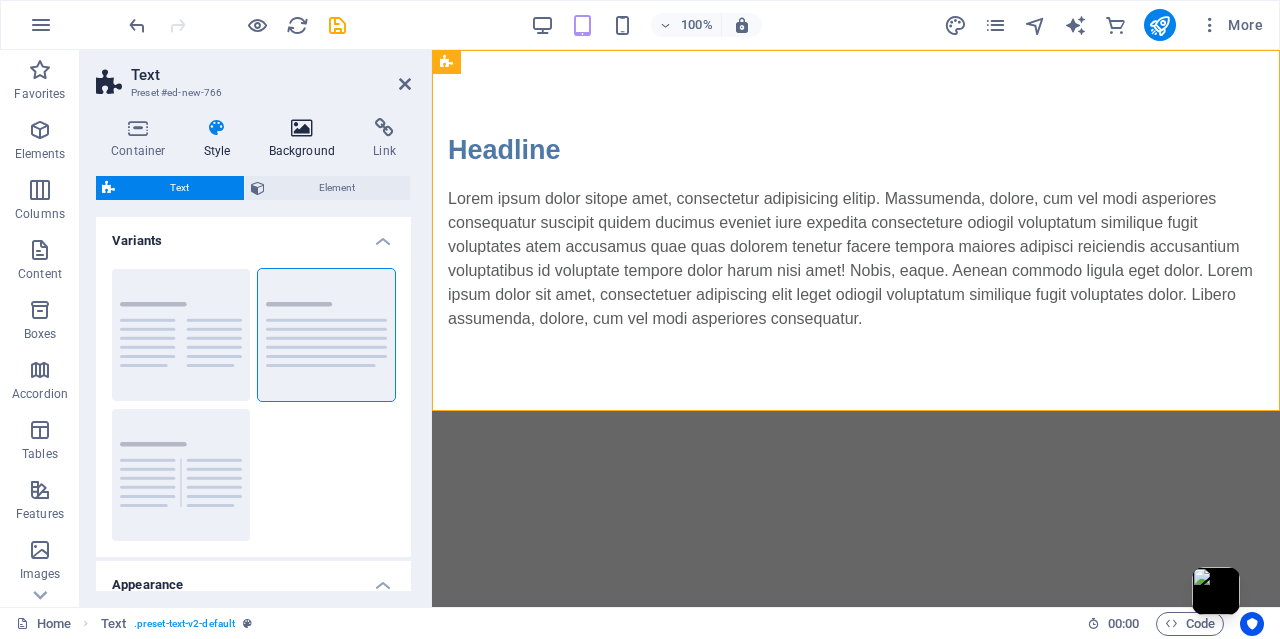 click at bounding box center (302, 128) 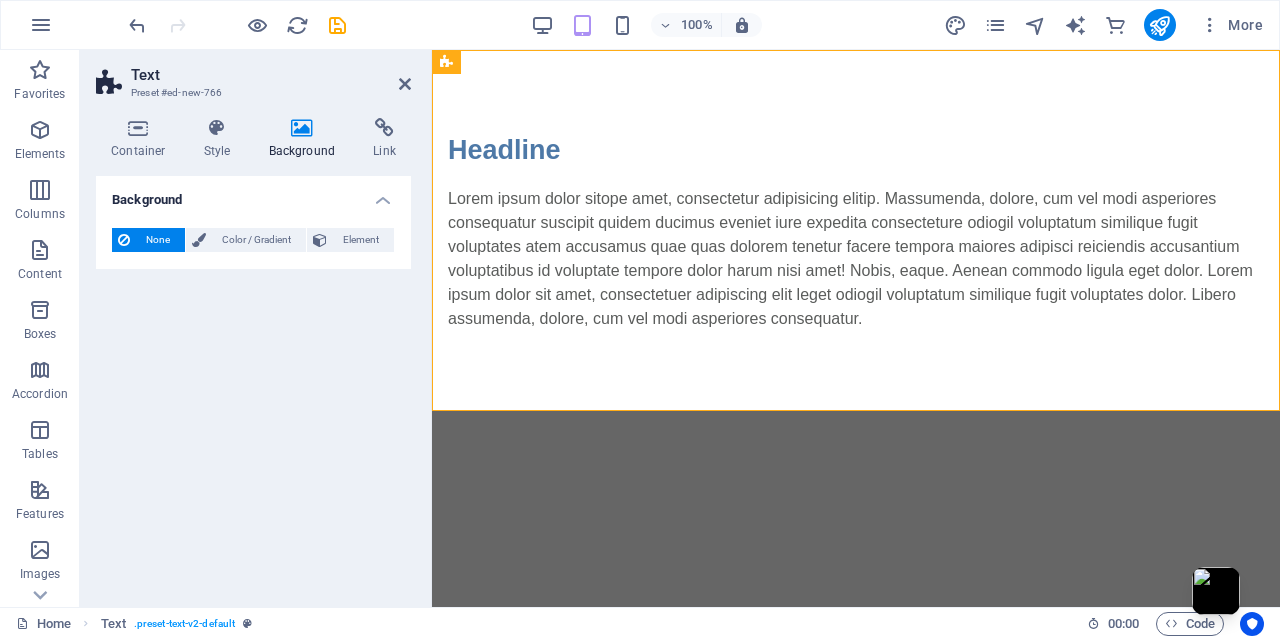 click on "Background" at bounding box center [253, 194] 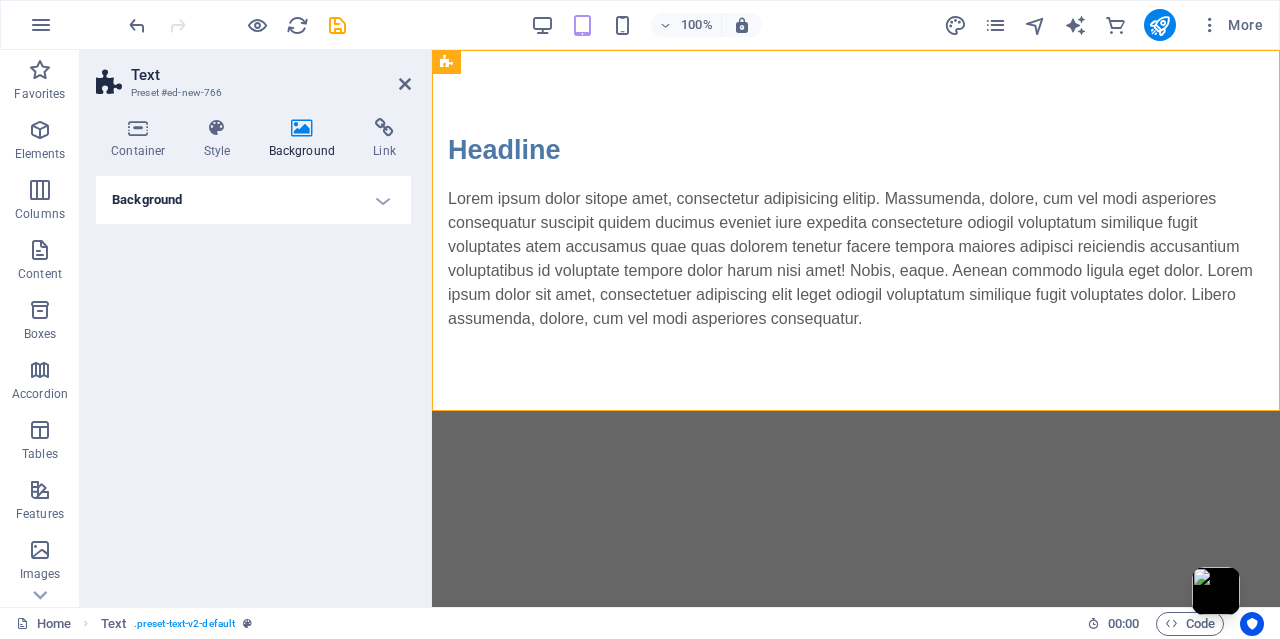 click on "Background" at bounding box center [253, 200] 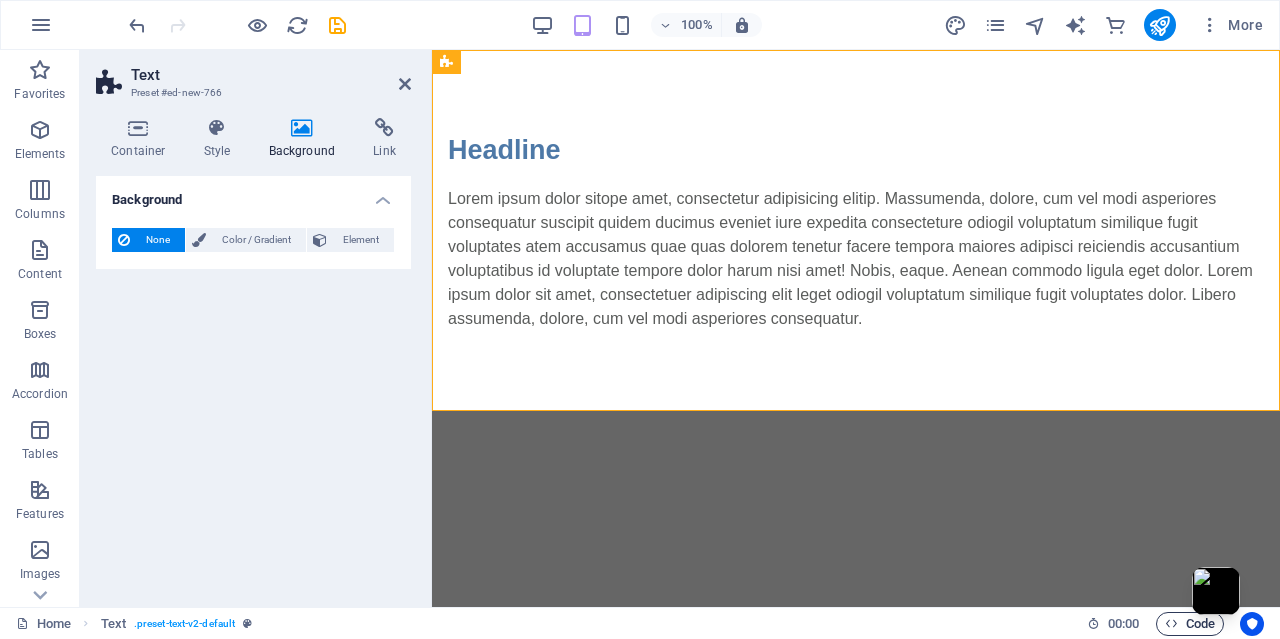 click on "Code" at bounding box center [1190, 624] 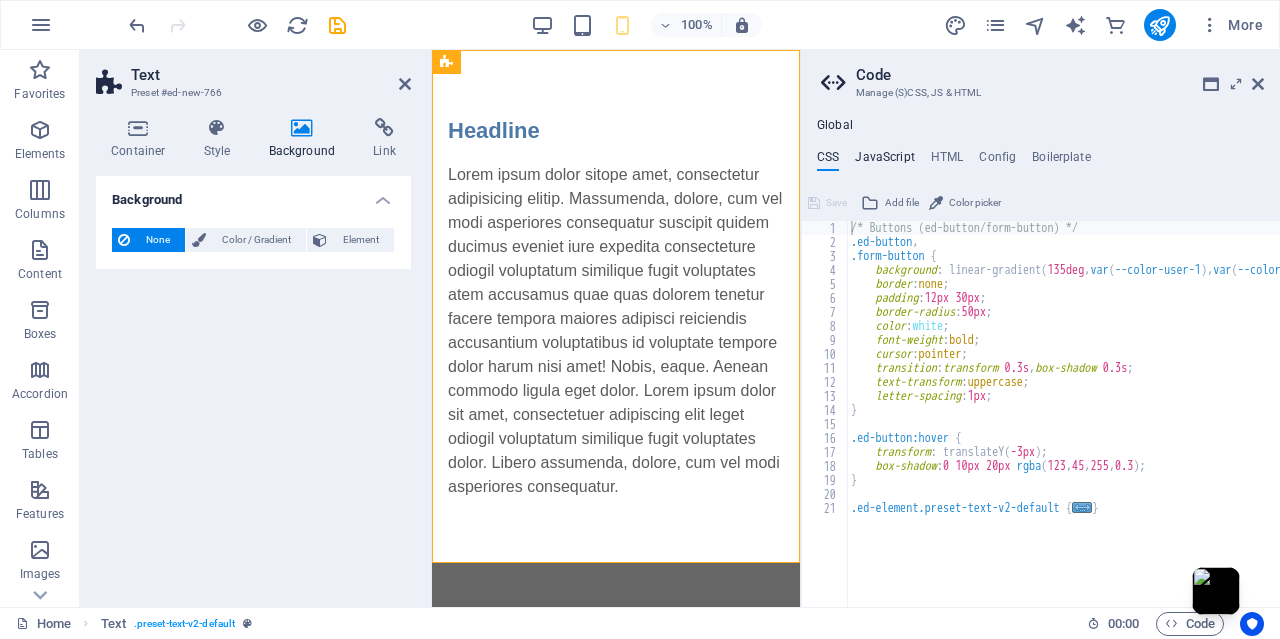 click on "JavaScript" at bounding box center (884, 161) 